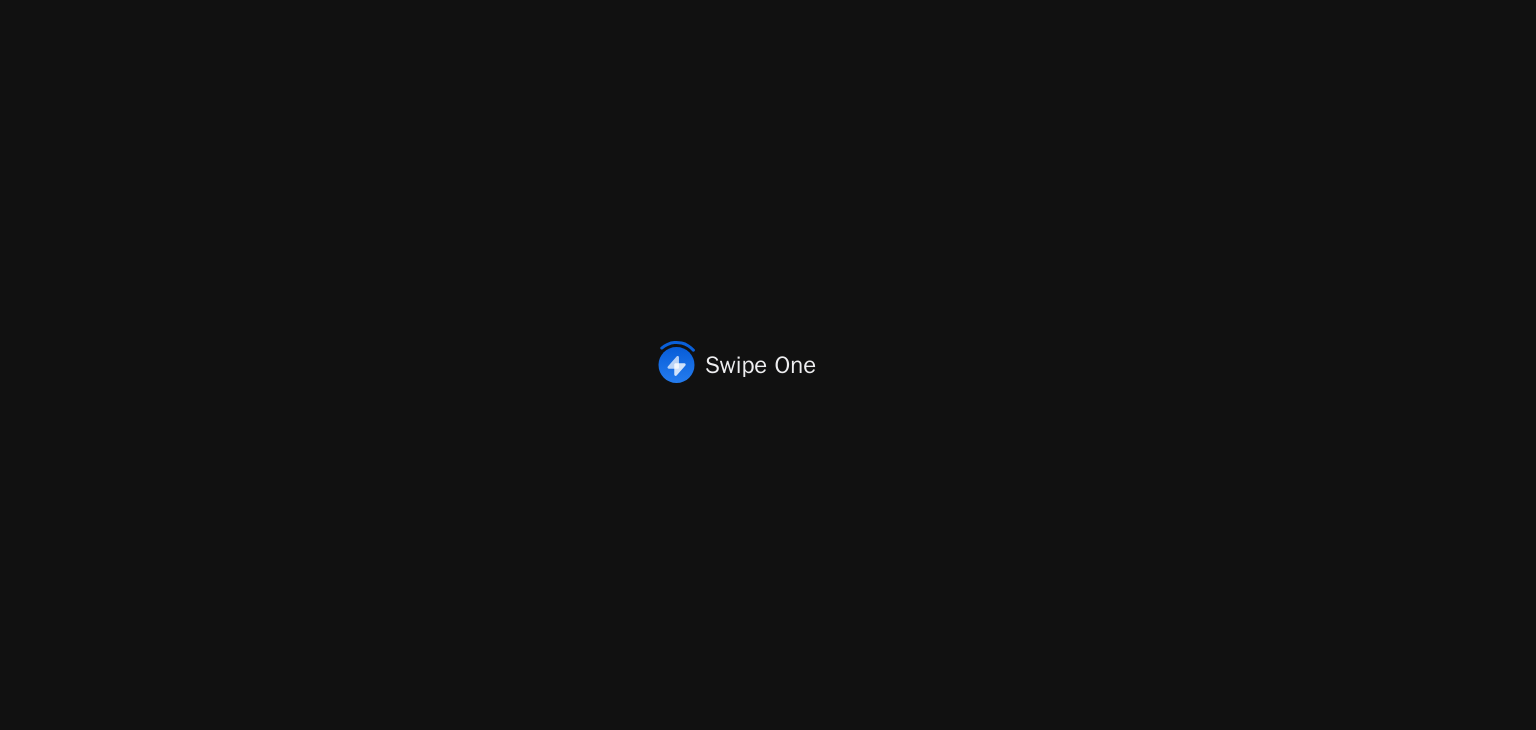 scroll, scrollTop: 0, scrollLeft: 0, axis: both 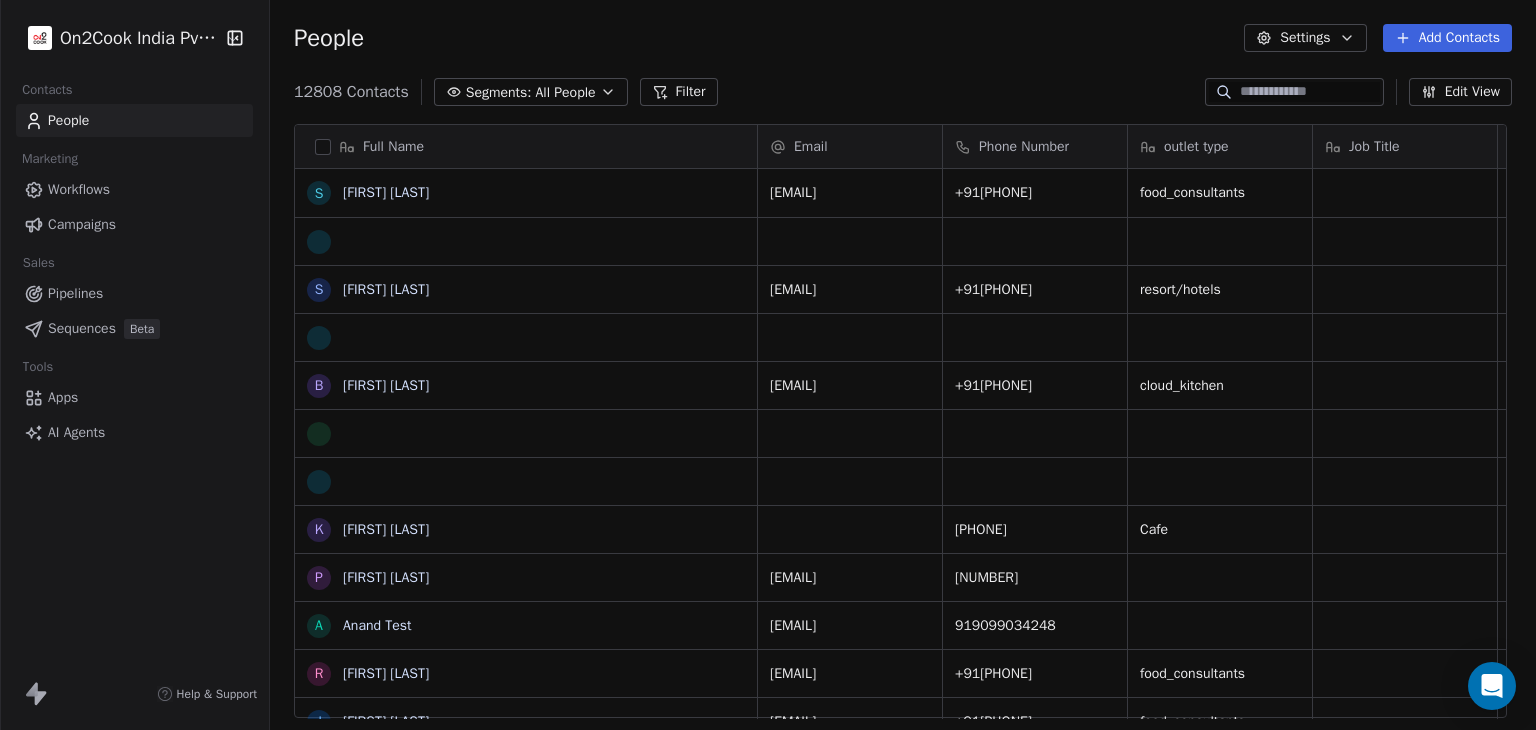 click on "Workflows" at bounding box center [134, 189] 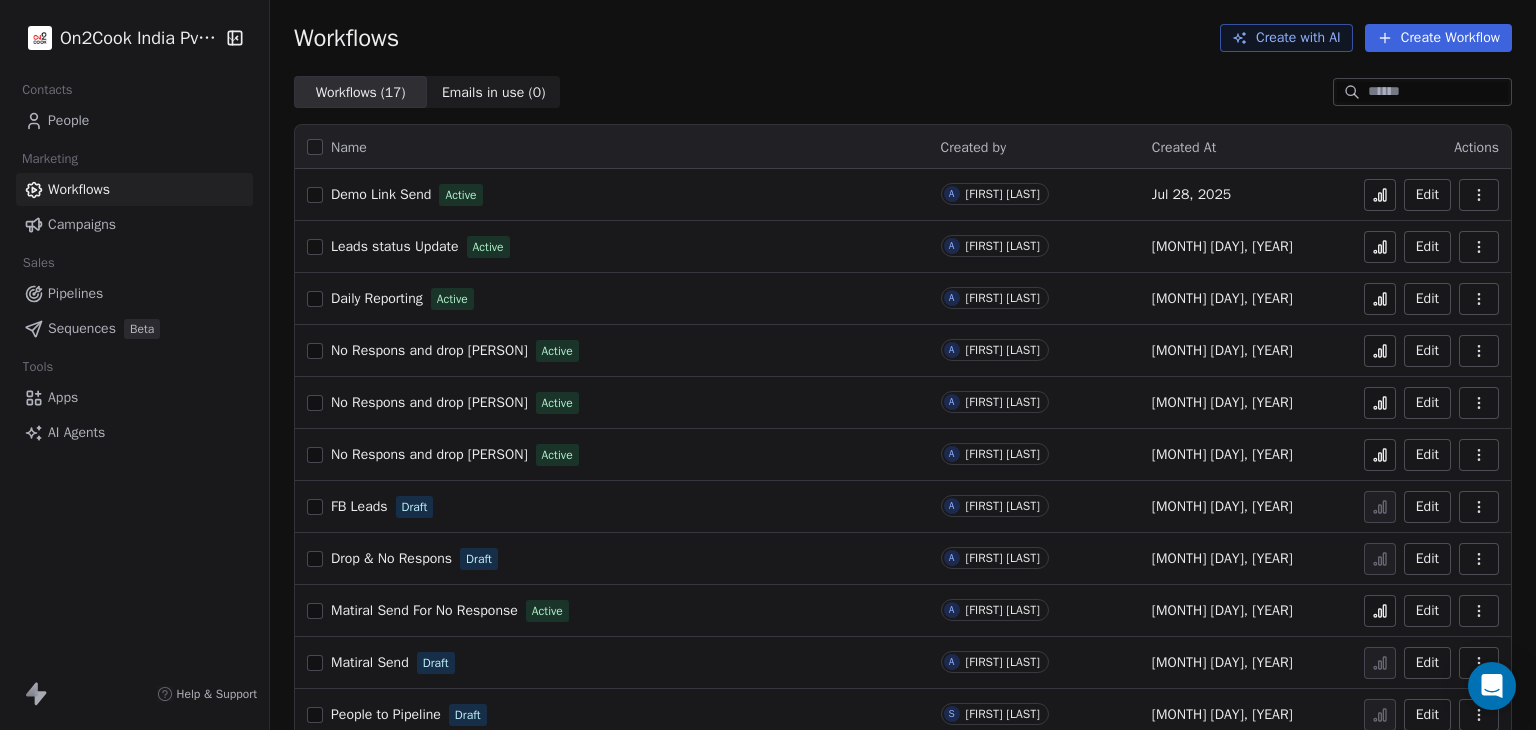click on "Demo Link Send" at bounding box center [381, 194] 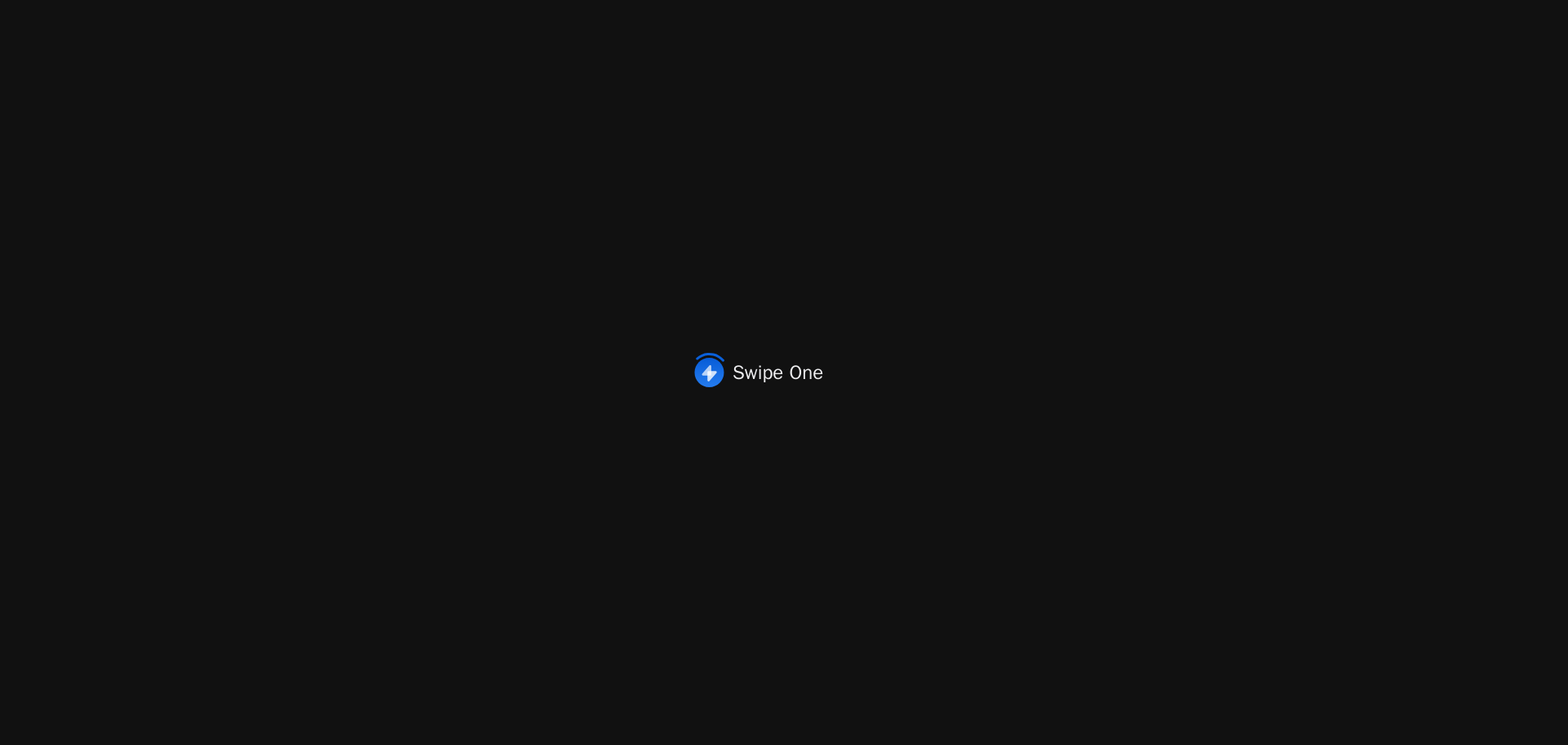 scroll, scrollTop: 0, scrollLeft: 0, axis: both 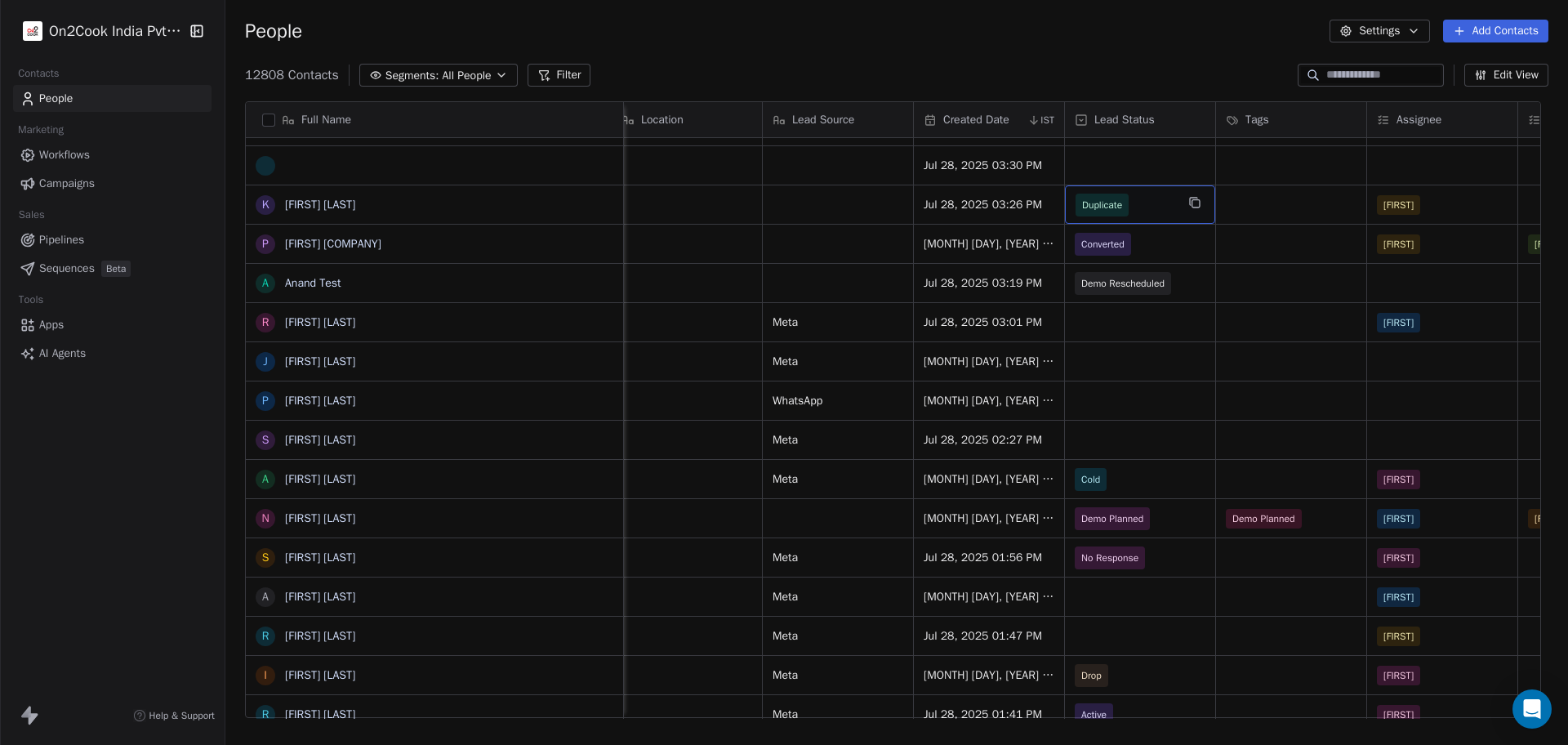 click on "Duplicate" at bounding box center (1125, 205) 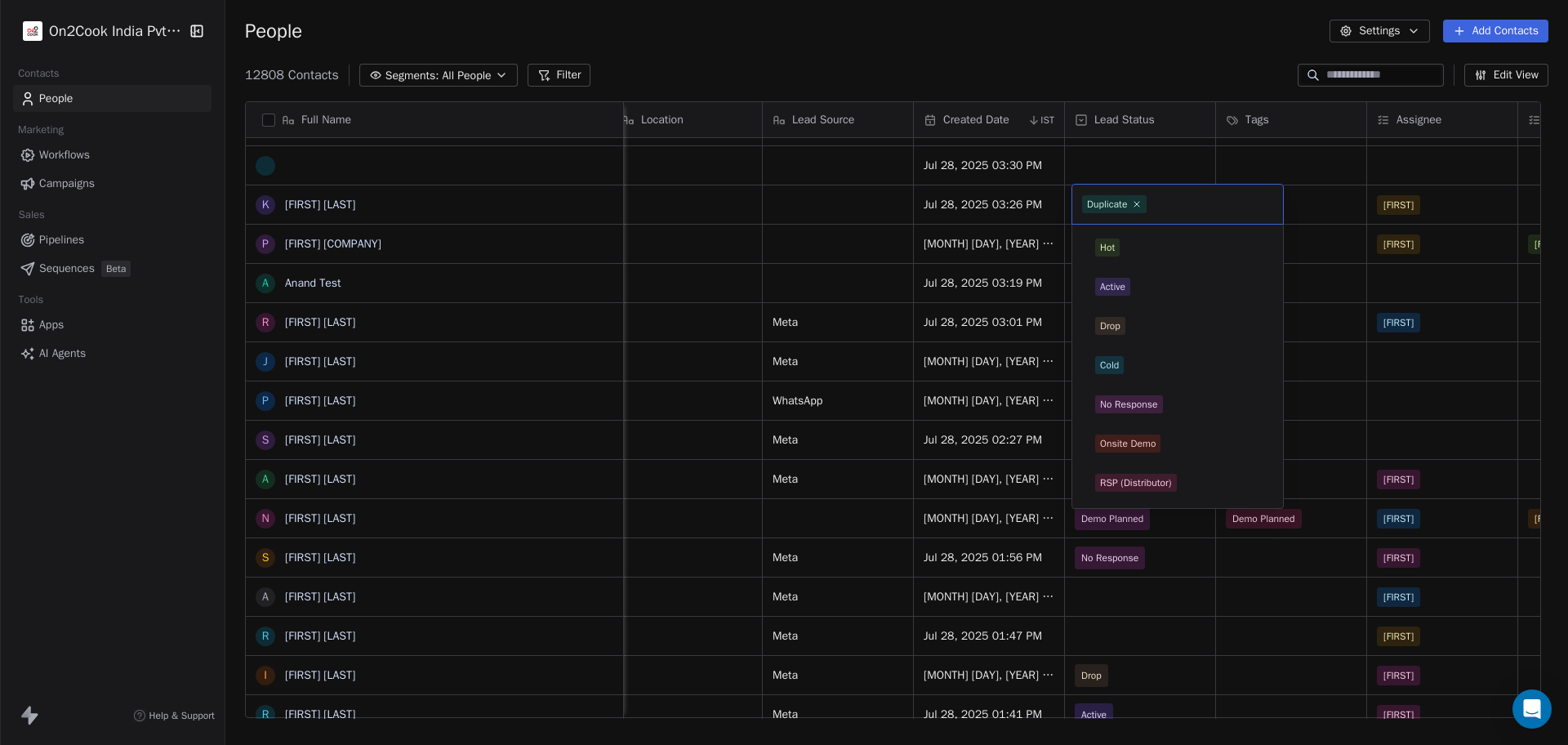 scroll, scrollTop: 76, scrollLeft: 0, axis: vertical 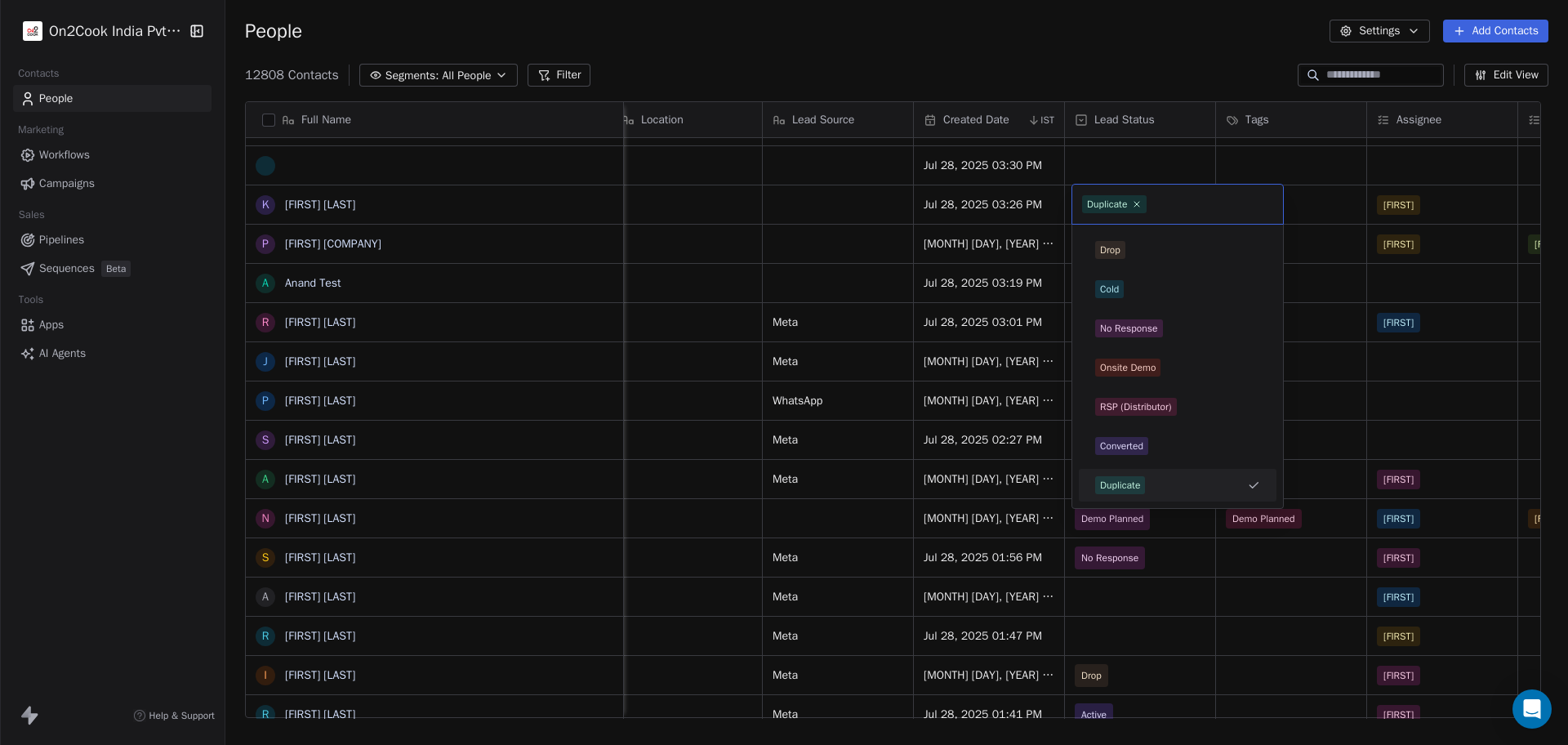 click on "Duplicate" at bounding box center [1114, 204] 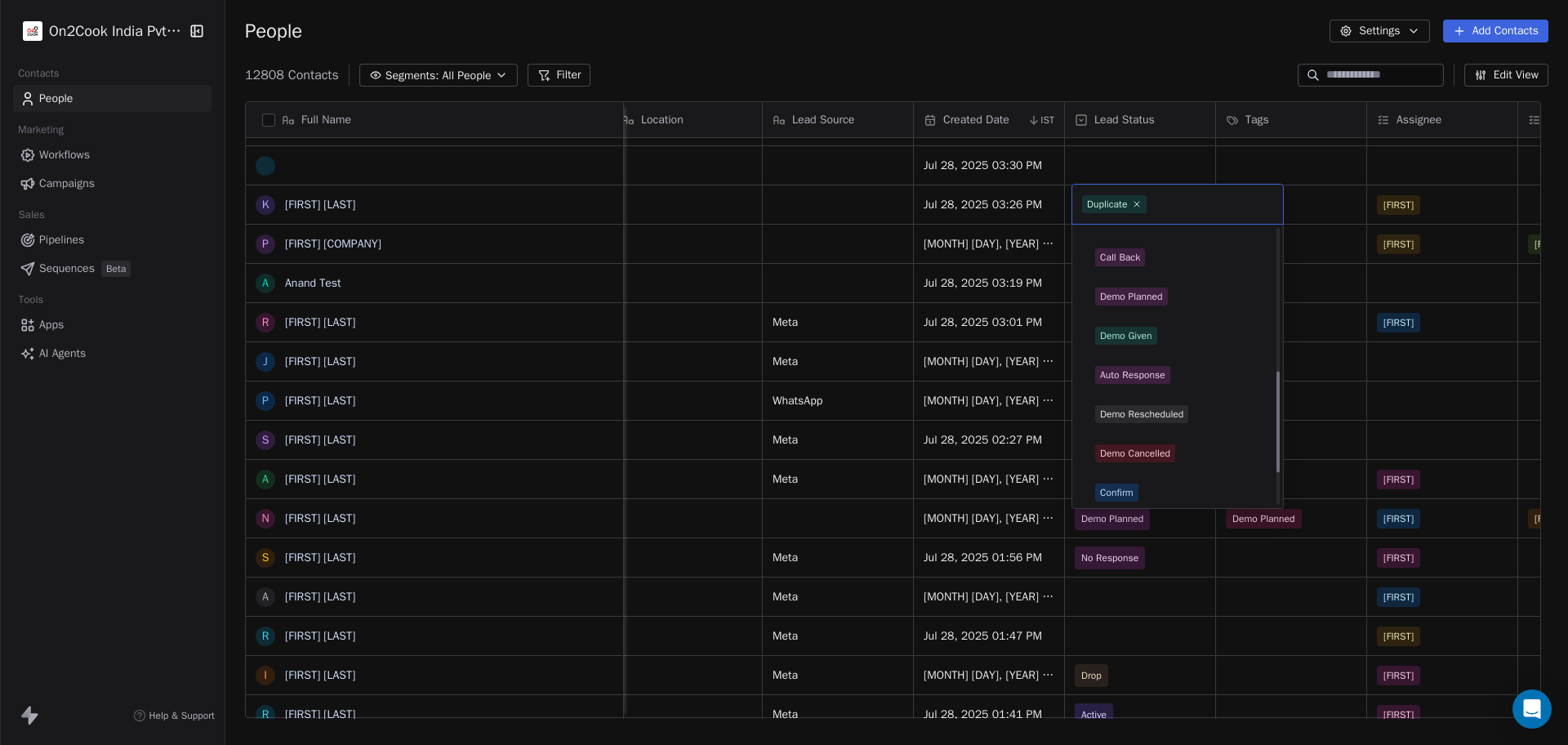 scroll, scrollTop: 382, scrollLeft: 0, axis: vertical 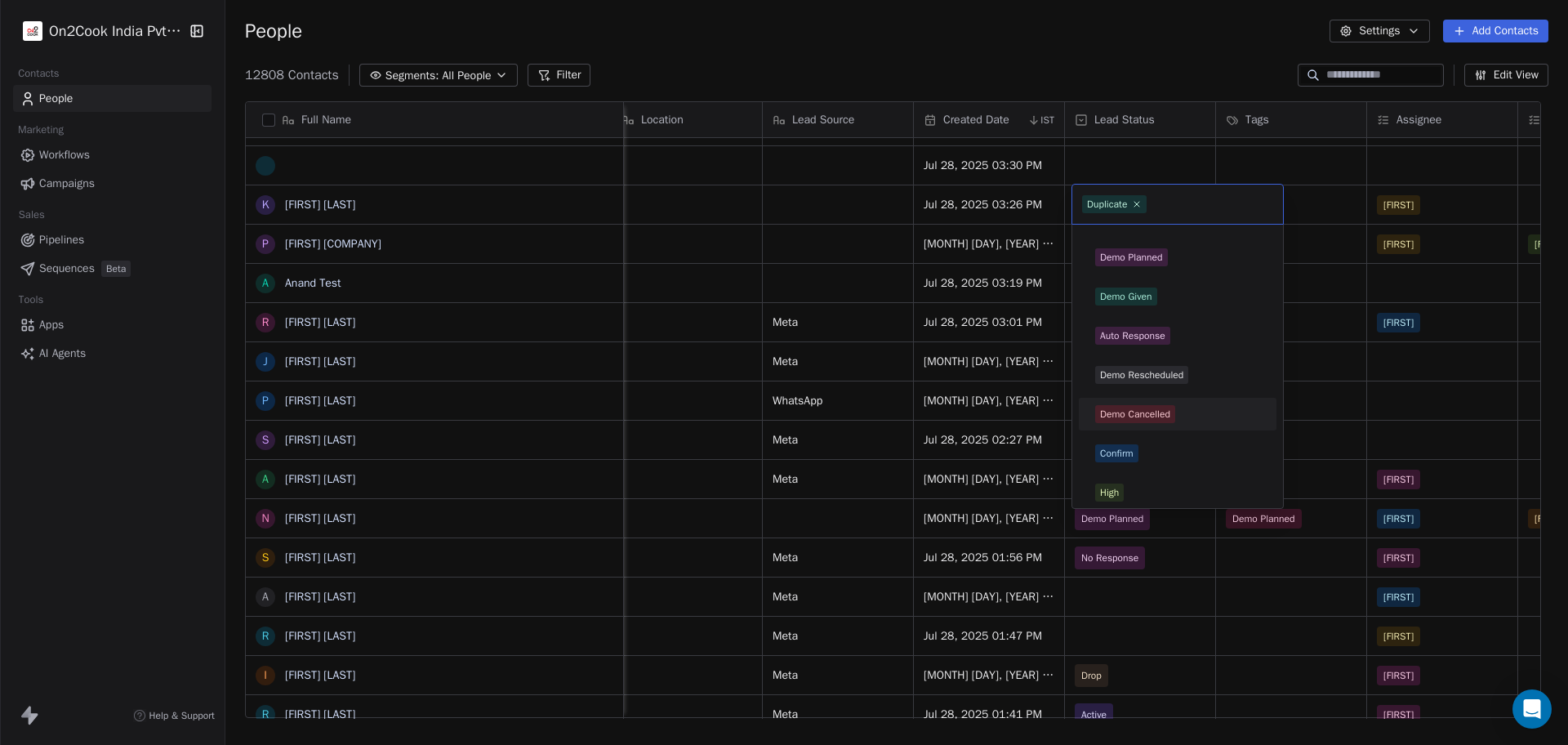 click on "Demo Cancelled" at bounding box center (1135, 414) 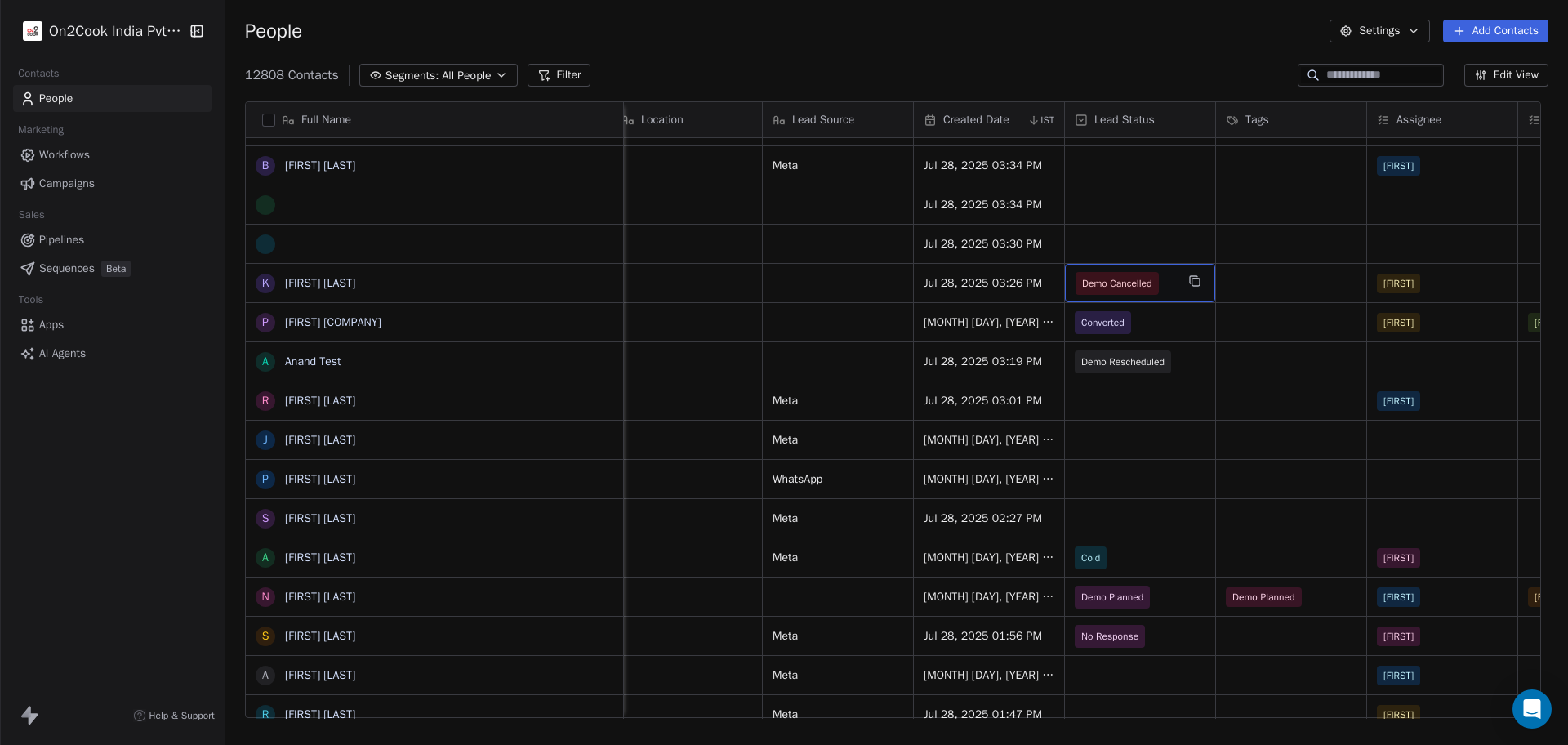 click on "Demo Cancelled" at bounding box center (1117, 283) 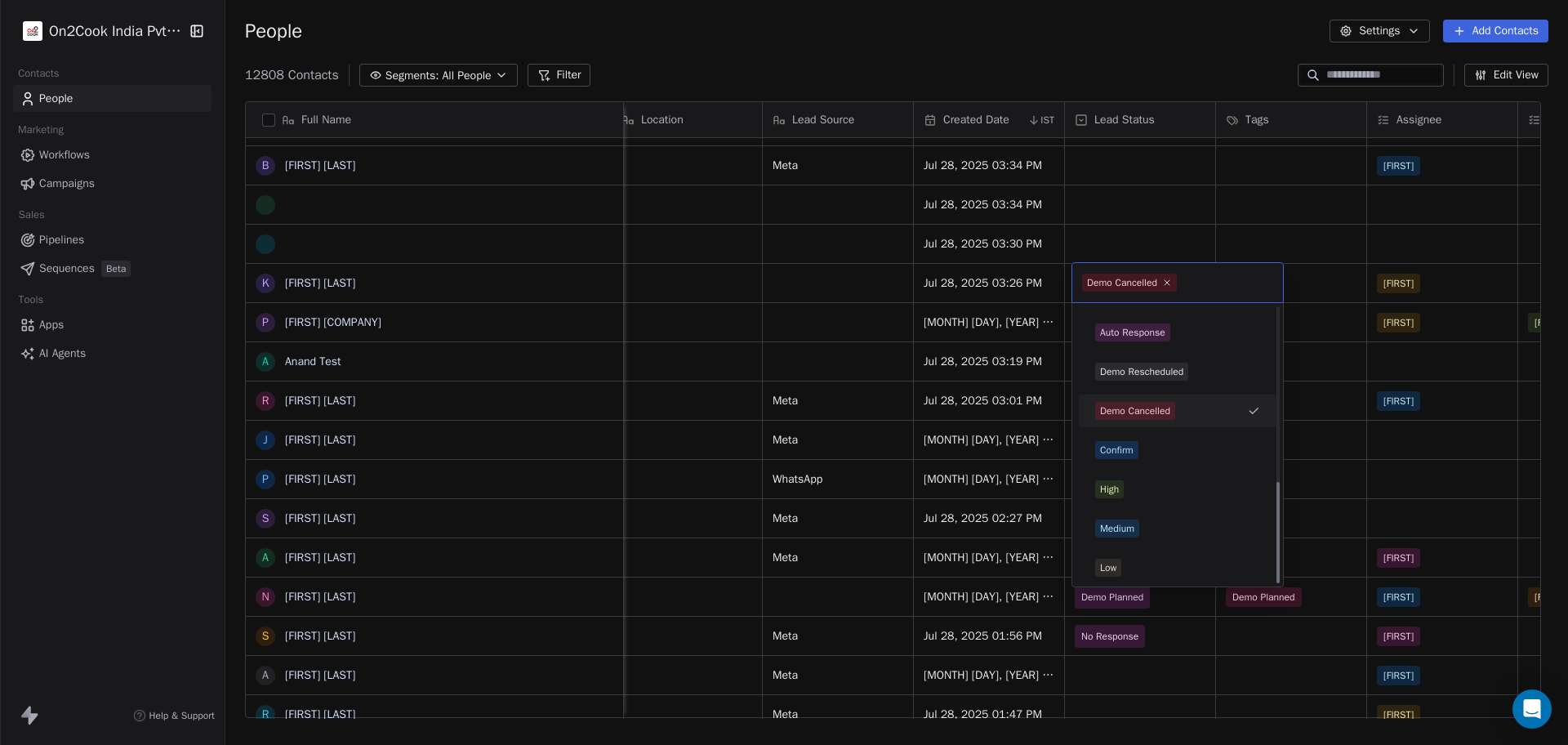scroll, scrollTop: 468, scrollLeft: 0, axis: vertical 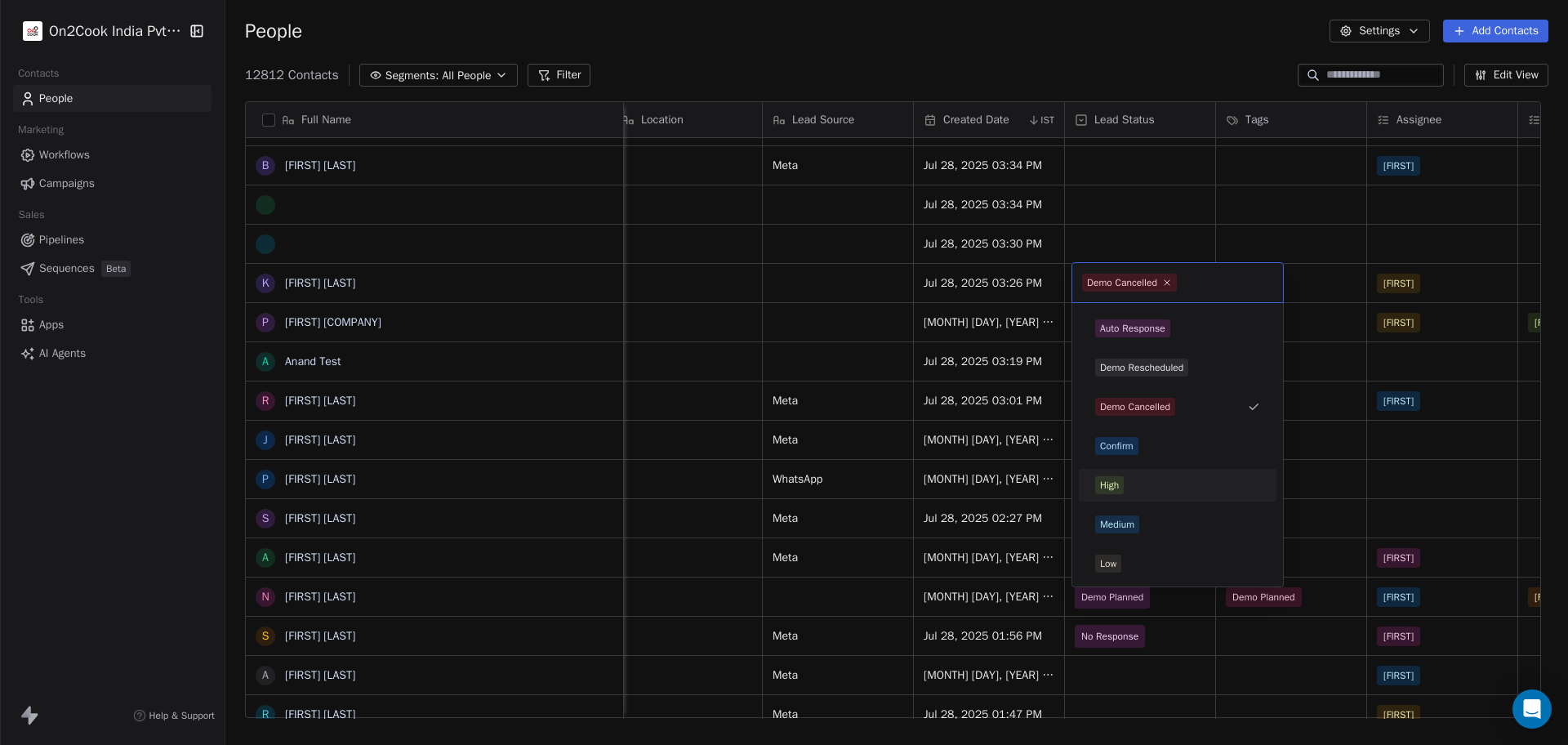 click on "High" at bounding box center [1178, 485] 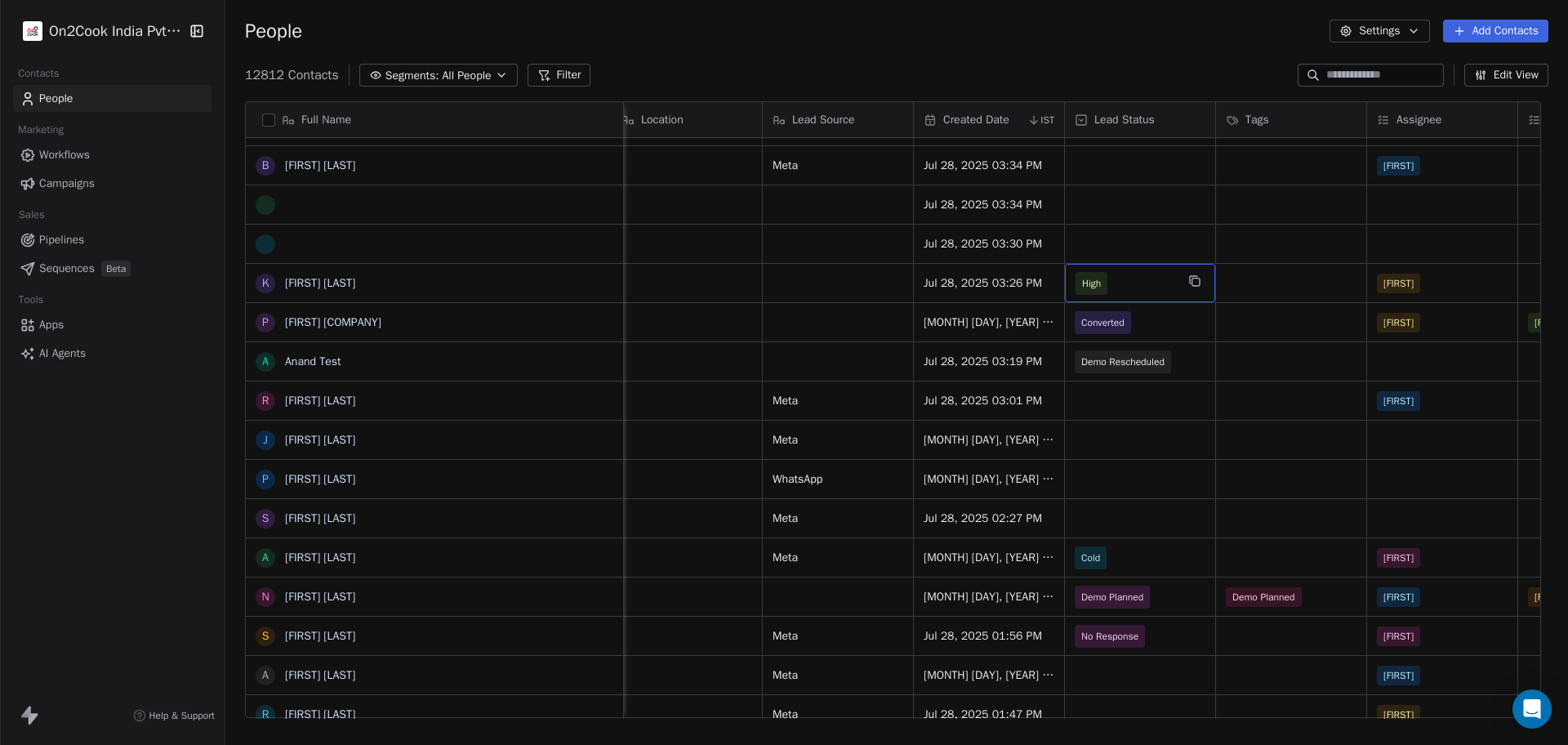 click on "High" at bounding box center [1125, 283] 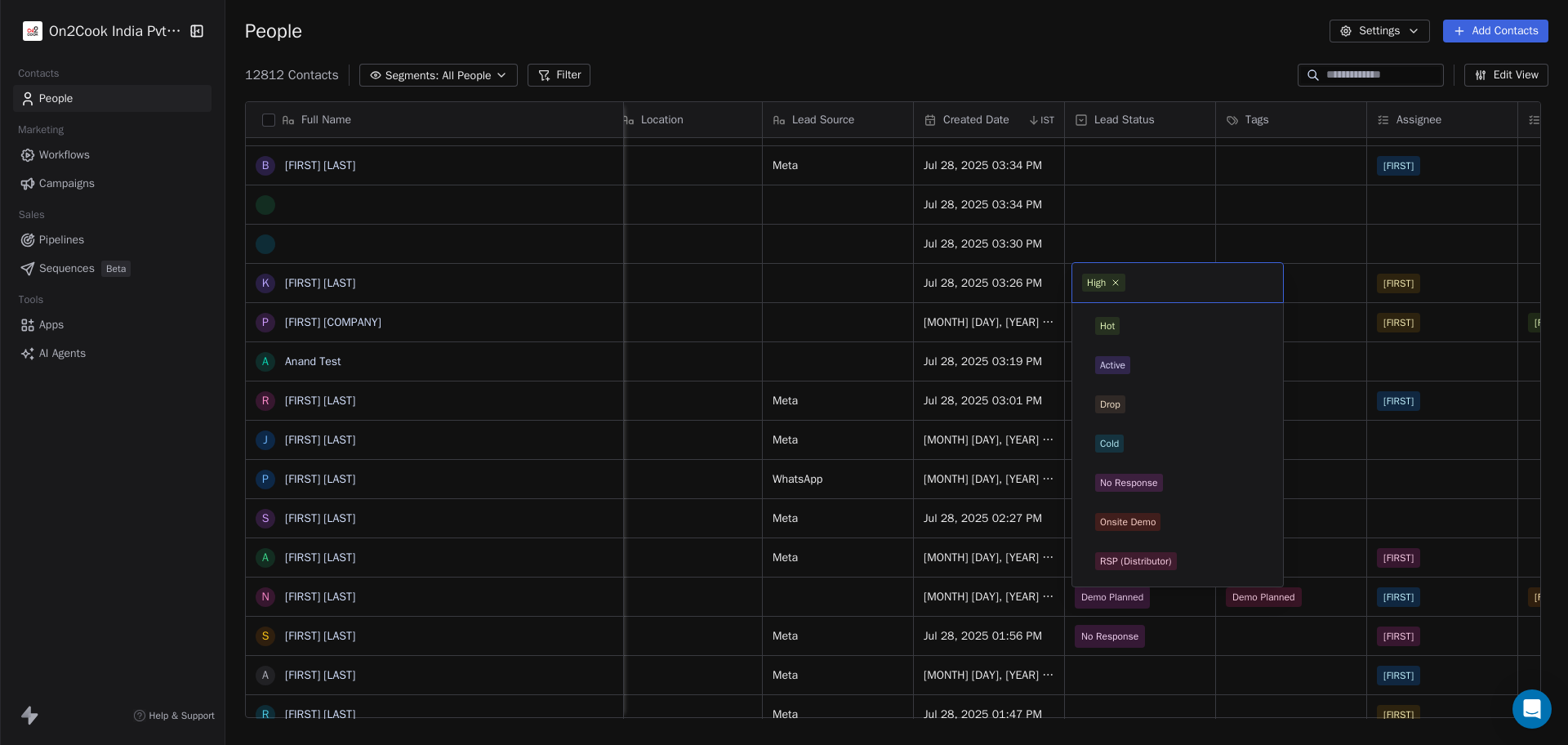 scroll, scrollTop: 390, scrollLeft: 0, axis: vertical 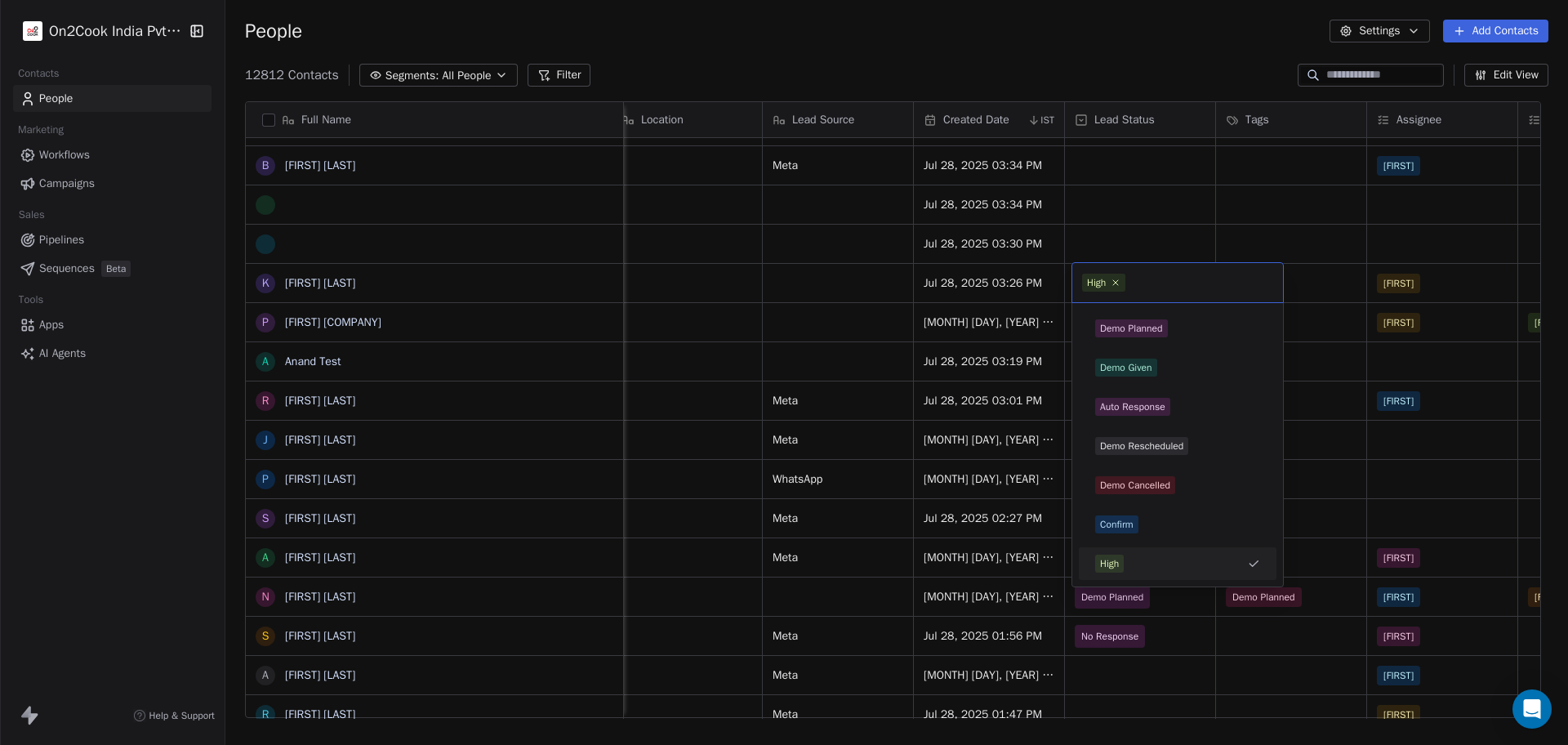 click on "High" at bounding box center (1103, 283) 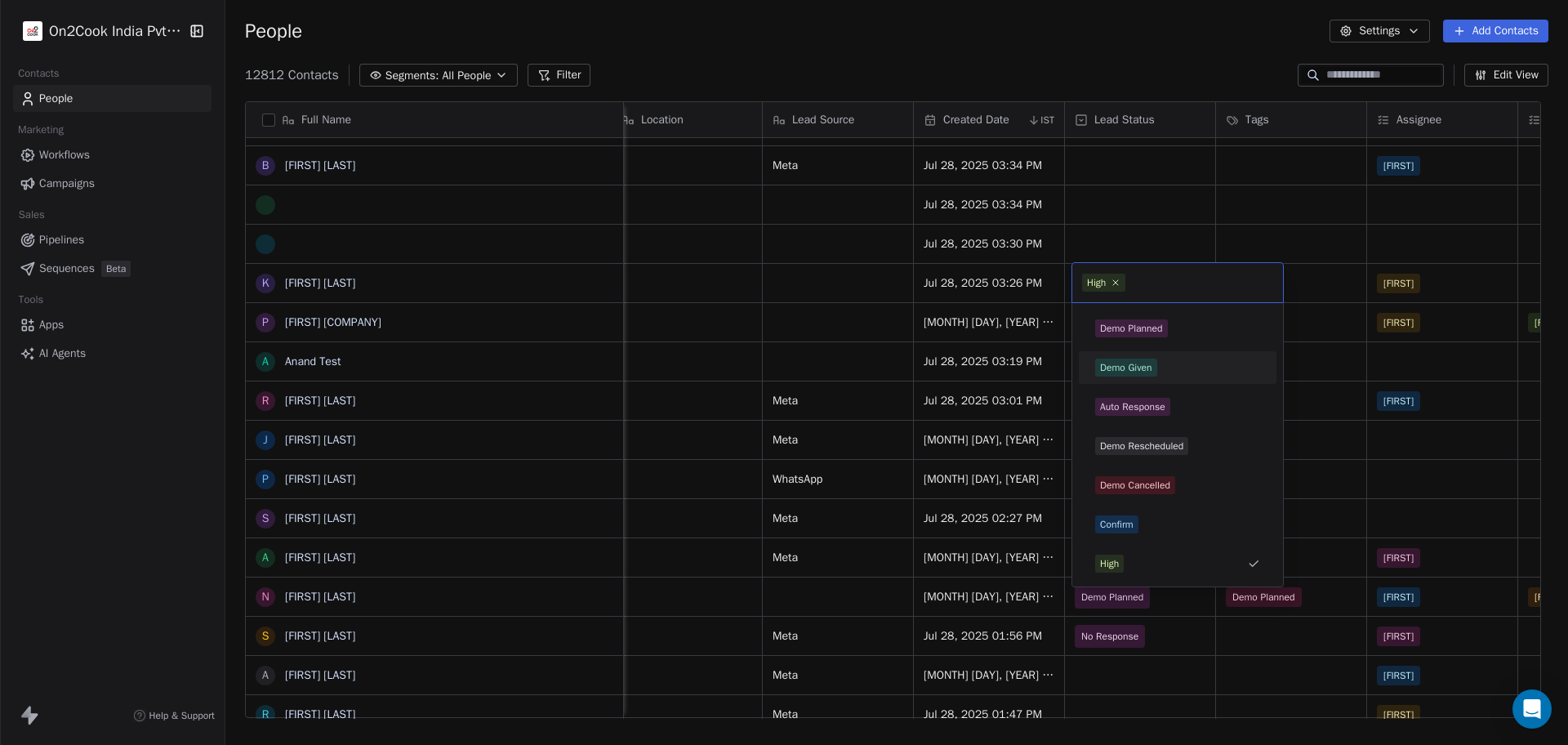 click on "Demo Given" at bounding box center (1178, 368) 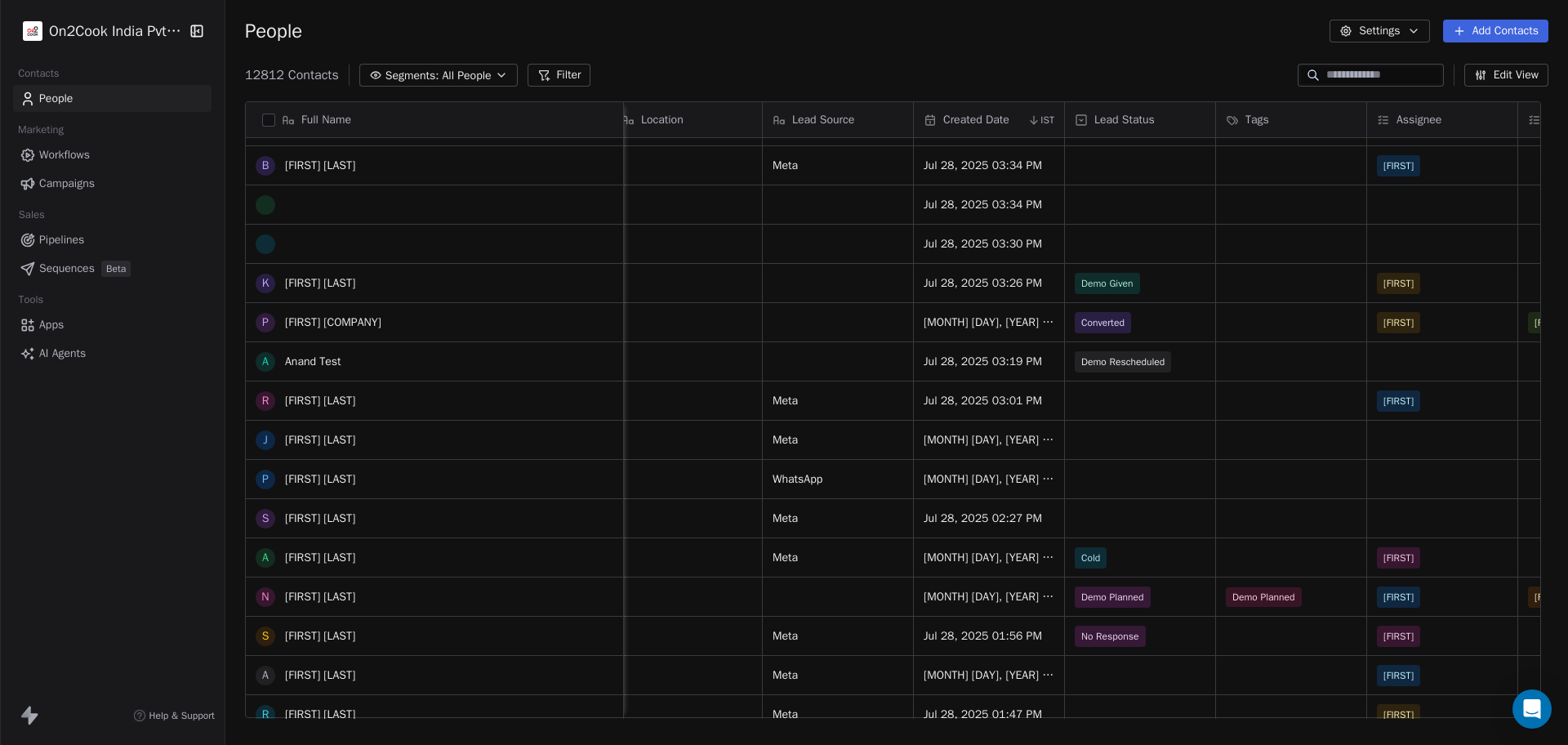 scroll, scrollTop: 0, scrollLeft: 0, axis: both 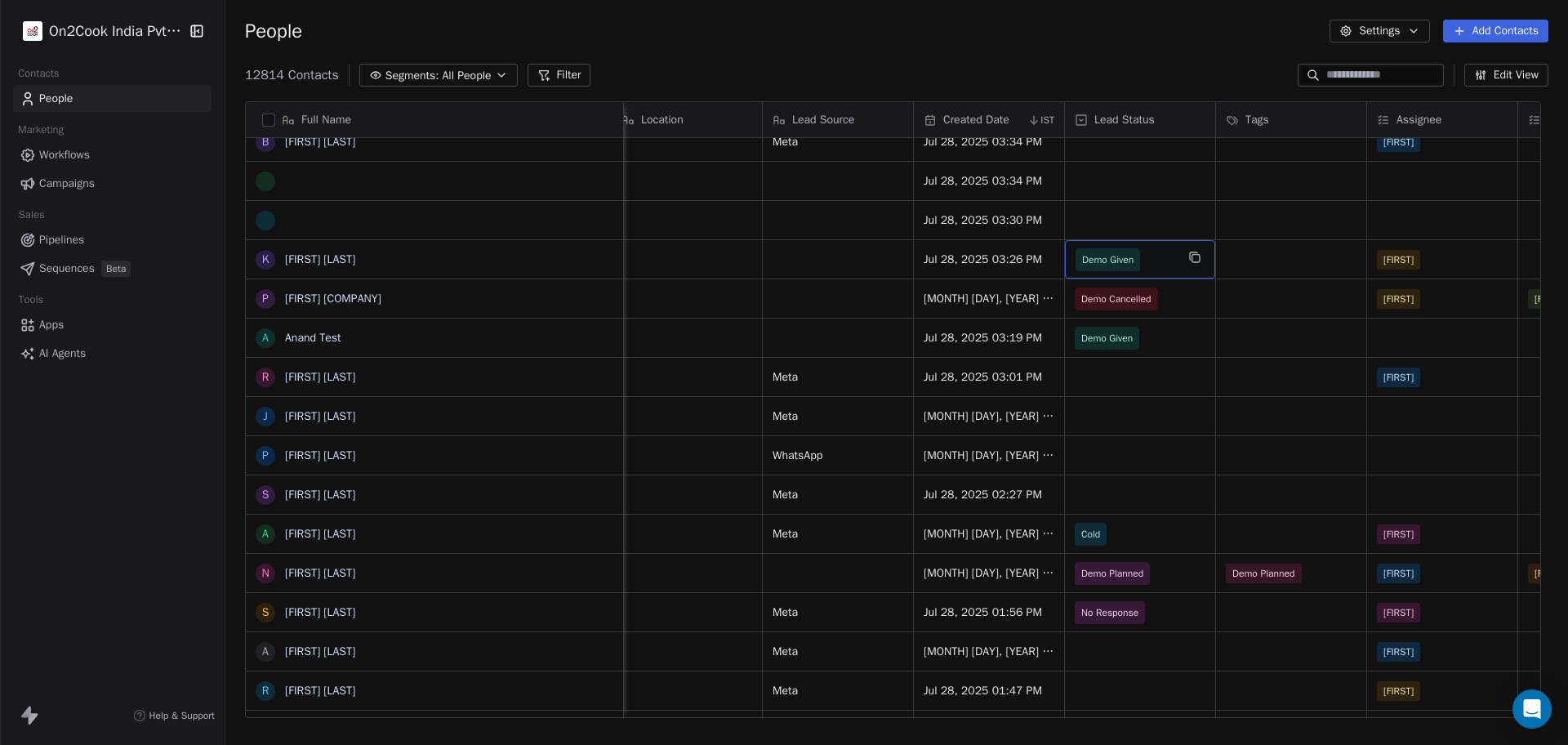 click on "Demo Given" at bounding box center [1107, 260] 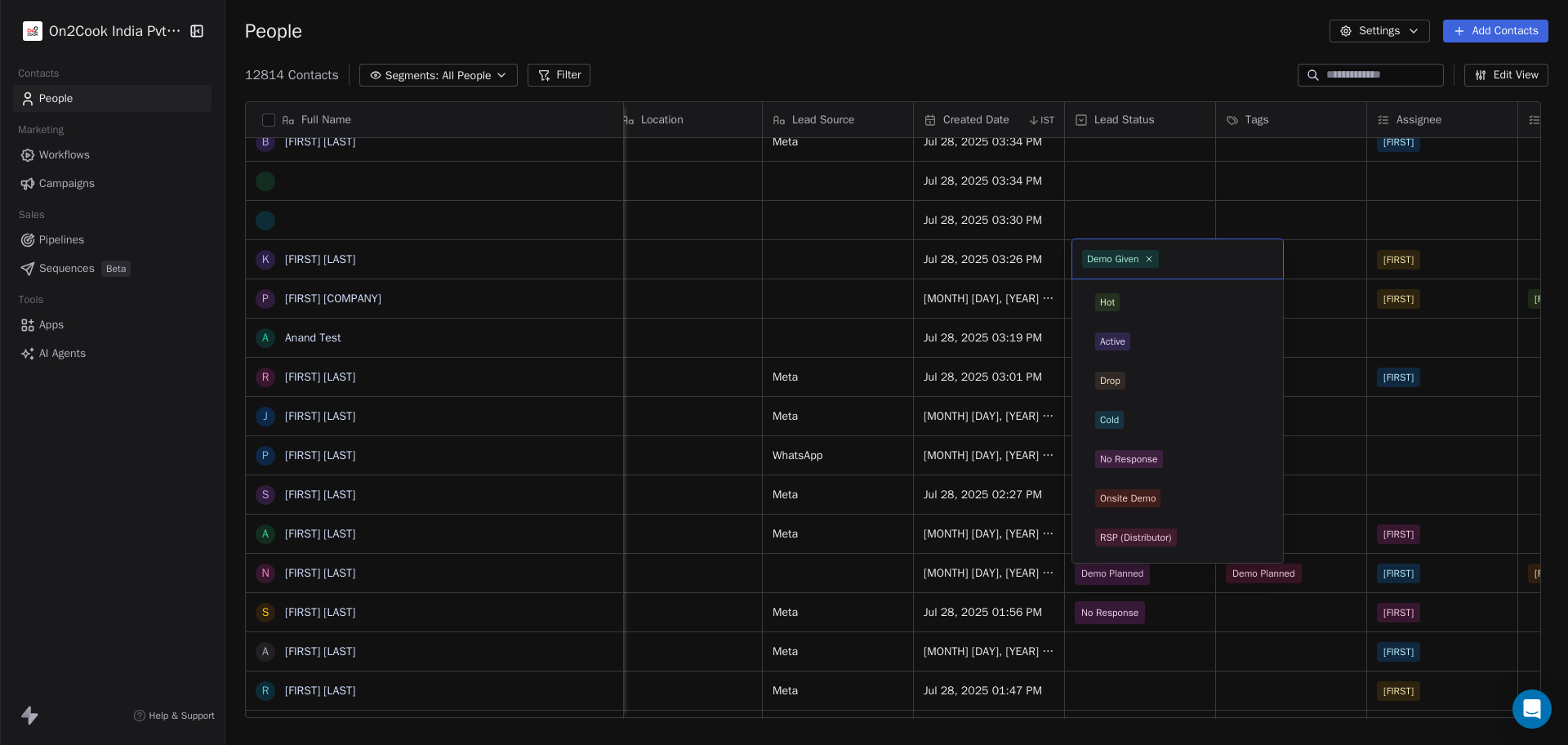 scroll, scrollTop: 194, scrollLeft: 0, axis: vertical 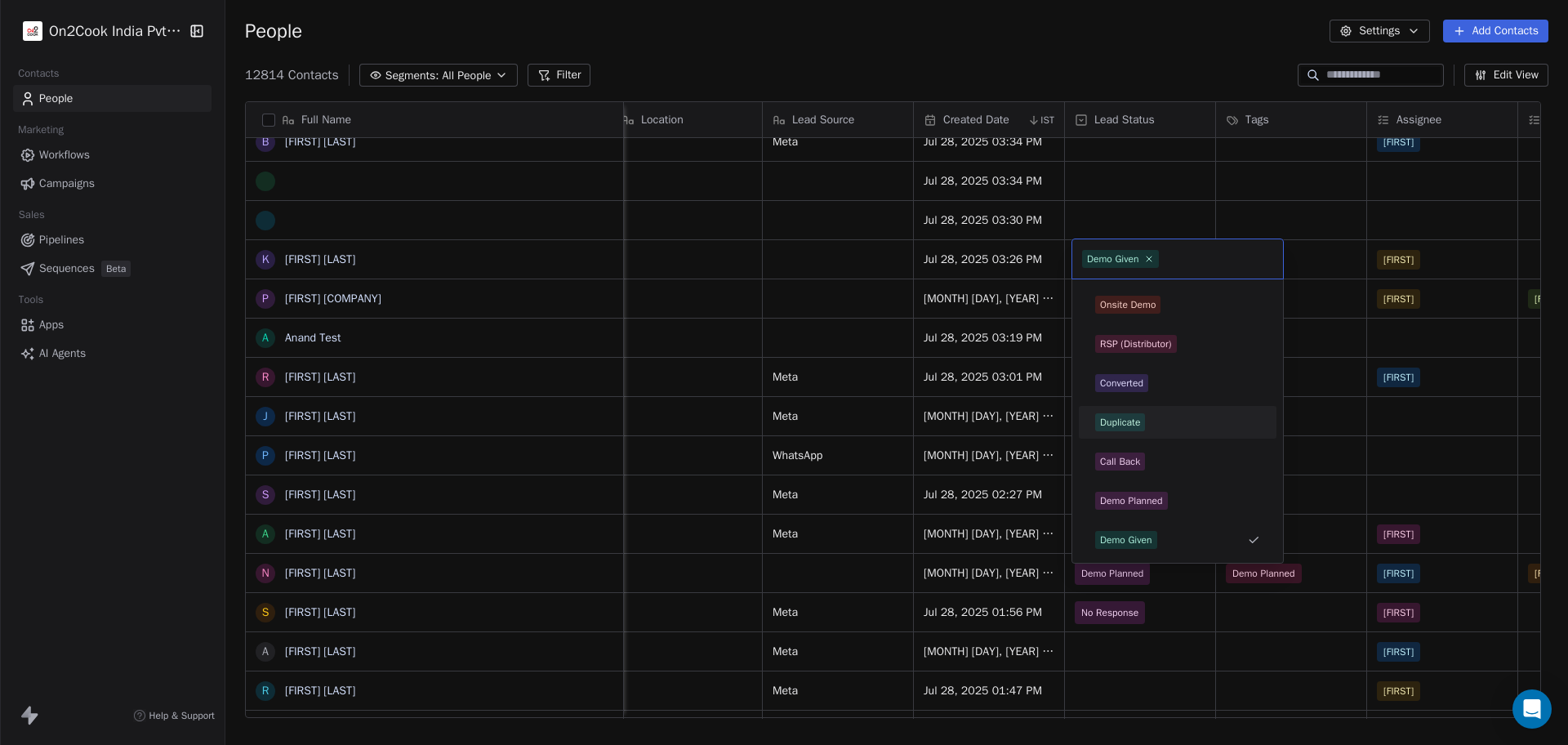 click on "Duplicate" at bounding box center [1120, 422] 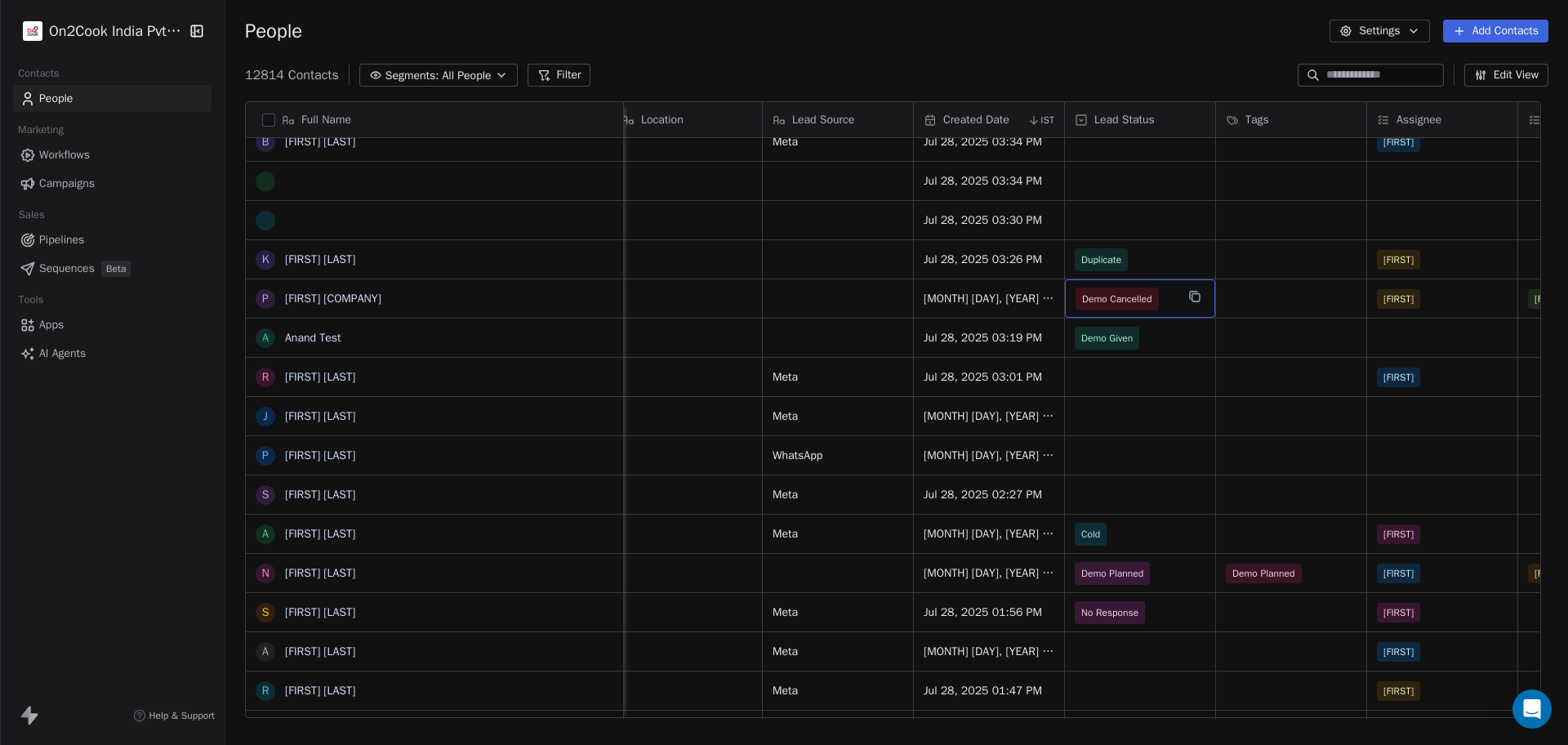 click on "Demo Cancelled" at bounding box center (1117, 299) 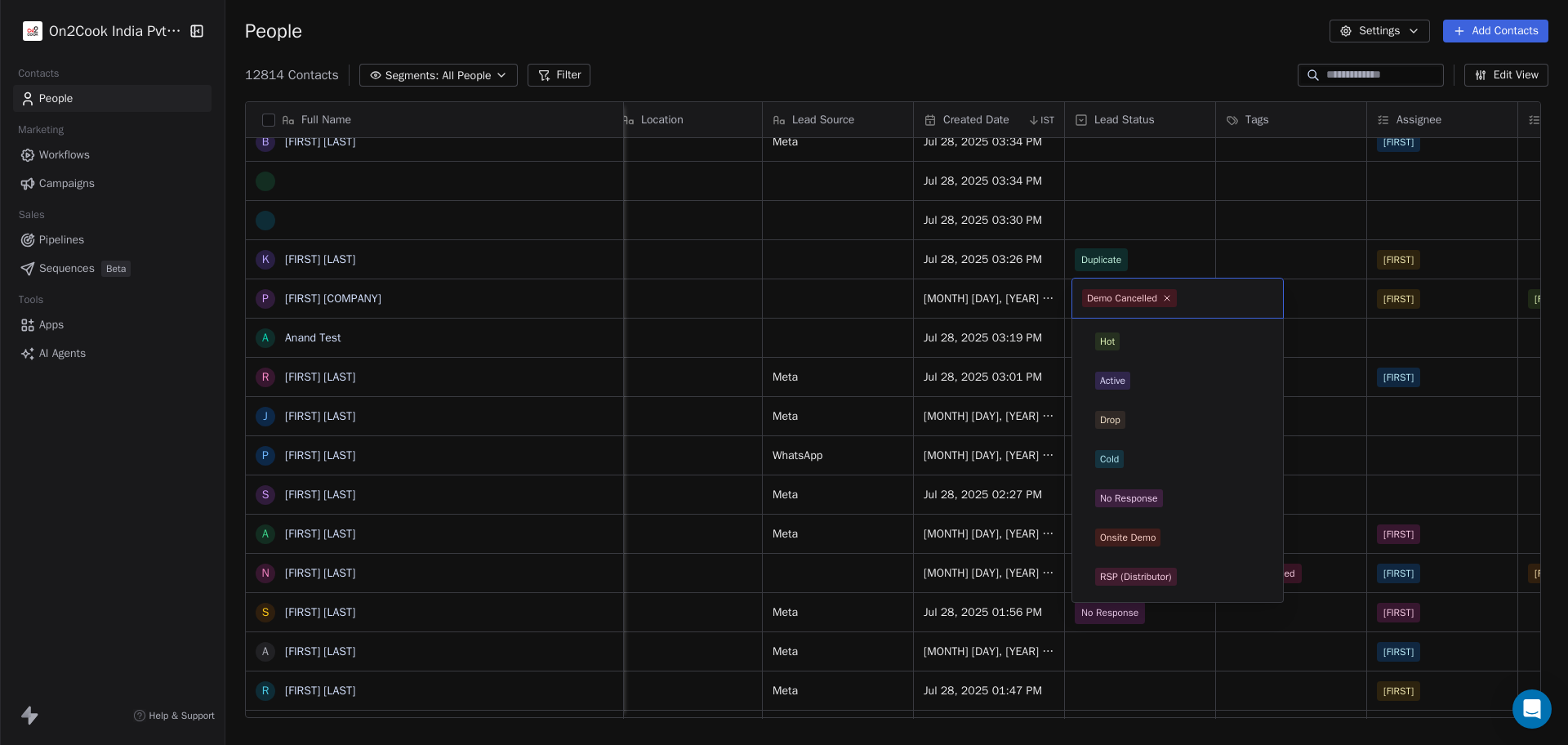 scroll, scrollTop: 311, scrollLeft: 0, axis: vertical 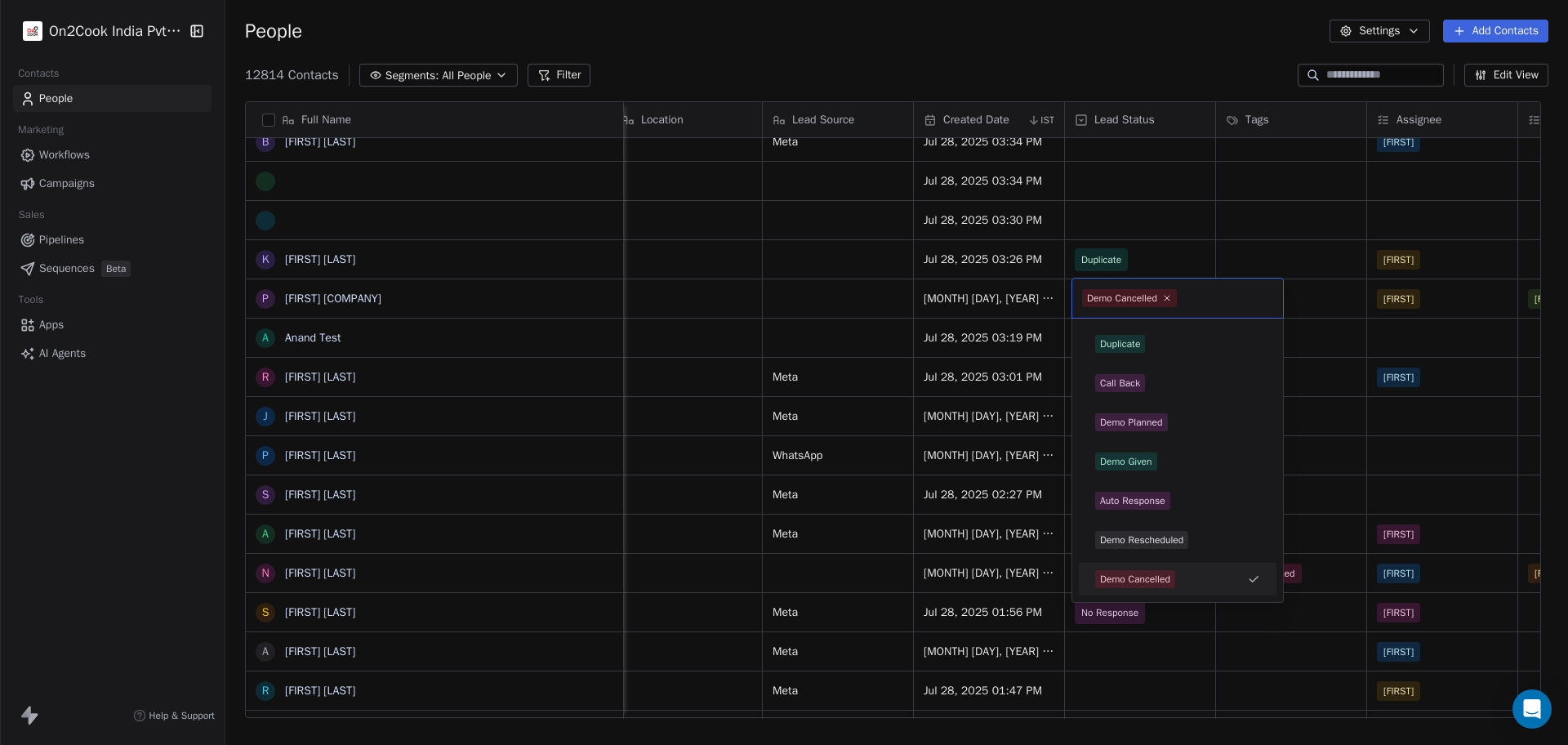 click on "On2Cook India Pvt. Ltd. Contacts People Marketing Workflows Campaigns Sales Pipelines Sequences Beta Tools Apps AI Agents Help & Support People Settings  Add Contacts 12814 Contacts Segments: All People Filter  Edit View Tag Add to Sequence Export Full Name A Amrita Birmi r reetpal M Madhav Krishan Sharma S Shukoor Lb S Sanjay Mehta B Bhumesh Bhumesh K Ketan Shah p piyush test A Anand Test R Rajesh Tekwani J Jay Roy P Pd Gautam Gupta S Sham Kshatriya A Arun Kumar N Nilesh Bhai S Shubhangi Chiplunkar A Amit Prakash R Rasaputra Prabhakar I Imran Mulla R Rishi Rattan V Vidhi Jain L Litu Ray N Nazia Tanweer T Tushar Mehrotra p p NAVEEN KUMAR N Nidhi Jindal N Nasar Century U Udaysinh Mohite N Niyas C Chingshanglakpa  Nongmeikapam B Bharati Parab A Ansar Kabeer S Seyon Seyon R Rajan Dailykitchen P Pothimadathil Hameed N Naveen K Rungta K Kaja Mohammed S Shivendra Agarwal N Nowfal Pulimoottil Sulaiman Job Title company name location Location Lead Source  Created Date IST Lead Status Tags Assignee Sales Rep Website" at bounding box center (784, 372) 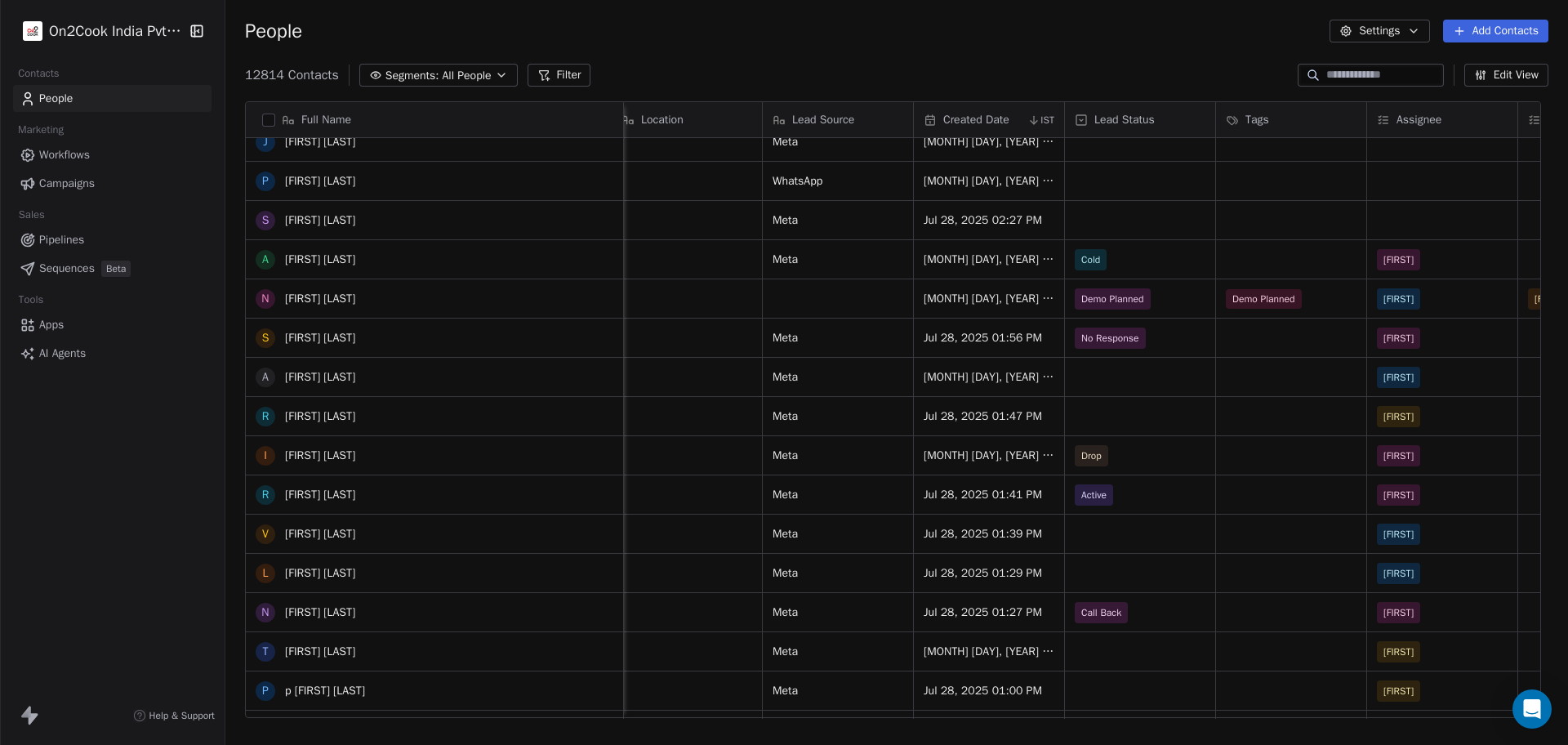 scroll, scrollTop: 0, scrollLeft: 0, axis: both 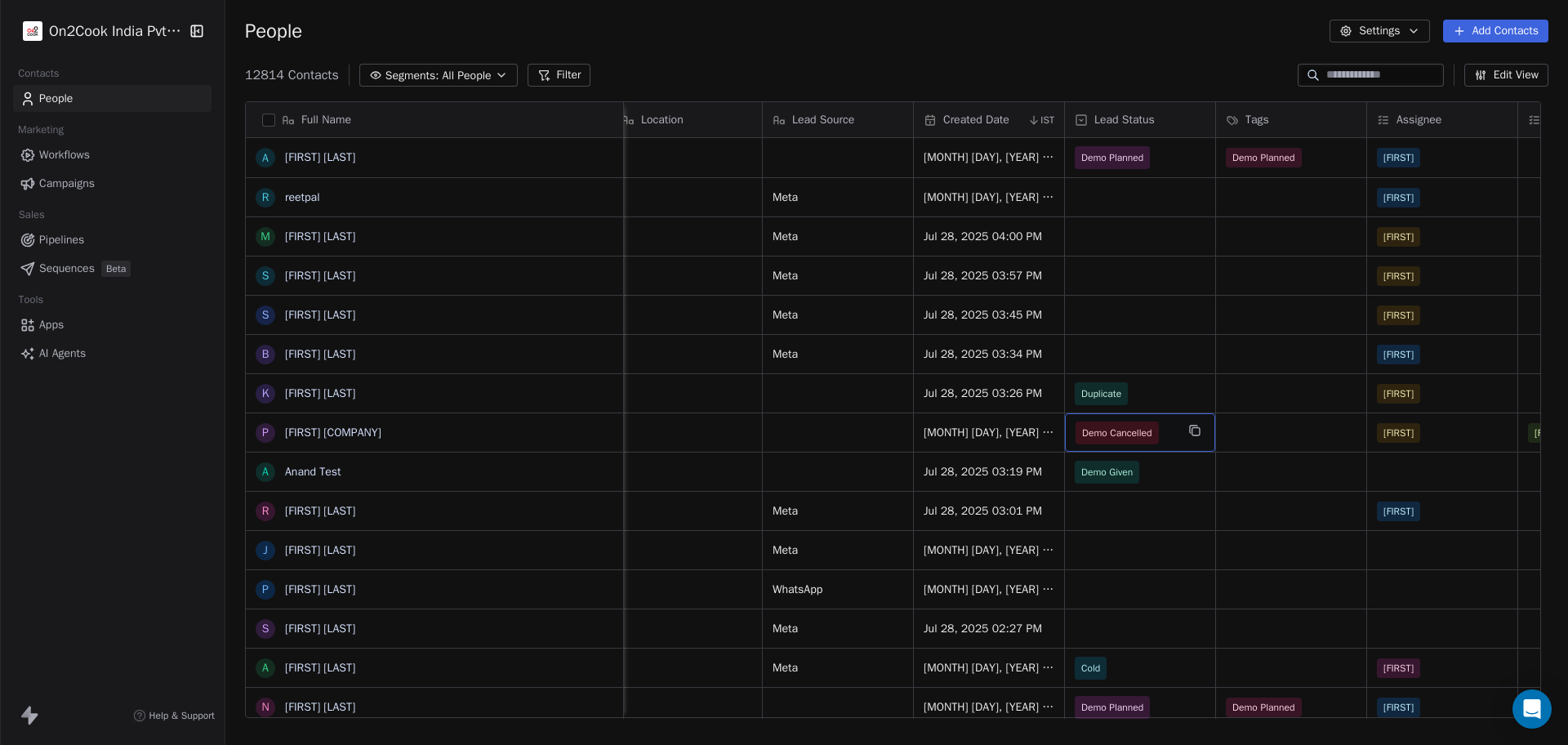 click on "Demo Cancelled" at bounding box center [1117, 433] 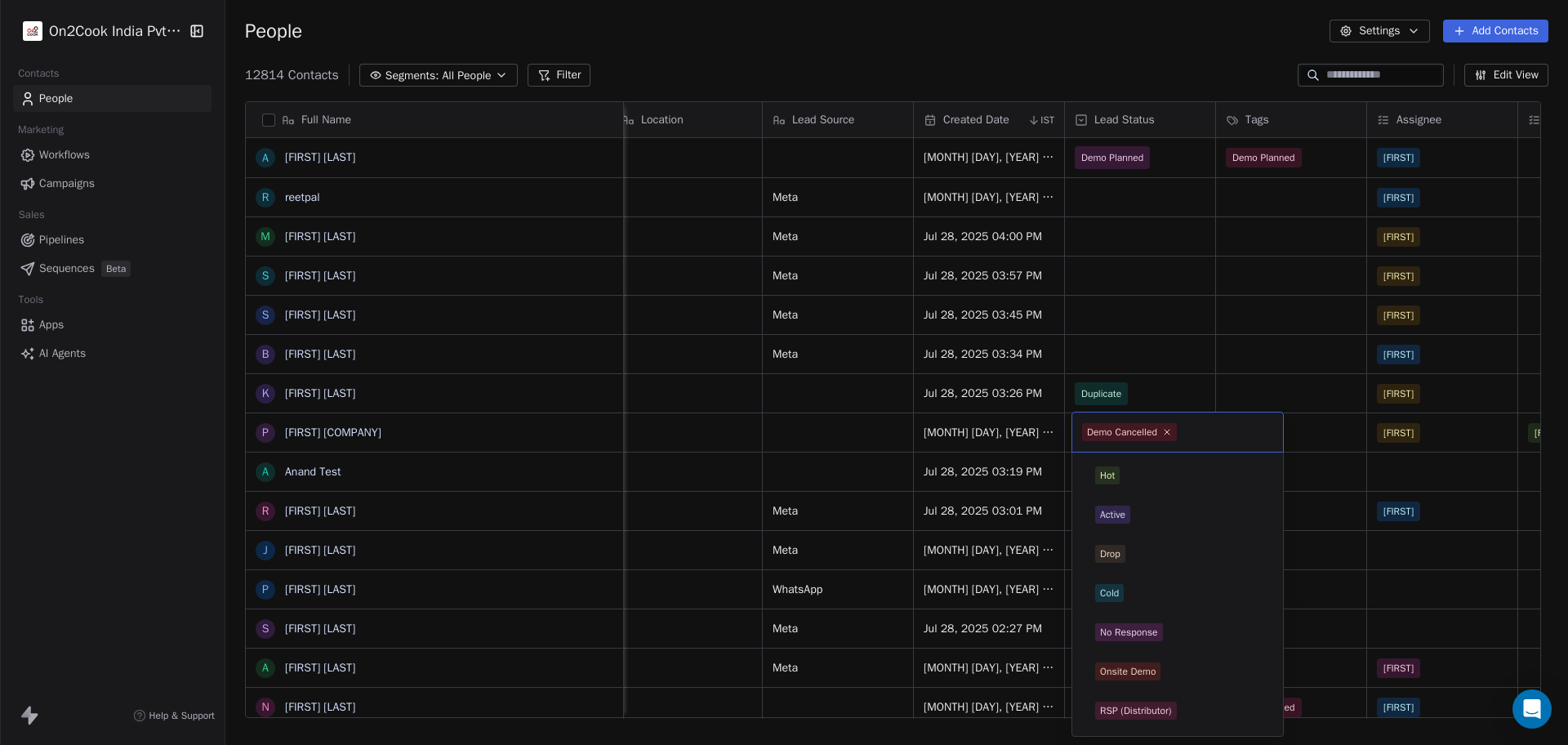 scroll, scrollTop: 311, scrollLeft: 0, axis: vertical 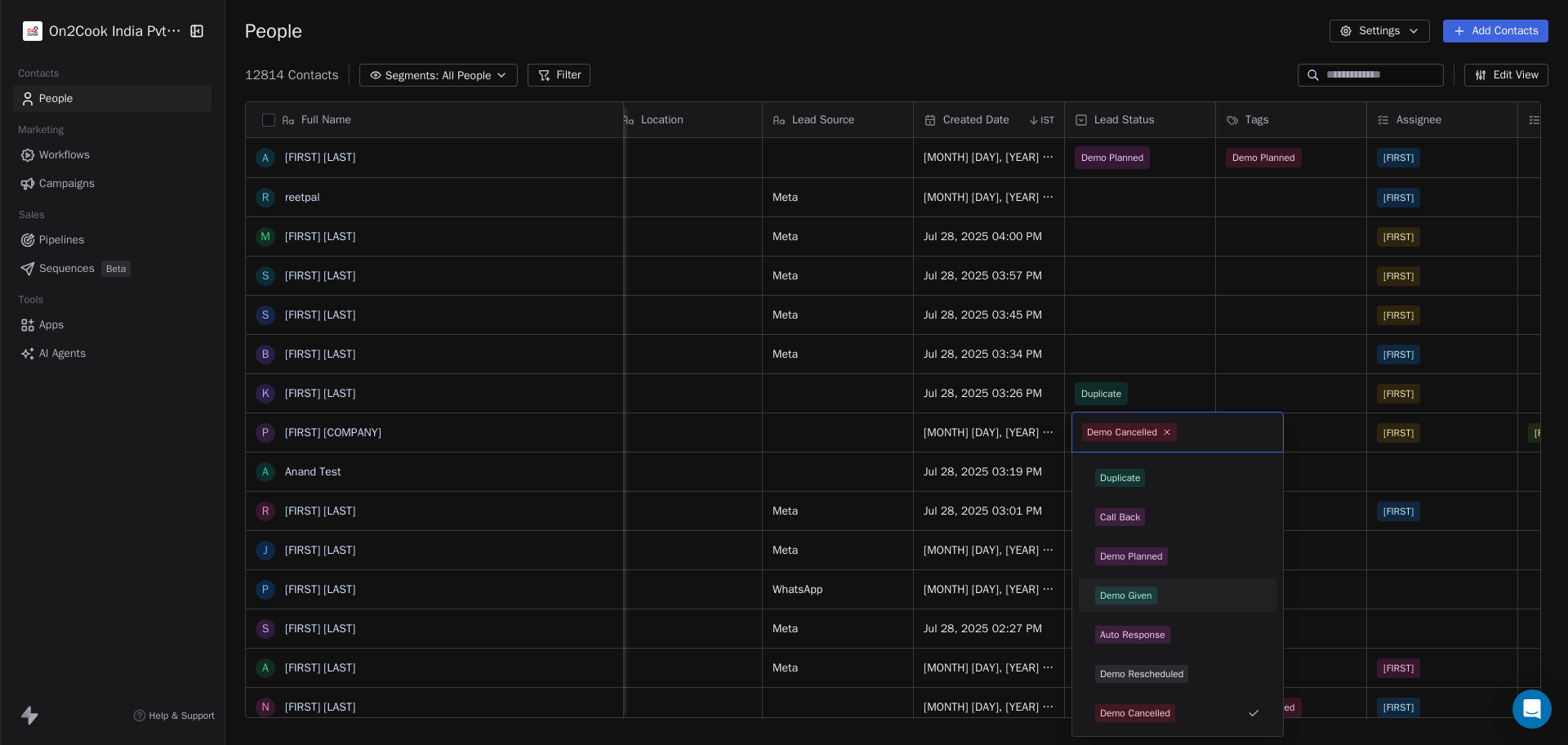 click on "Demo Given" at bounding box center (1126, 596) 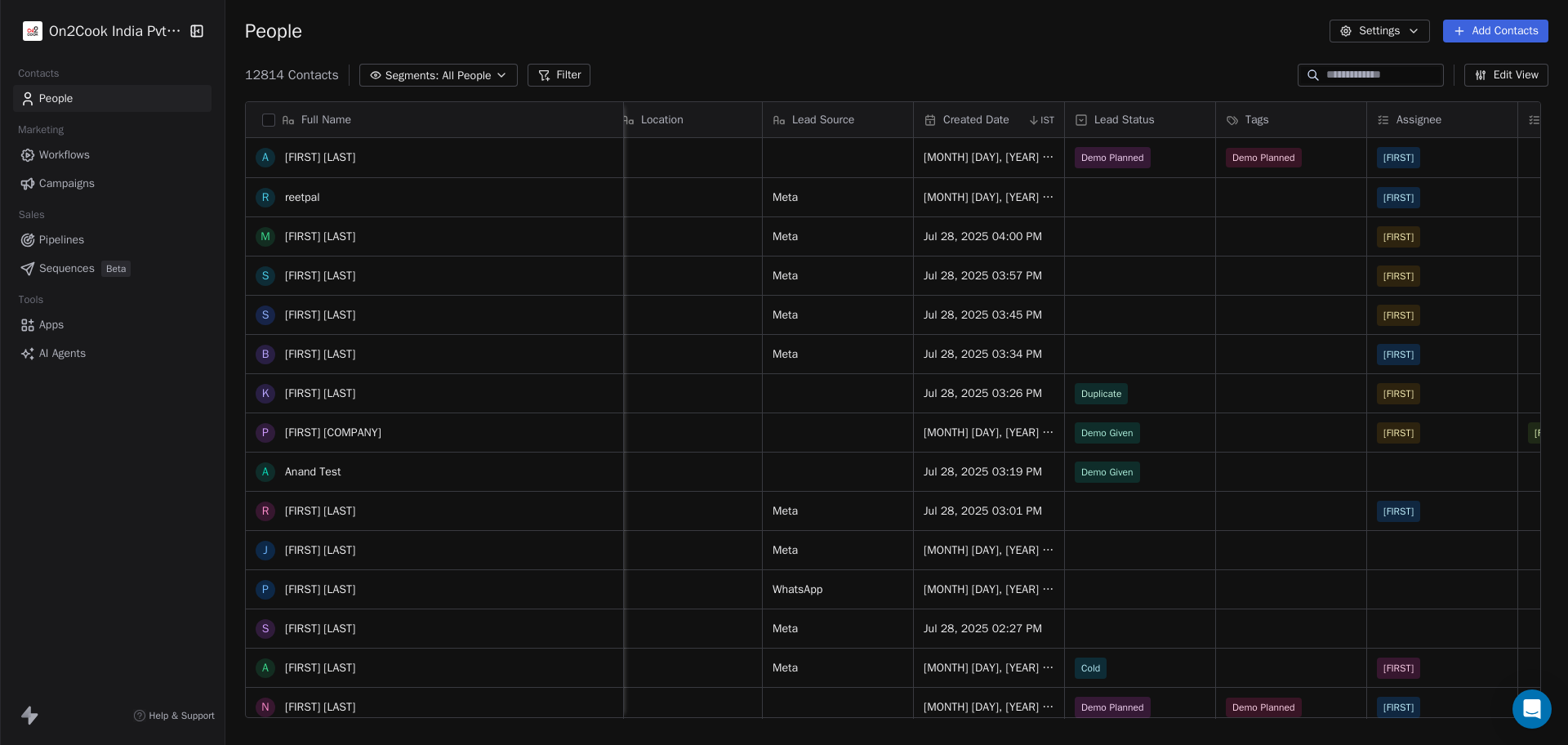 scroll, scrollTop: 511, scrollLeft: 0, axis: vertical 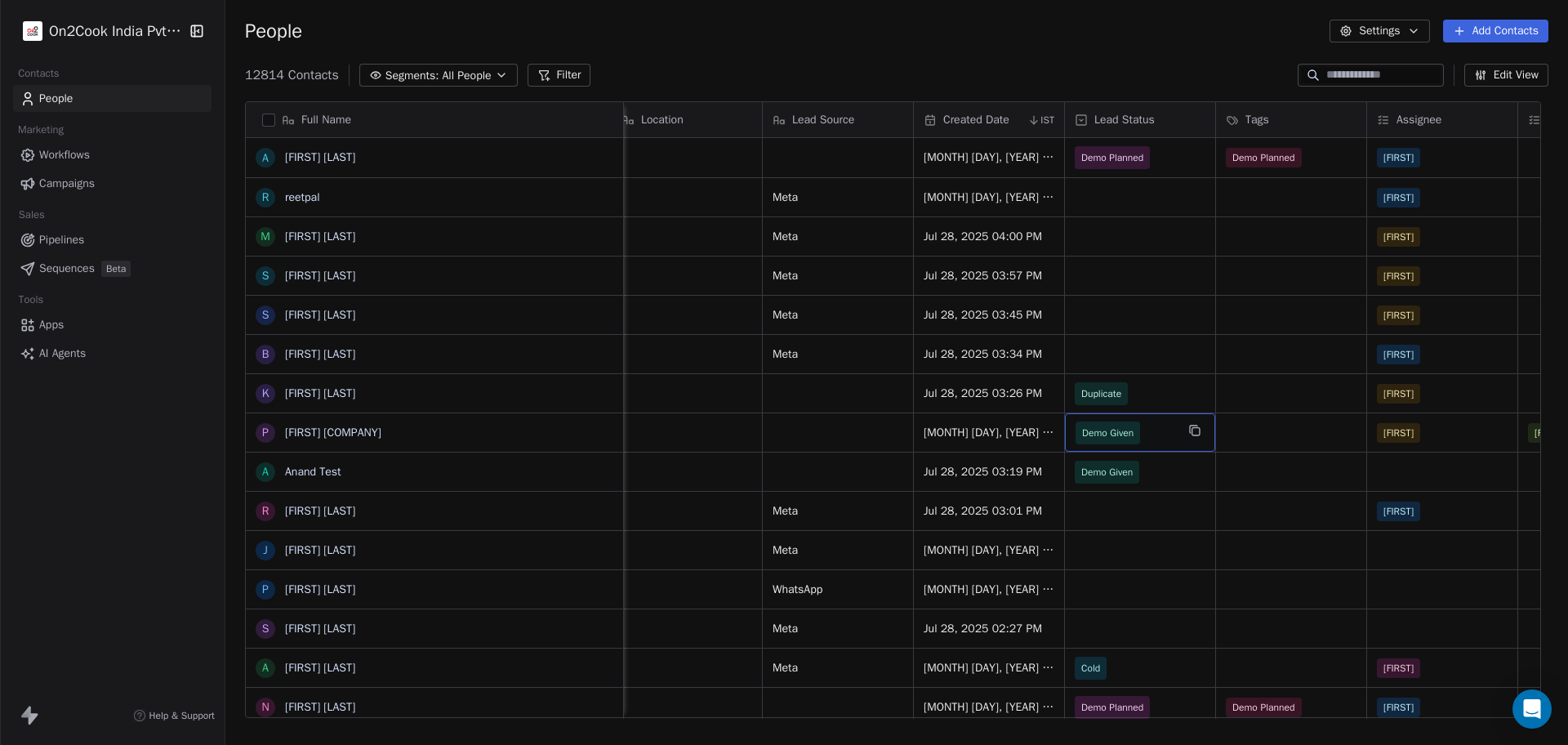 click on "Demo Given" at bounding box center [1107, 433] 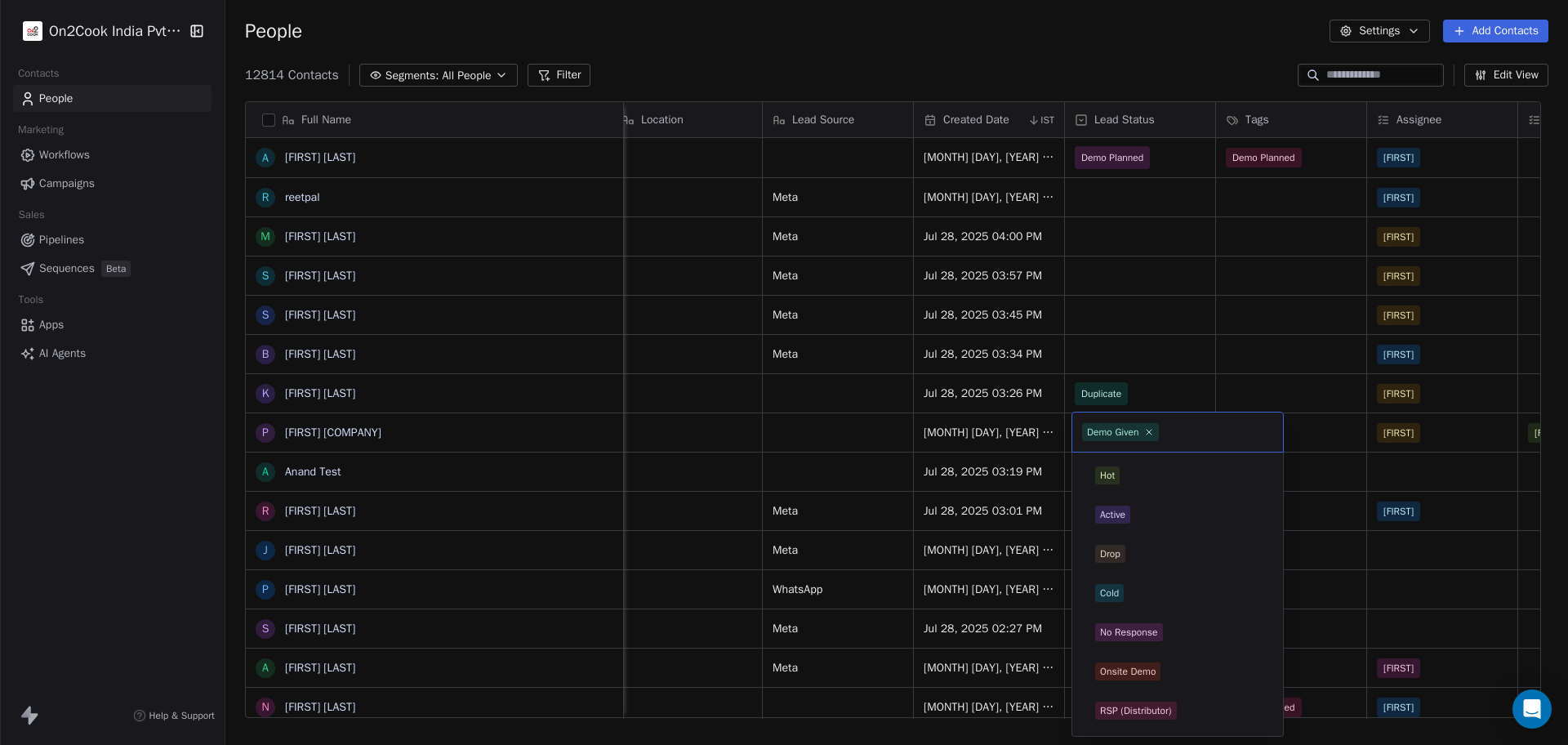 scroll, scrollTop: 194, scrollLeft: 0, axis: vertical 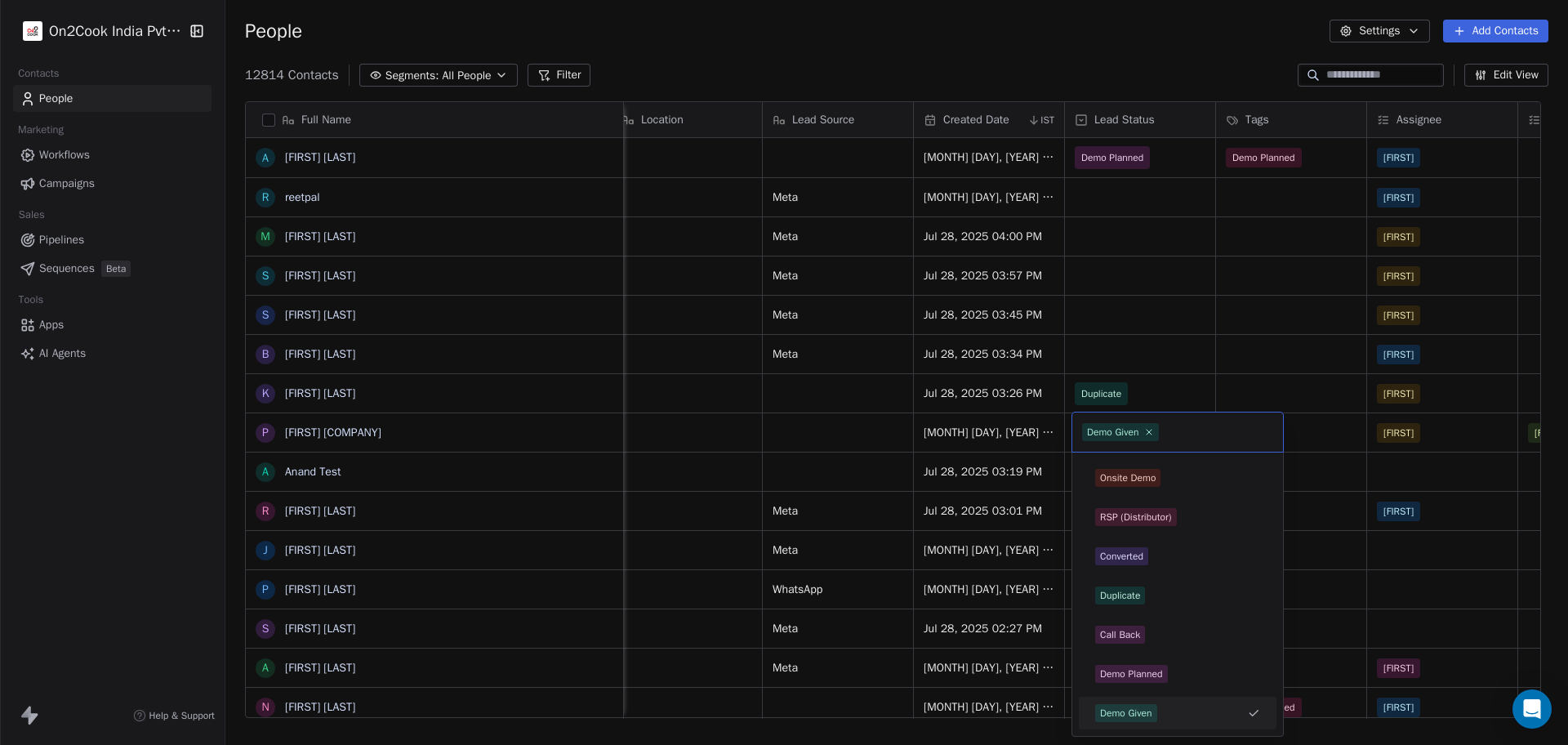 click on "On2Cook India Pvt. Ltd. Contacts People Marketing Workflows Campaigns Sales Pipelines Sequences Beta Tools Apps AI Agents Help & Support People Settings  Add Contacts 12814 Contacts Segments: All People Filter  Edit View Tag Add to Sequence Export Full Name A Amrita Birmi r reetpal M Madhav Krishan Sharma S Shukoor Lb S Sanjay Mehta B Bhumesh Bhumesh K Ketan Shah p piyush test A Anand Test R Rajesh Tekwani J Jay Roy P Pd Gautam Gupta S Sham Kshatriya A Arun Kumar N Nilesh Bhai S Shubhangi Chiplunkar A Amit Prakash R Rasaputra Prabhakar I Imran Mulla R Rishi Rattan V Vidhi Jain L Litu Ray N Nazia Tanweer T Tushar Mehrotra p p NAVEEN KUMAR N Nidhi Jindal N Nasar Century U Udaysinh Mohite N Niyas C Chingshanglakpa  Nongmeikapam B Bharati Parab A Ansar Kabeer S Seyon Seyon R Rajan Dailykitchen P Pothimadathil Hameed Job Title company name location Location Lead Source  Created Date IST Lead Status Tags Assignee Sales Rep Website zomato link Last Activity Date IST   Birmi's Restaurant Ahmedabad Demo Planned" at bounding box center (784, 372) 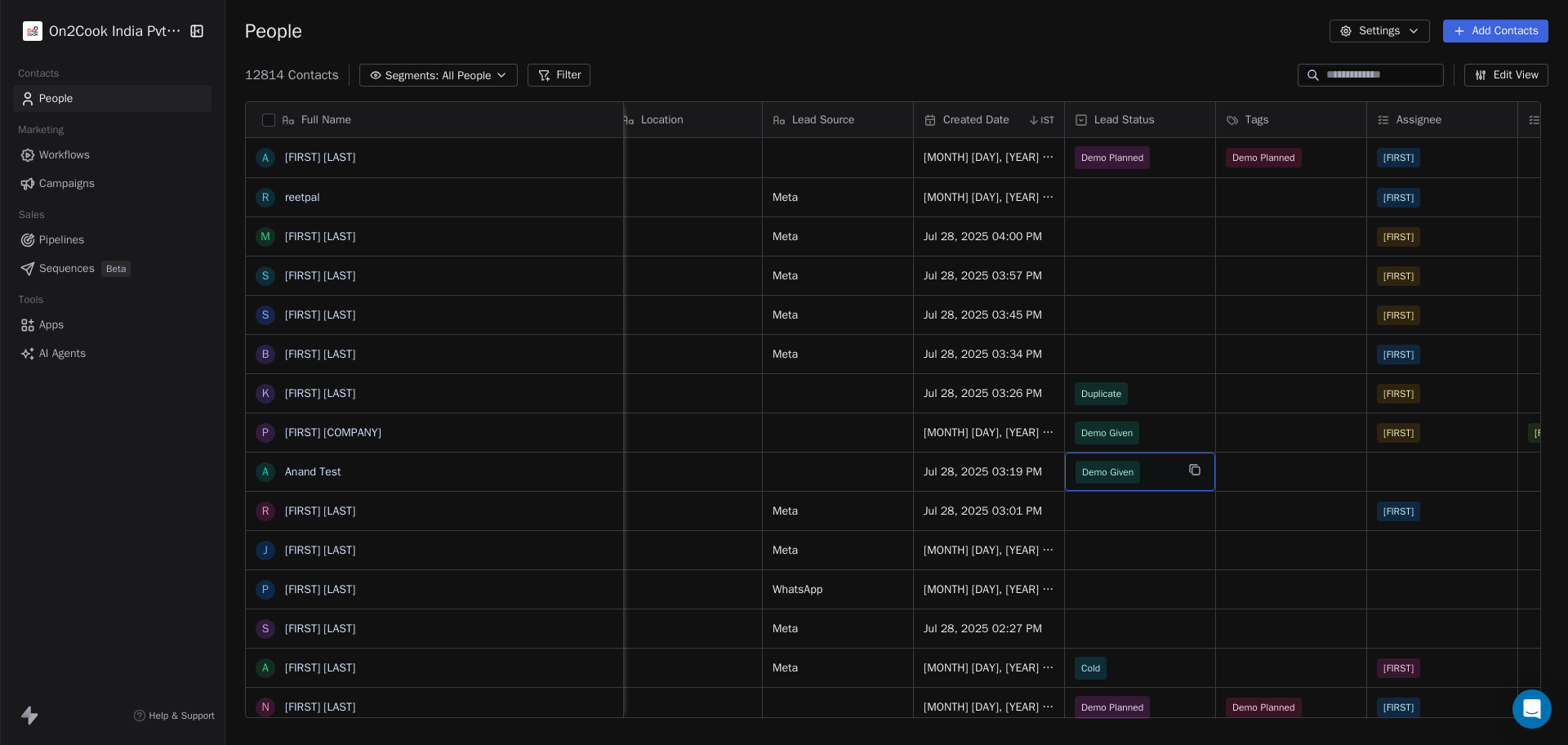 click on "Demo Given" at bounding box center [1107, 472] 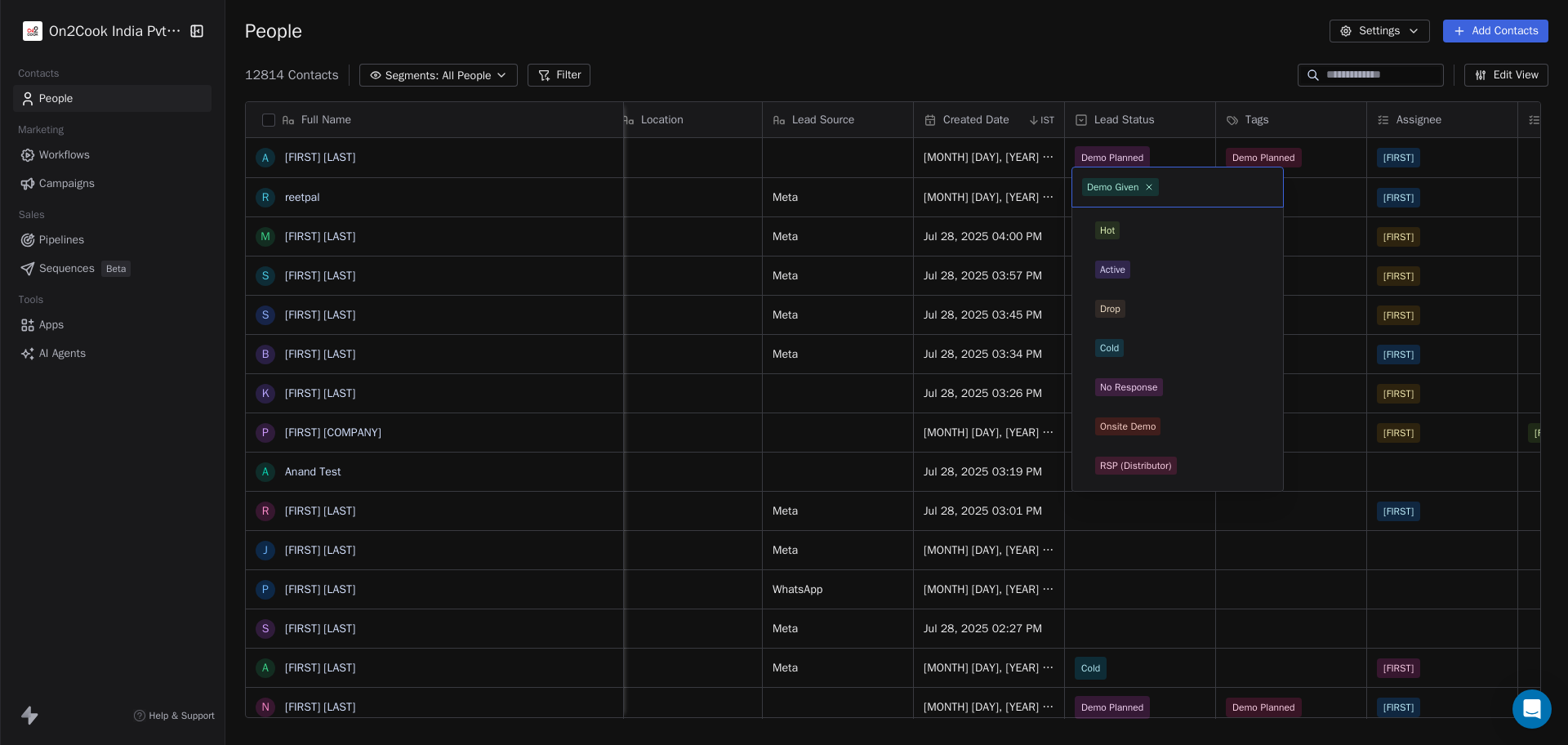scroll, scrollTop: 194, scrollLeft: 0, axis: vertical 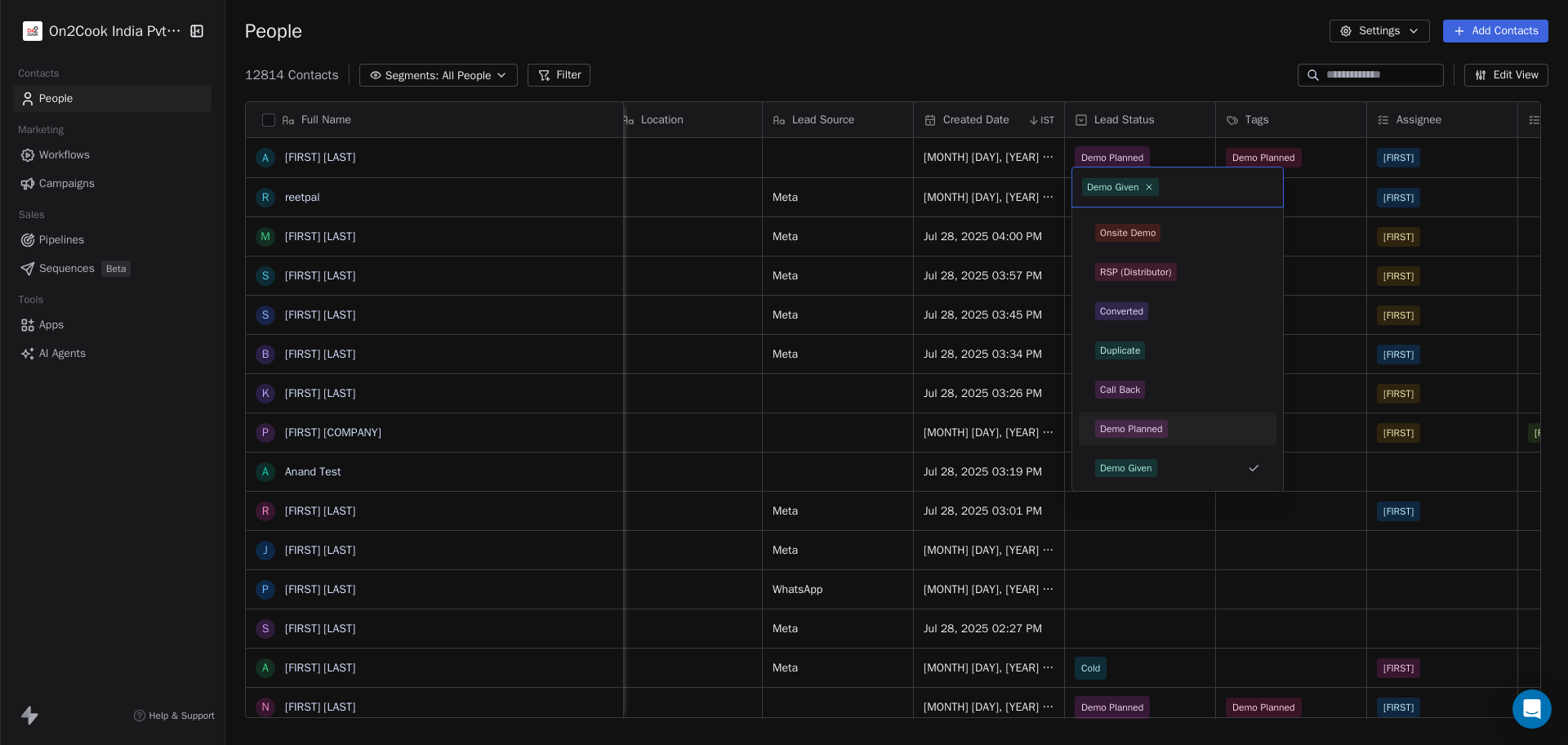 click on "Demo Planned" at bounding box center (1131, 429) 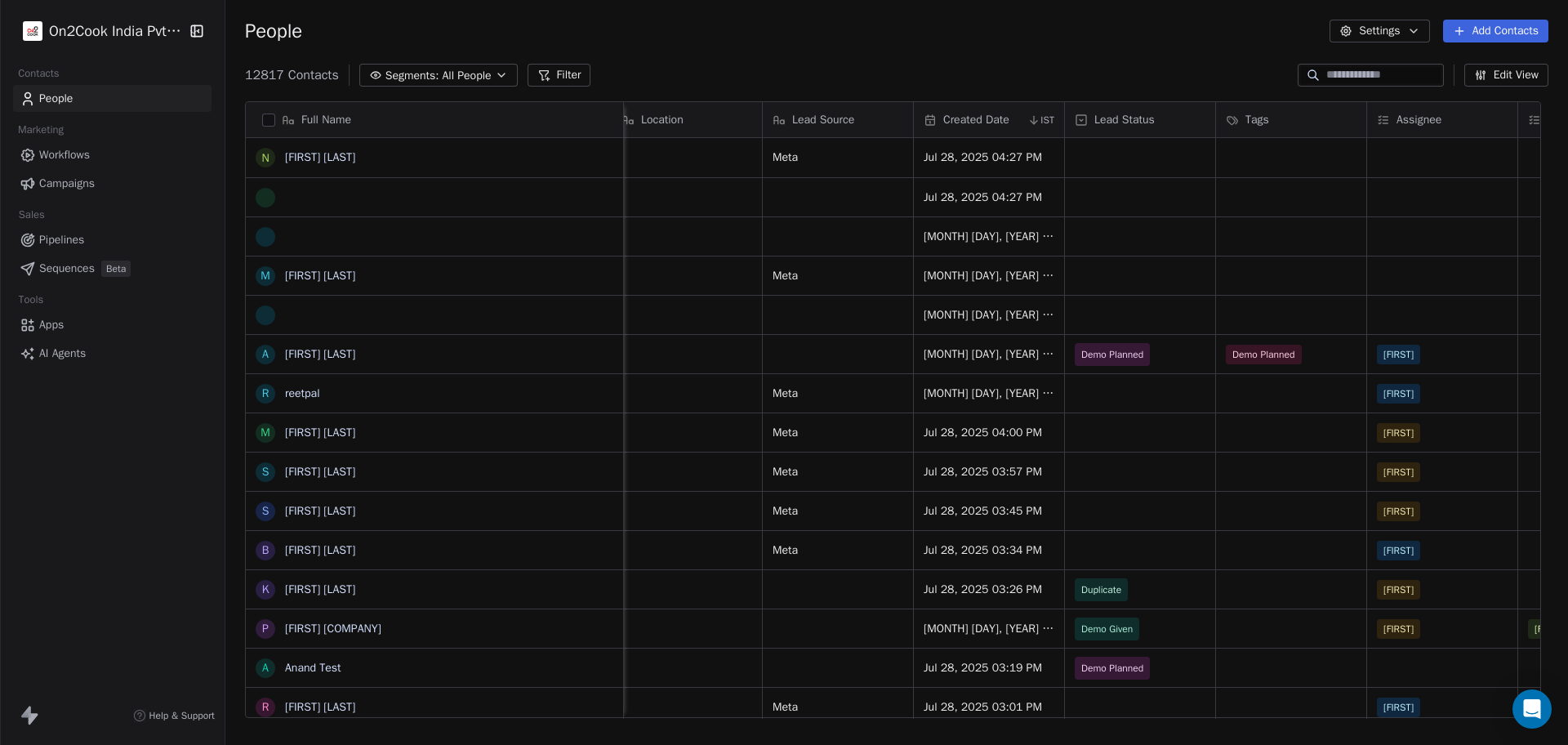 scroll, scrollTop: 6, scrollLeft: 0, axis: vertical 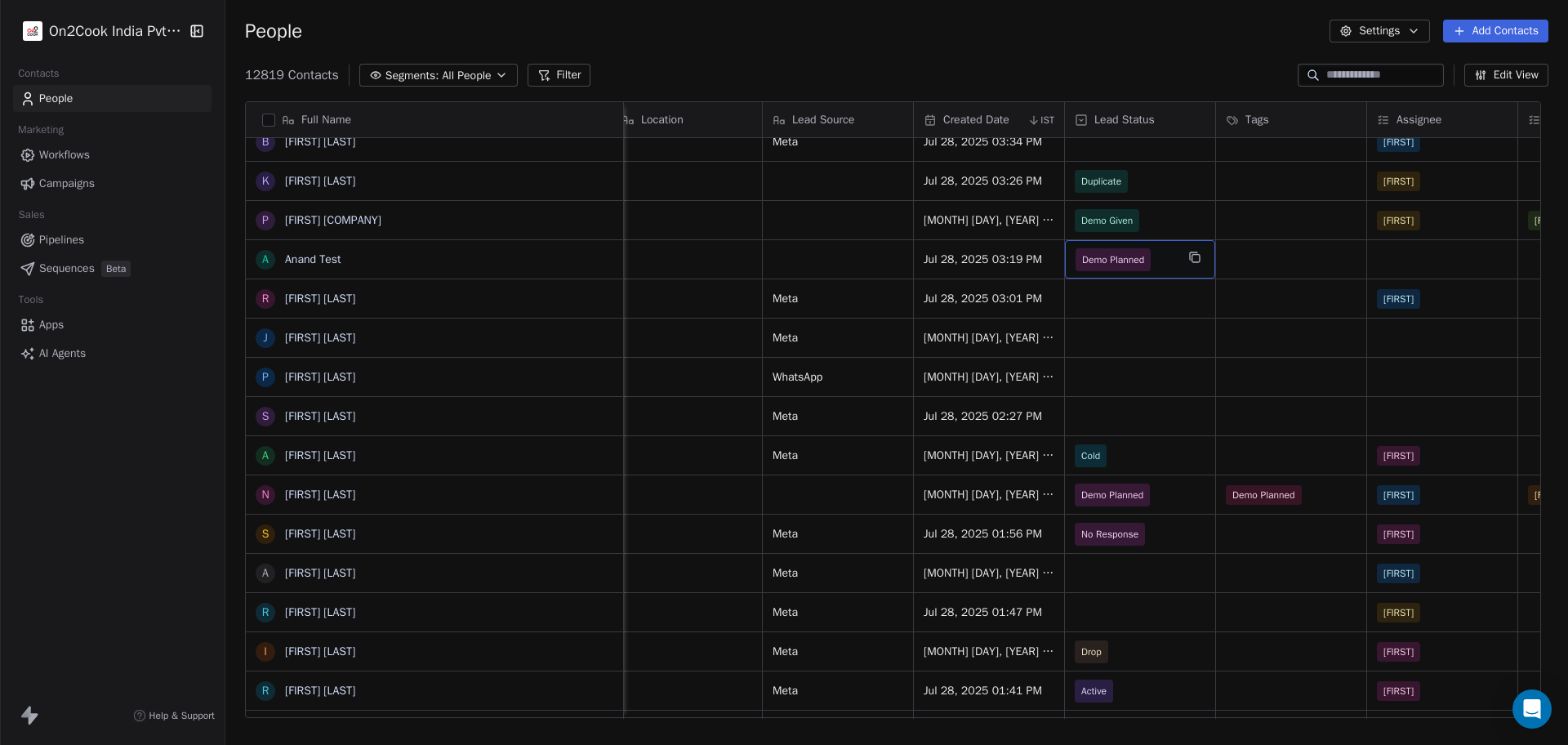 click on "Demo Planned" at bounding box center [1113, 260] 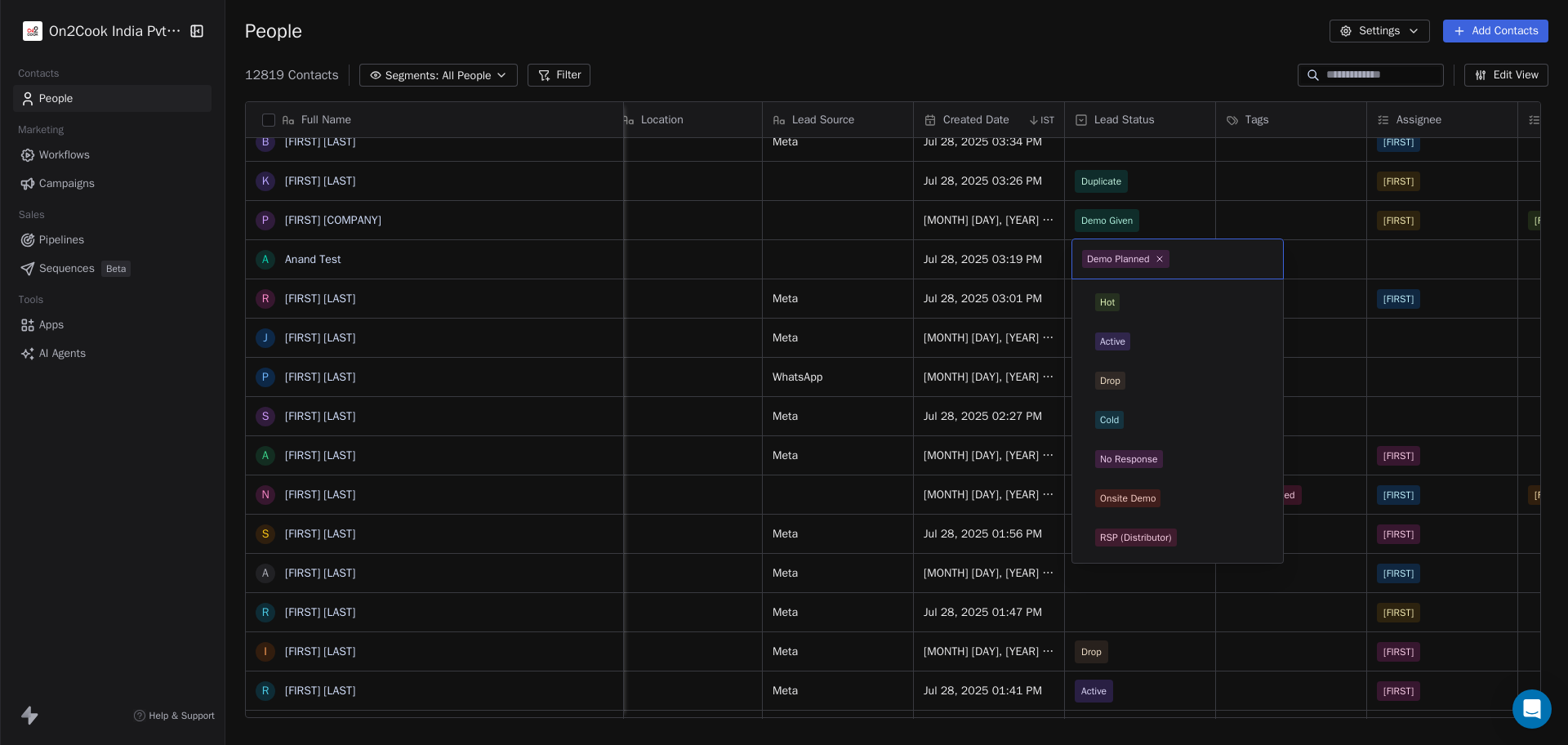 scroll, scrollTop: 154, scrollLeft: 0, axis: vertical 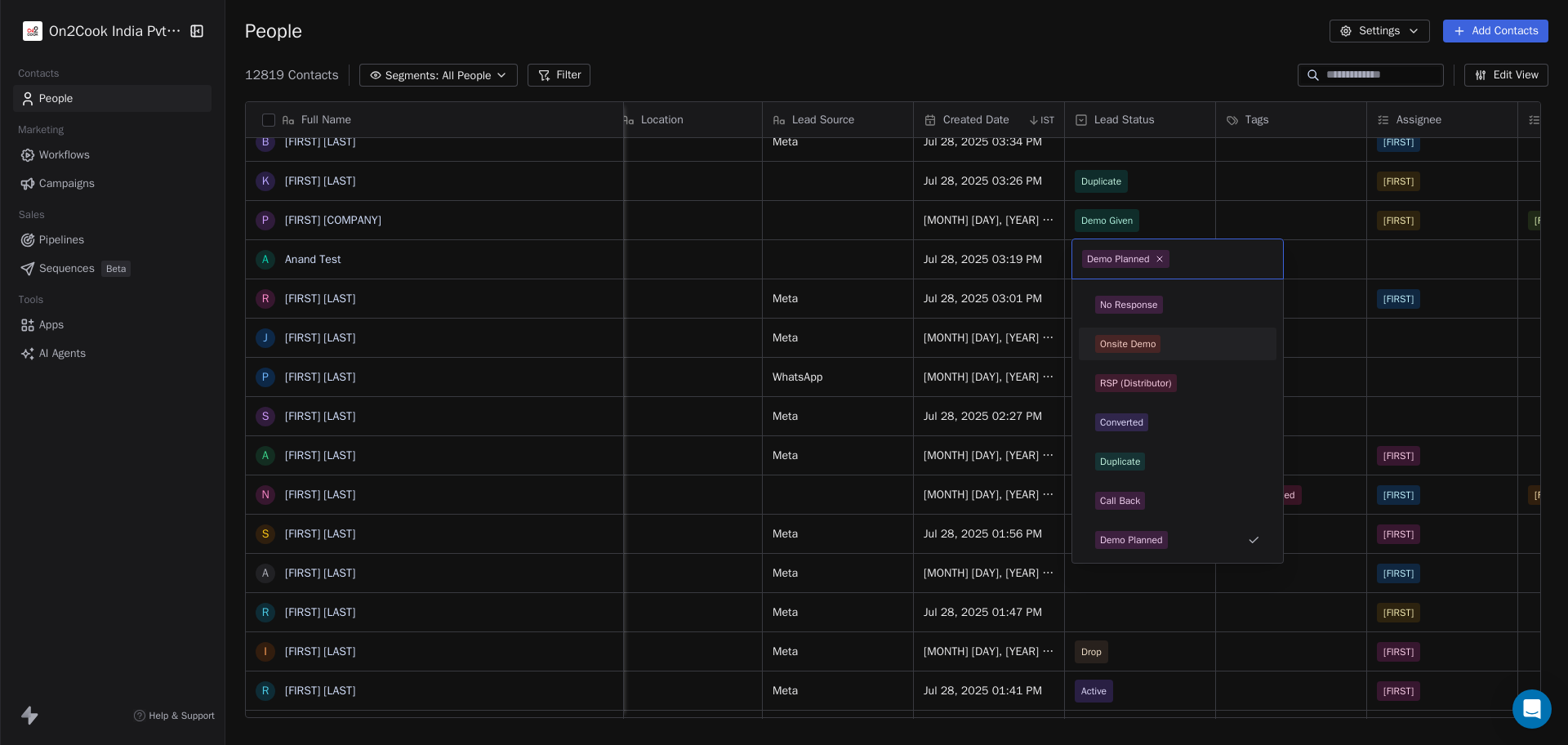 click on "Onsite Demo" at bounding box center (1178, 344) 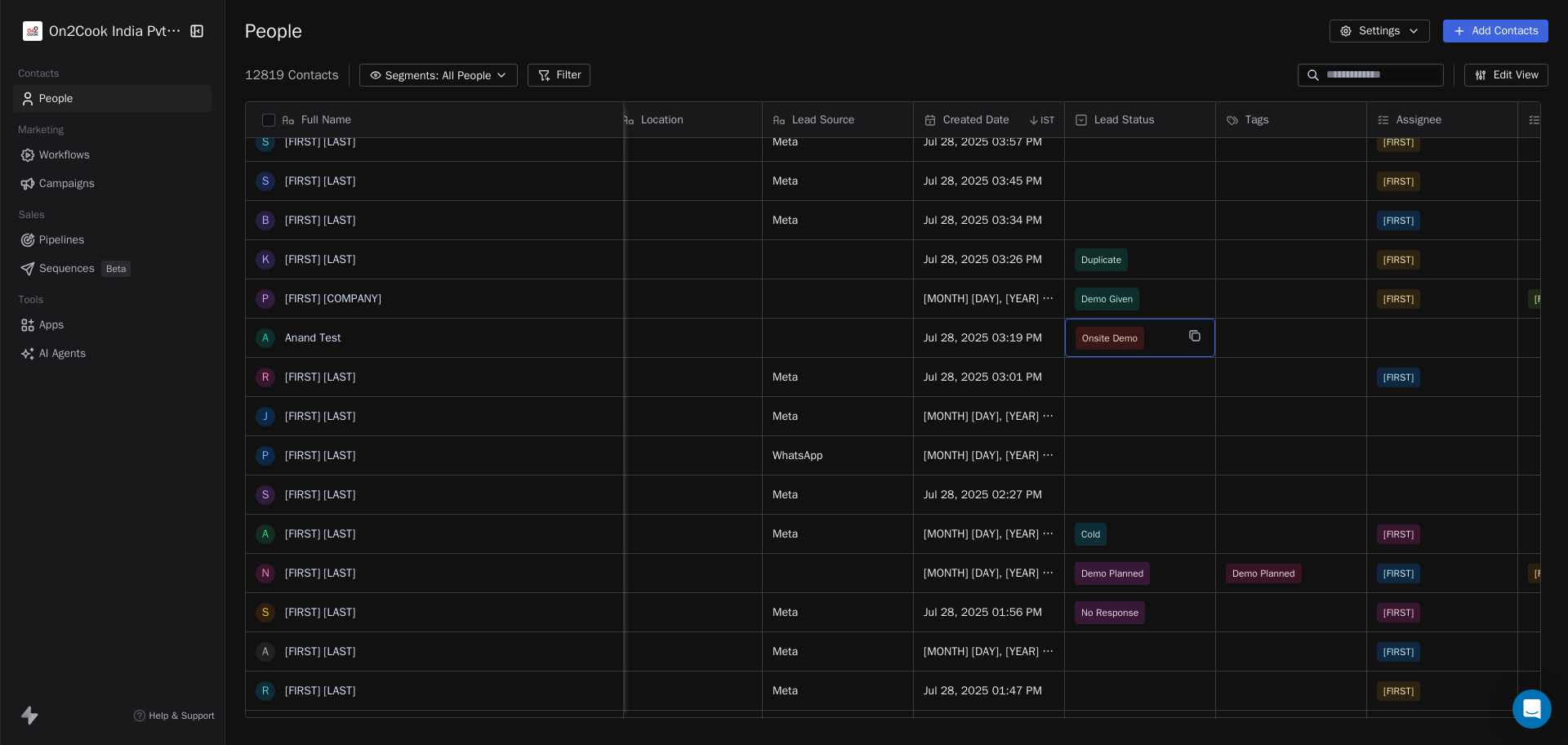 click on "Onsite Demo" at bounding box center (1110, 338) 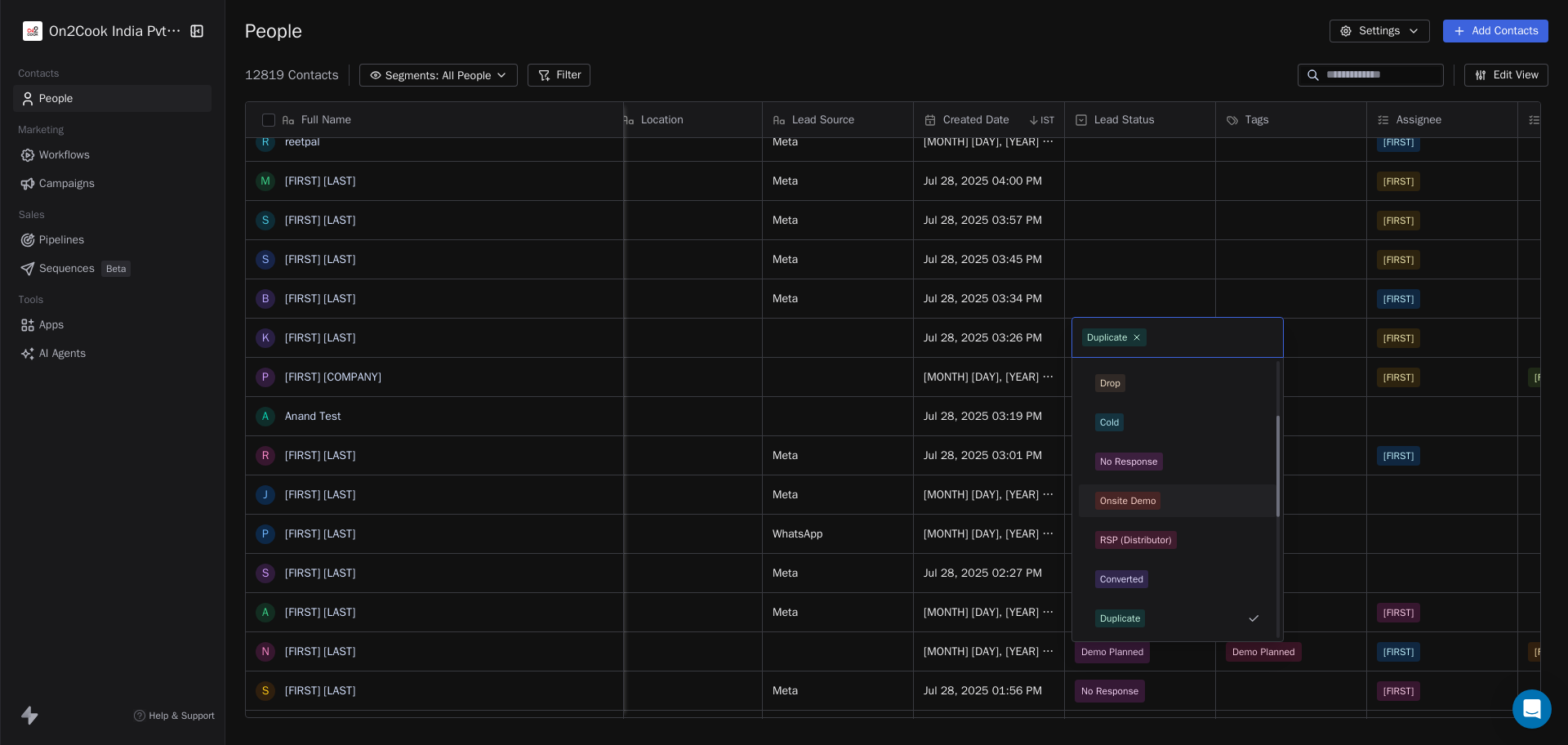 scroll, scrollTop: 178, scrollLeft: 0, axis: vertical 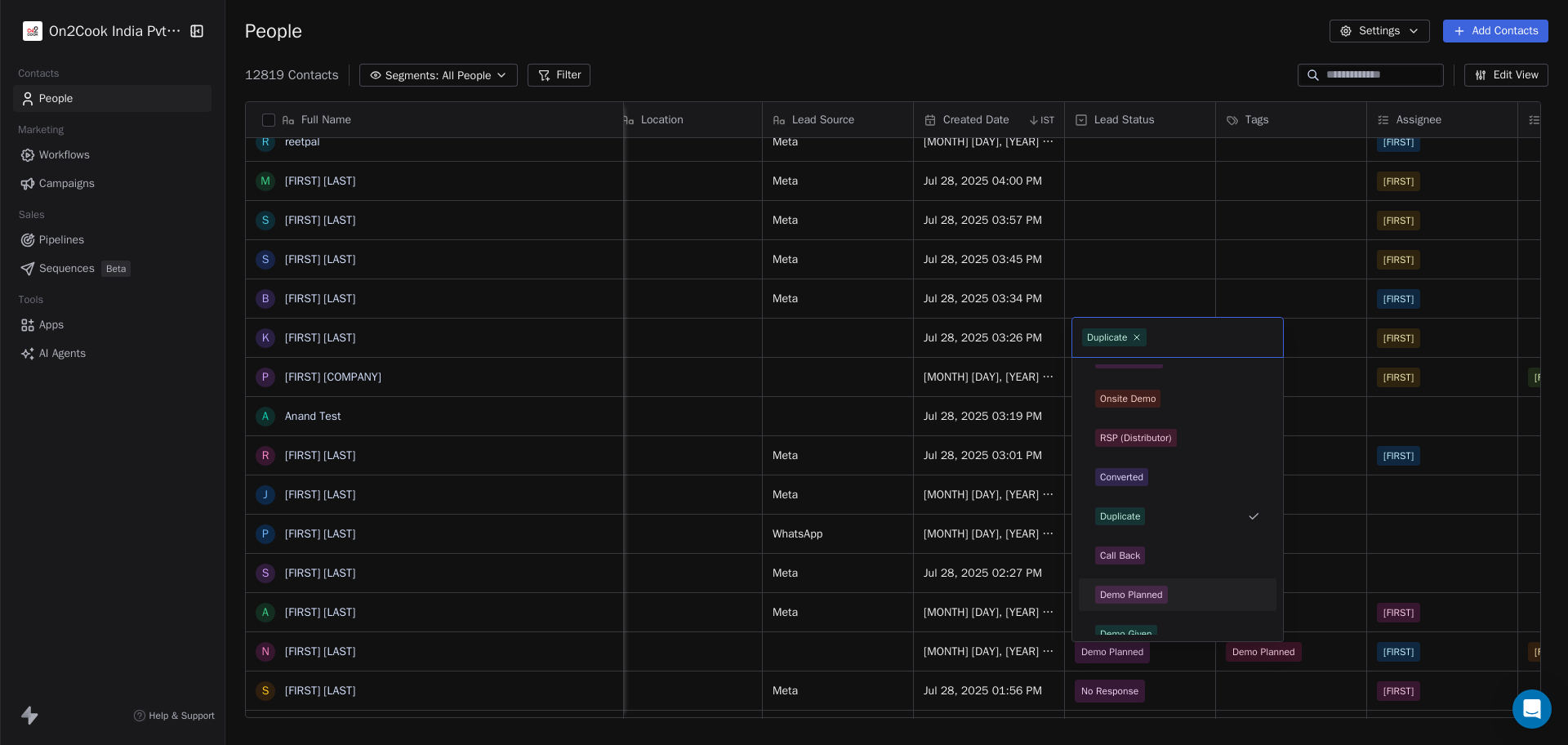 click on "Demo Planned" at bounding box center (1131, 595) 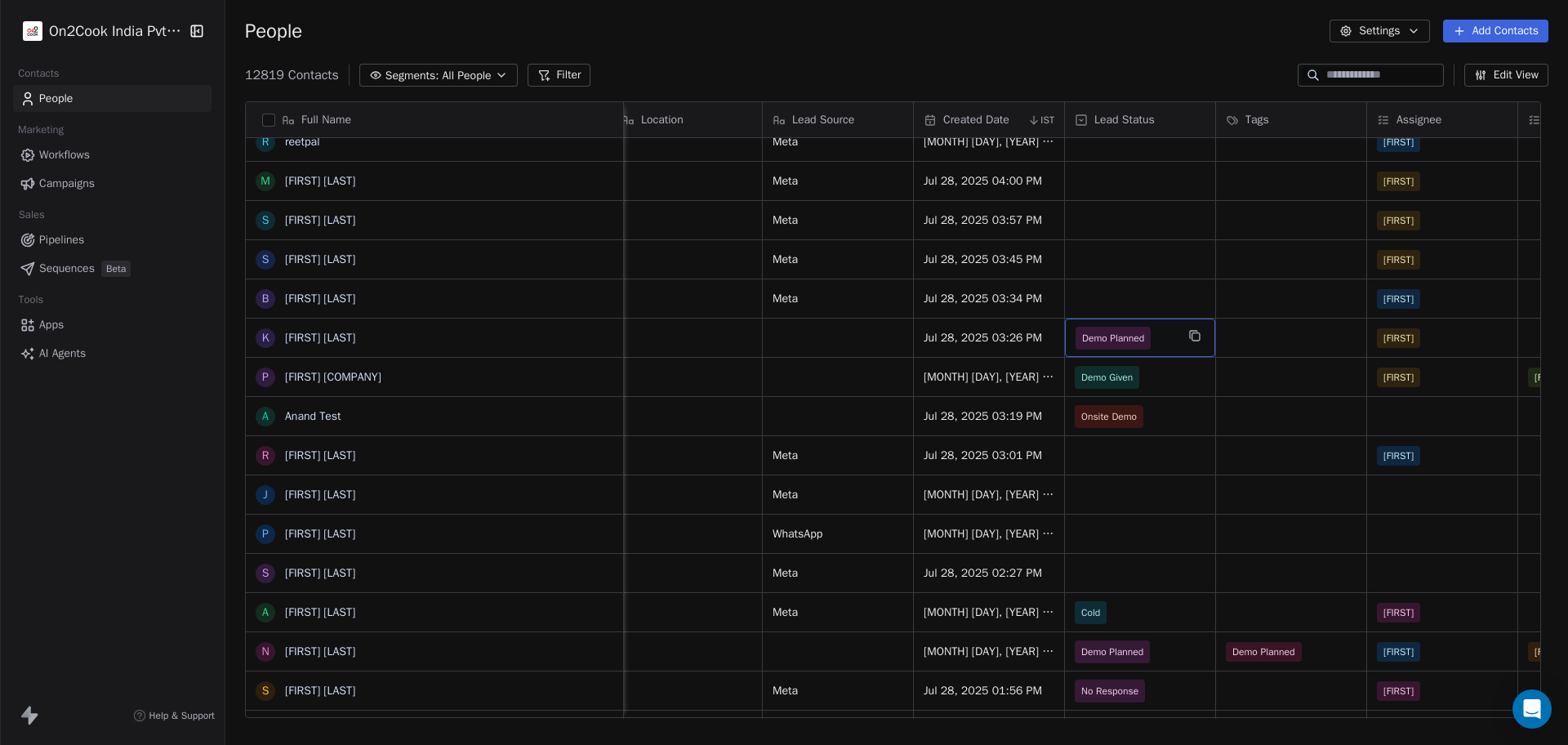 click on "Demo Planned" at bounding box center (1113, 338) 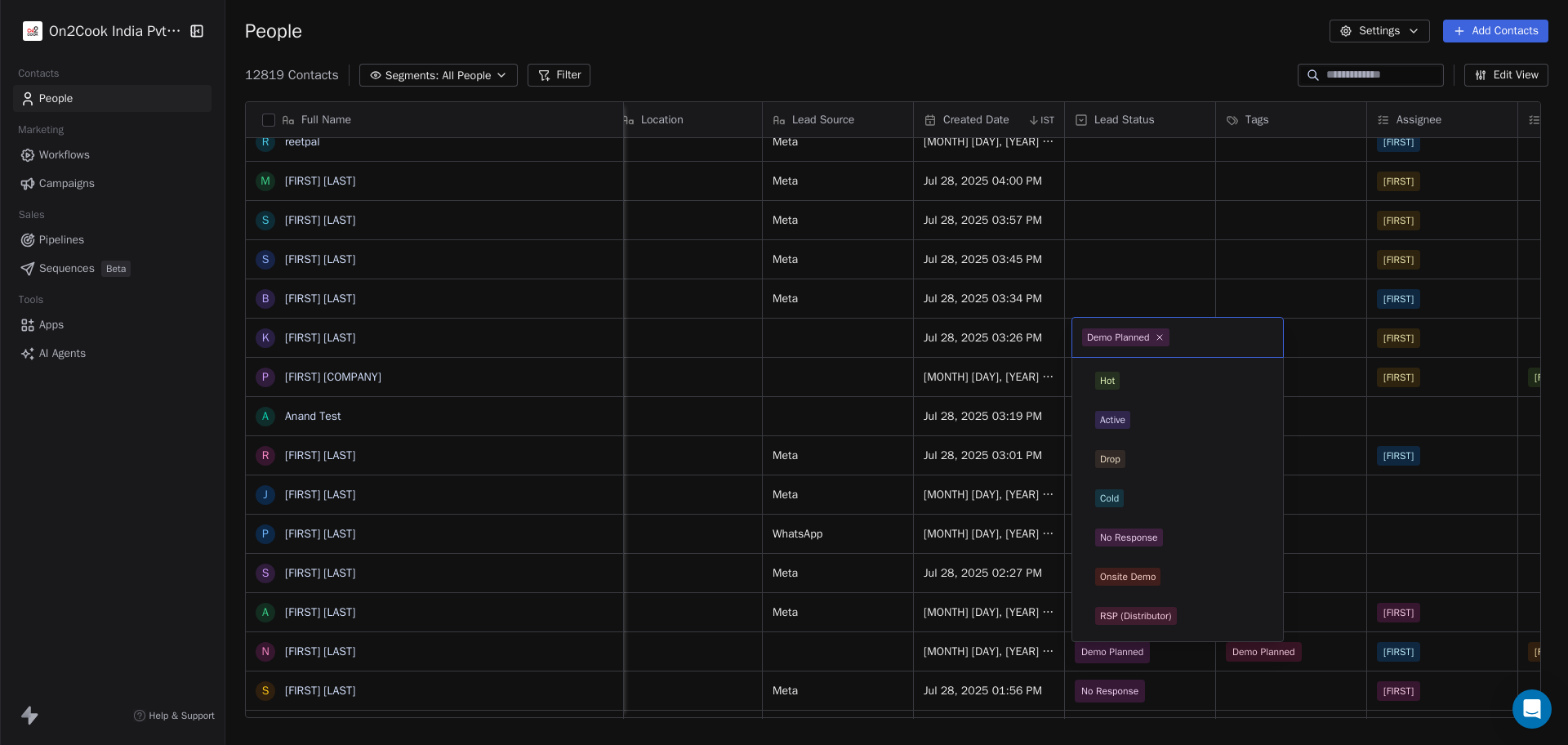 scroll, scrollTop: 154, scrollLeft: 0, axis: vertical 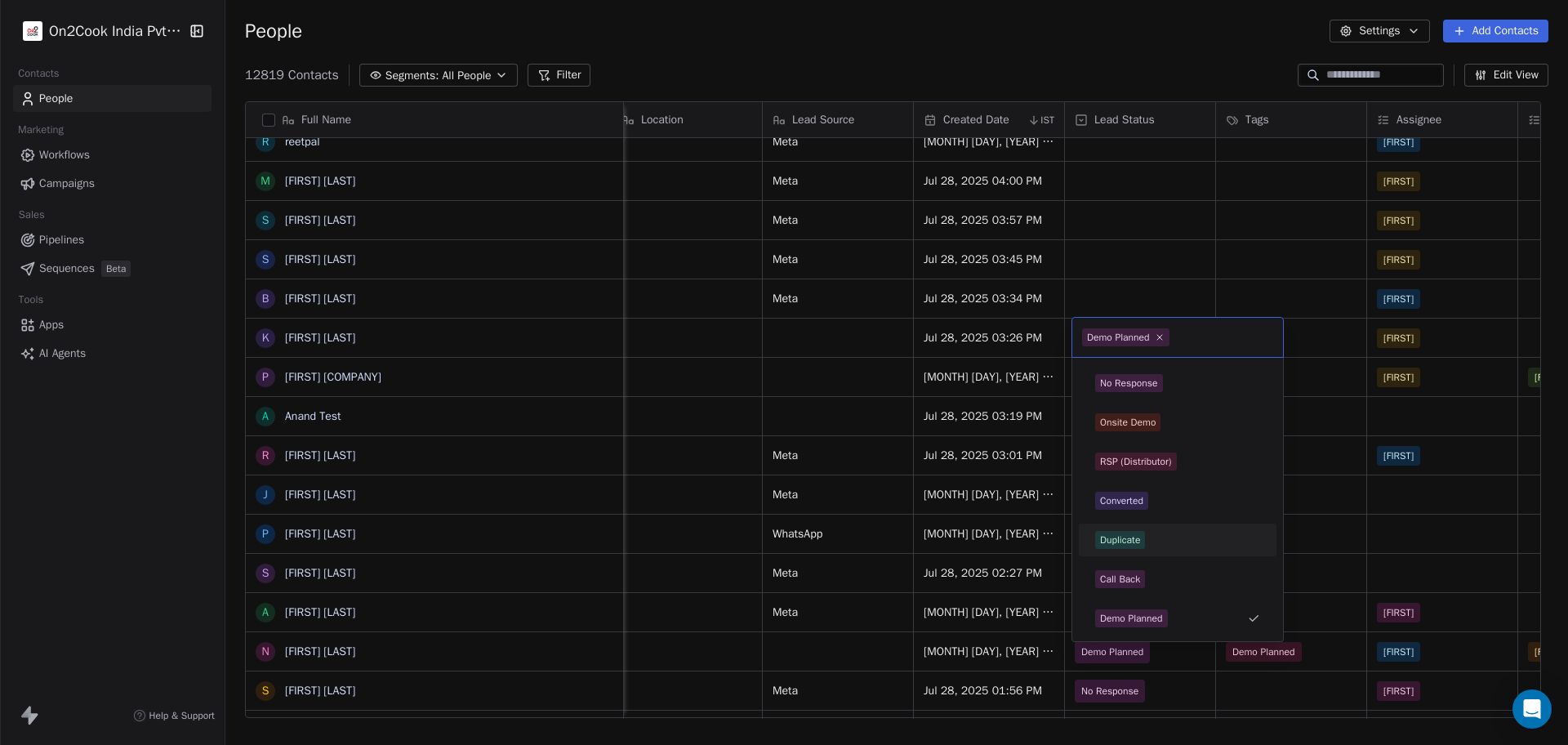 click on "Duplicate" at bounding box center [1120, 540] 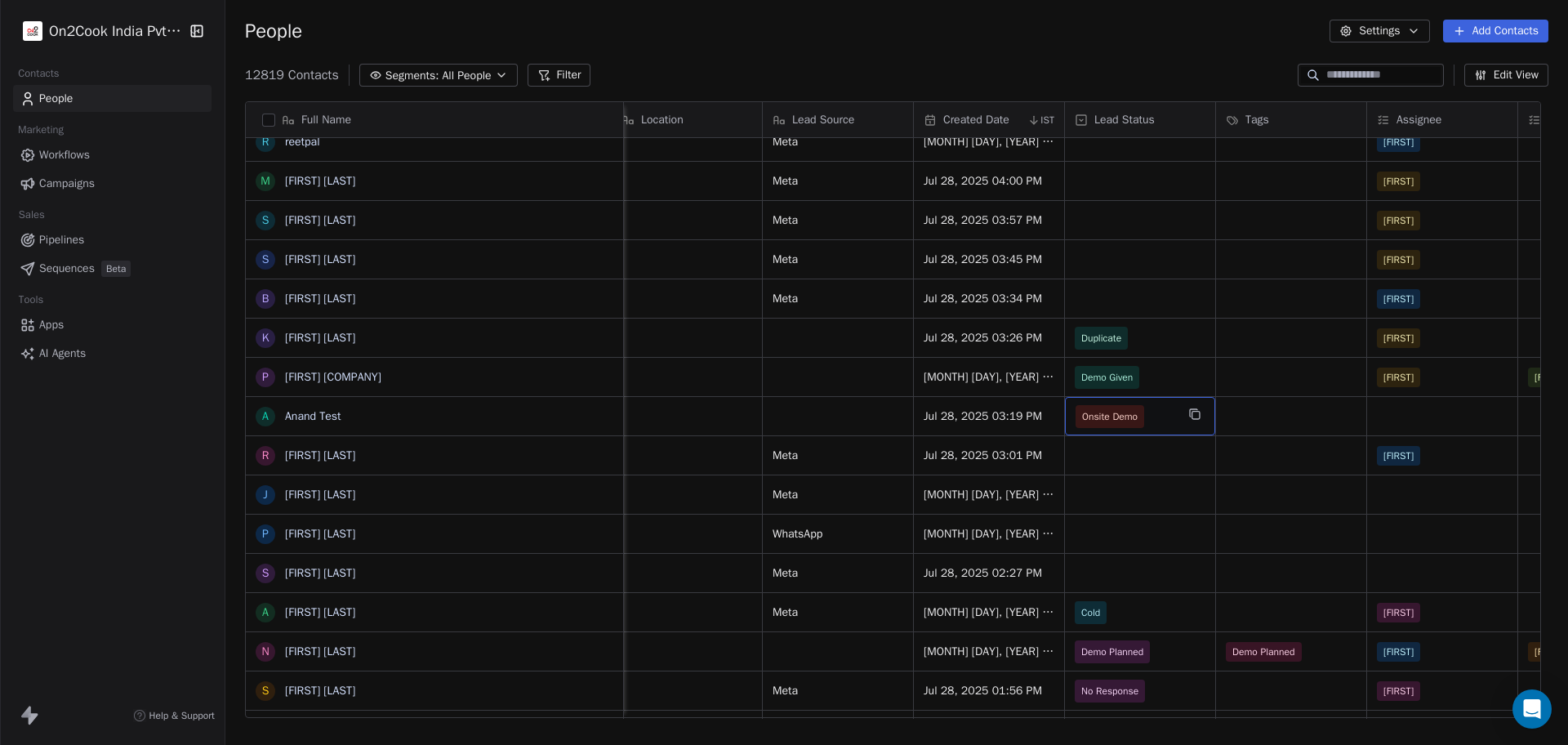 click on "Onsite Demo" at bounding box center (1110, 417) 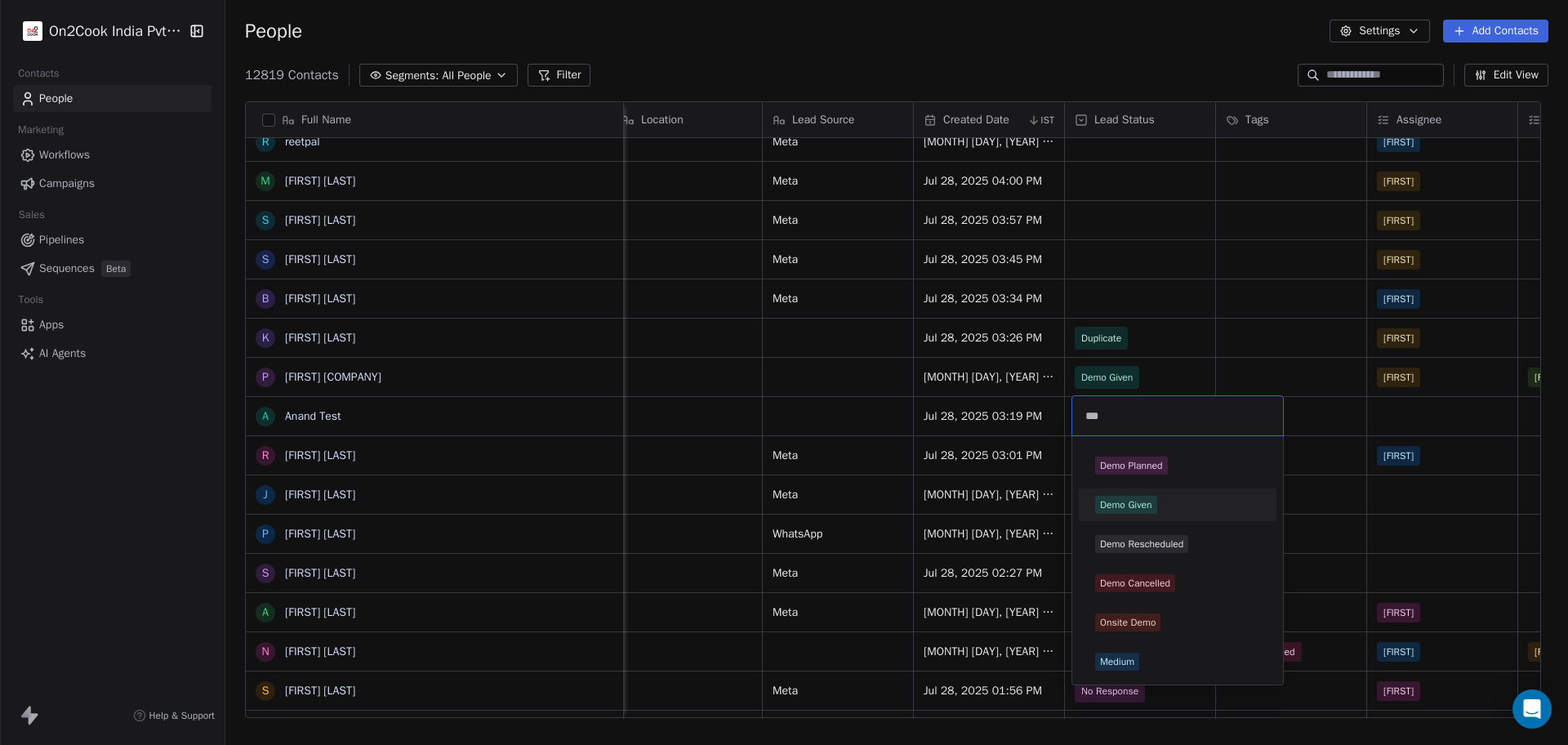 type on "***" 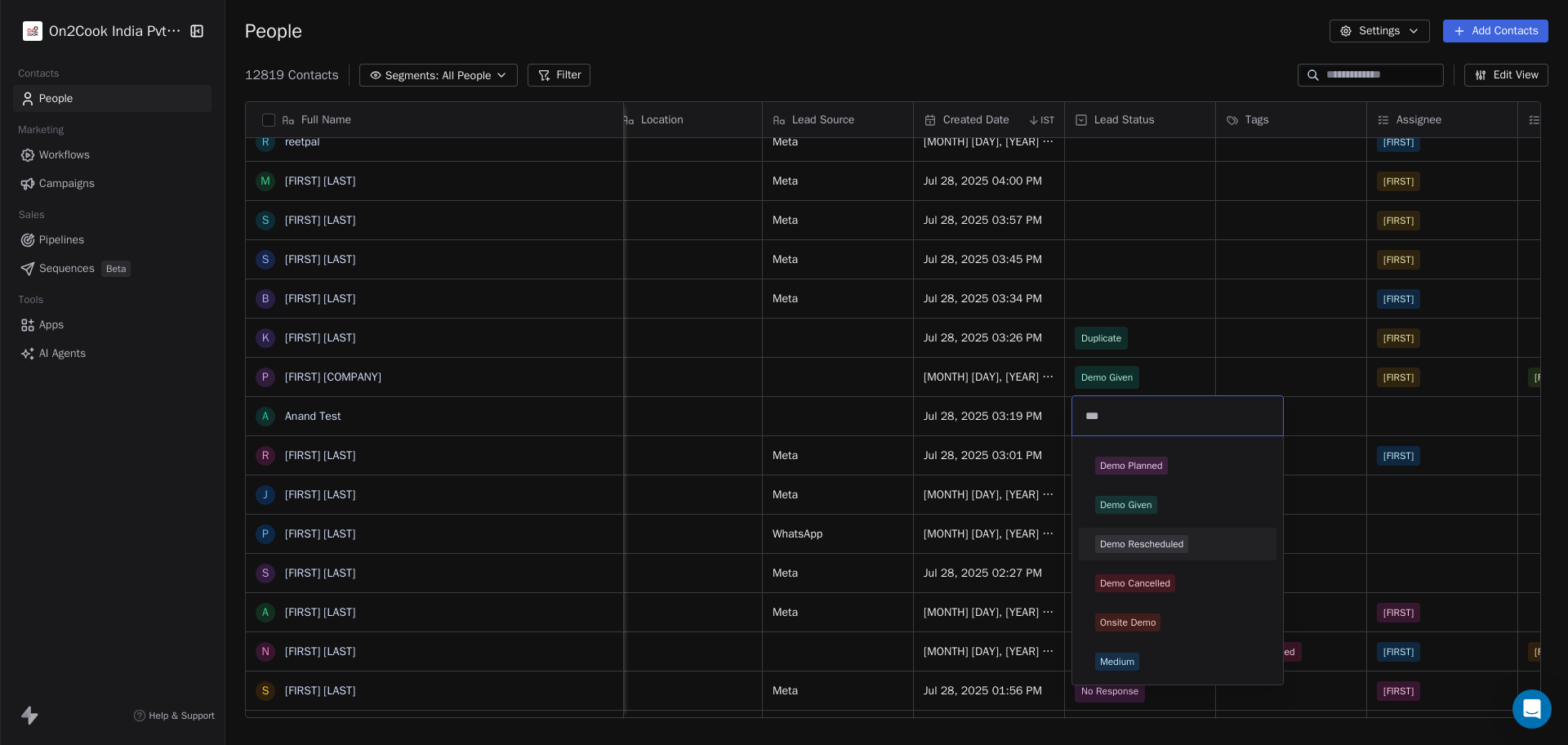 click on "Demo Rescheduled" at bounding box center (1142, 544) 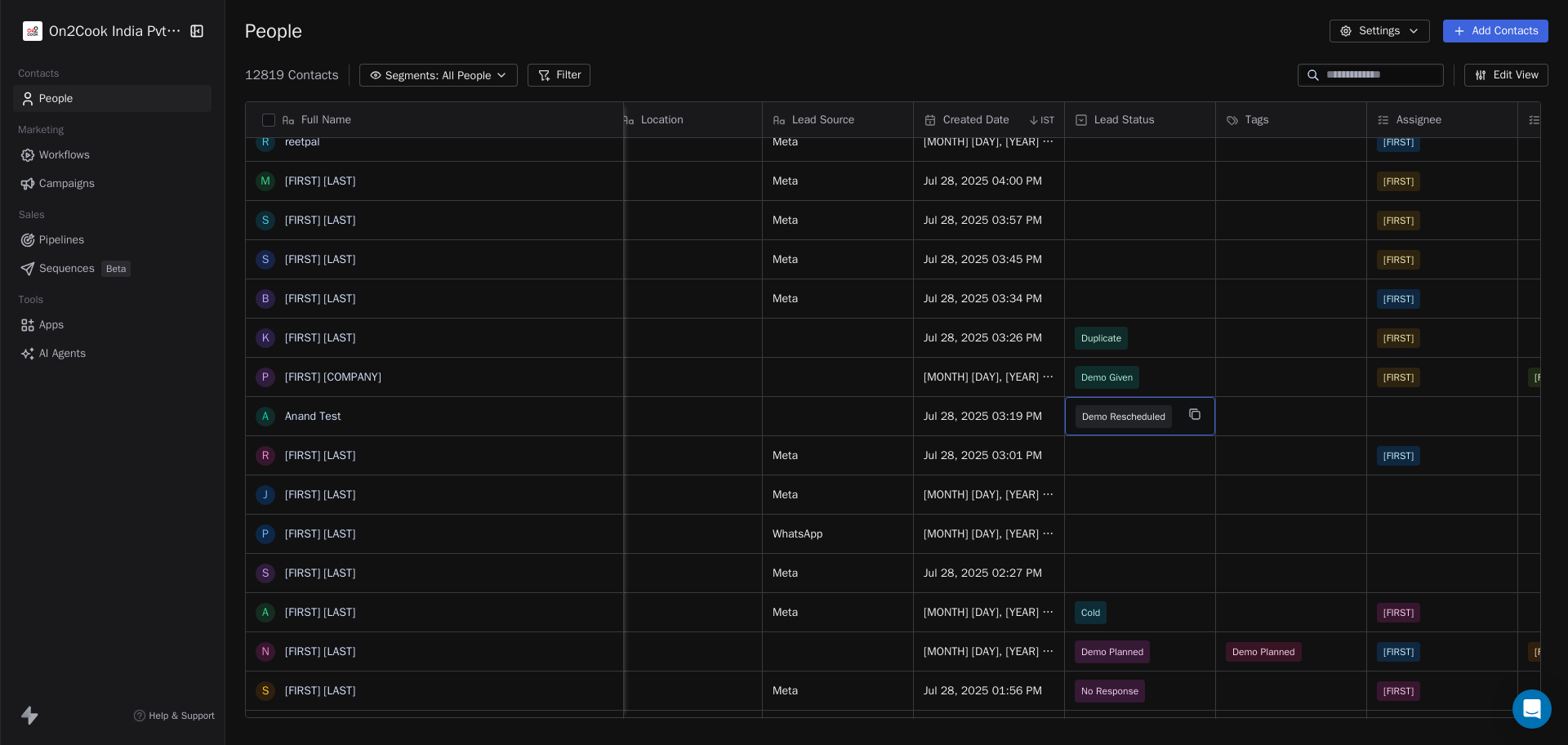 click on "Demo Rescheduled" at bounding box center [1124, 417] 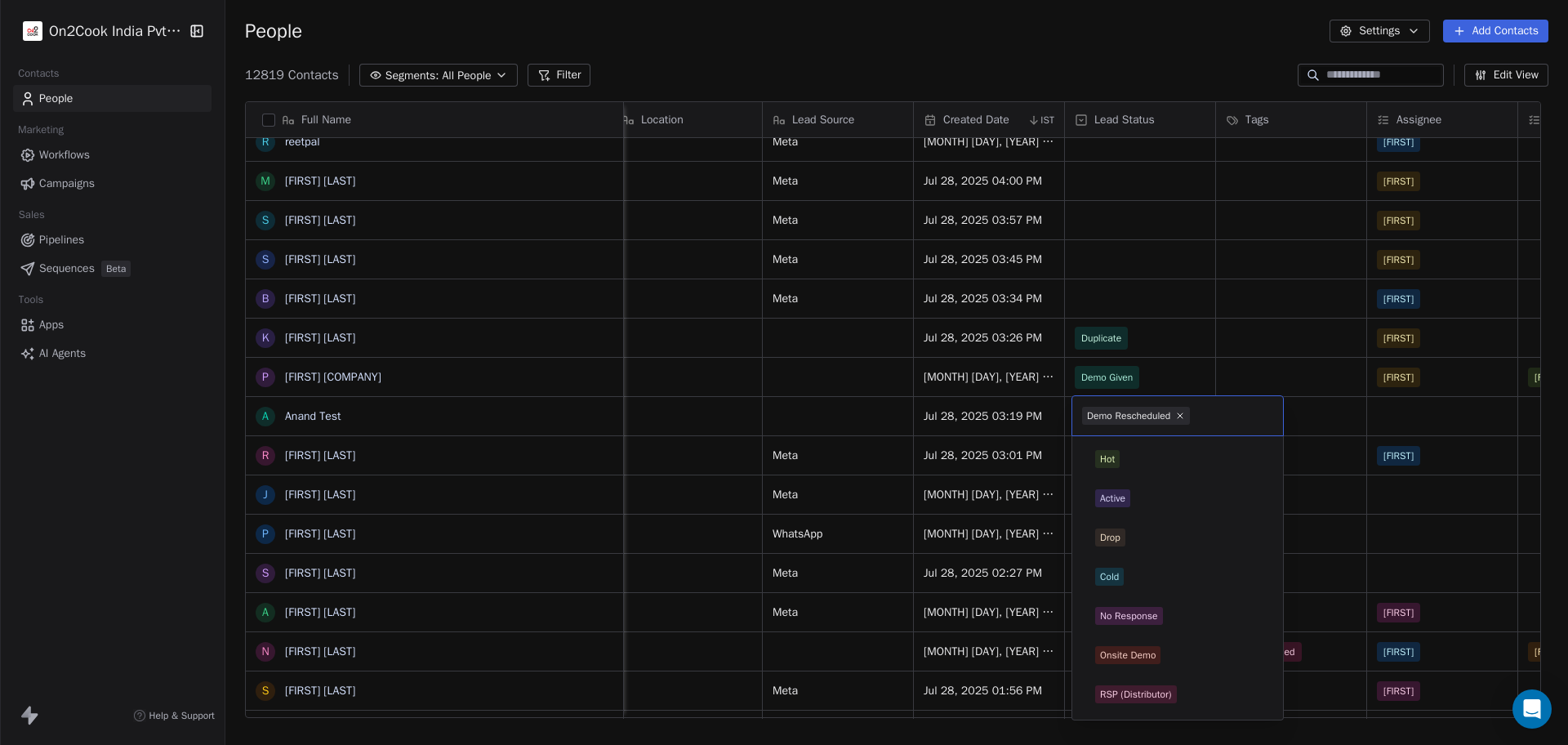 scroll, scrollTop: 272, scrollLeft: 0, axis: vertical 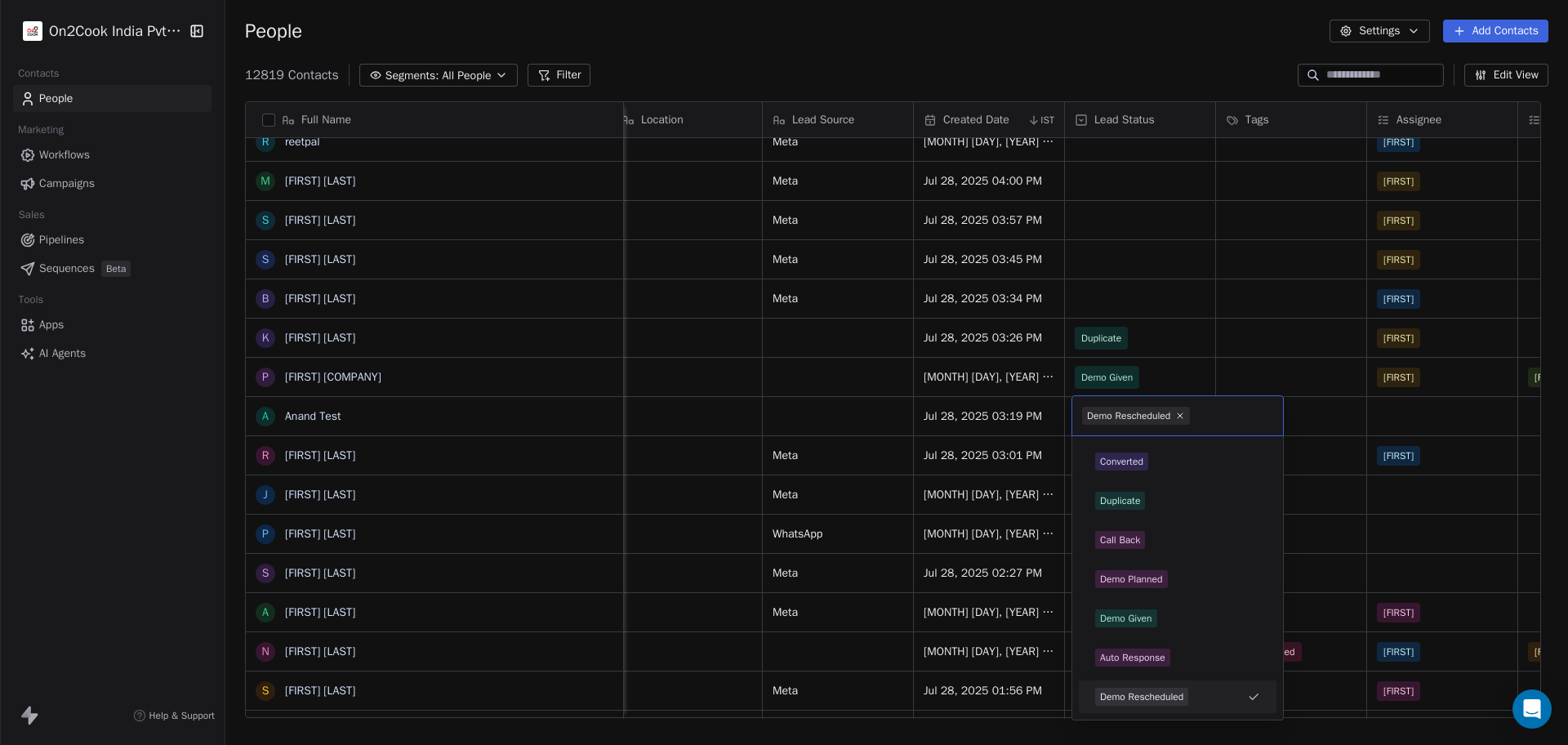 click on "Demo Rescheduled" at bounding box center (1136, 416) 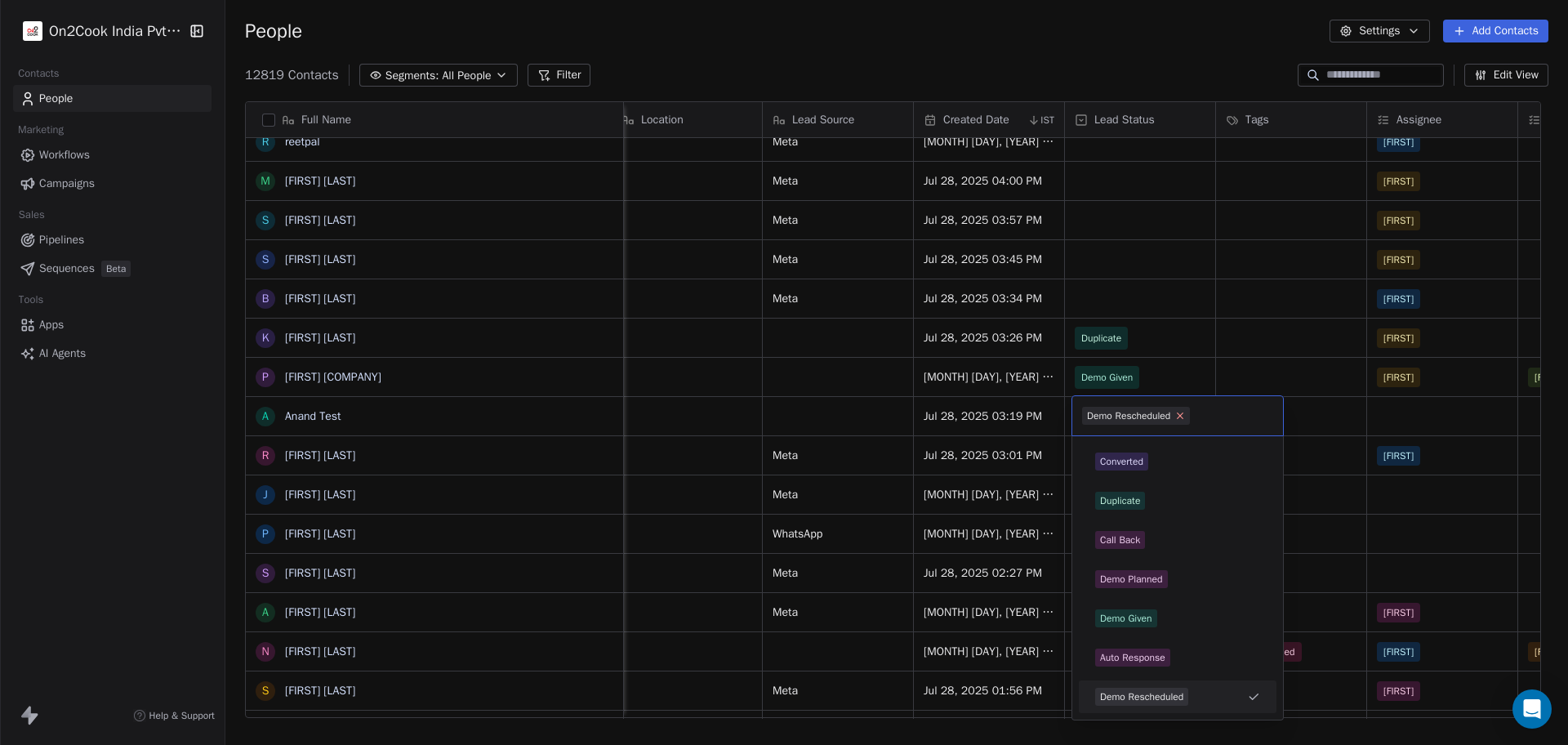 click 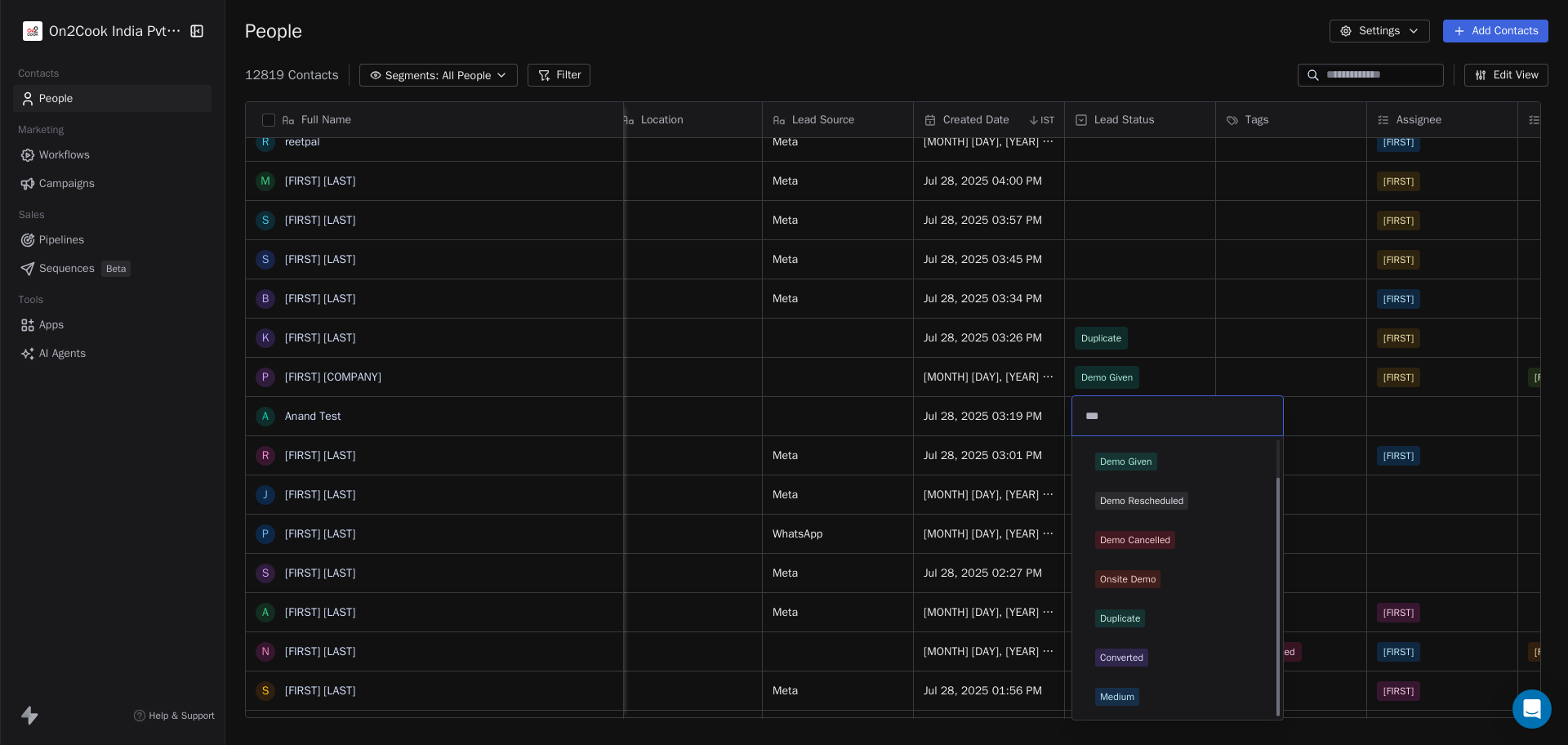 scroll, scrollTop: 0, scrollLeft: 0, axis: both 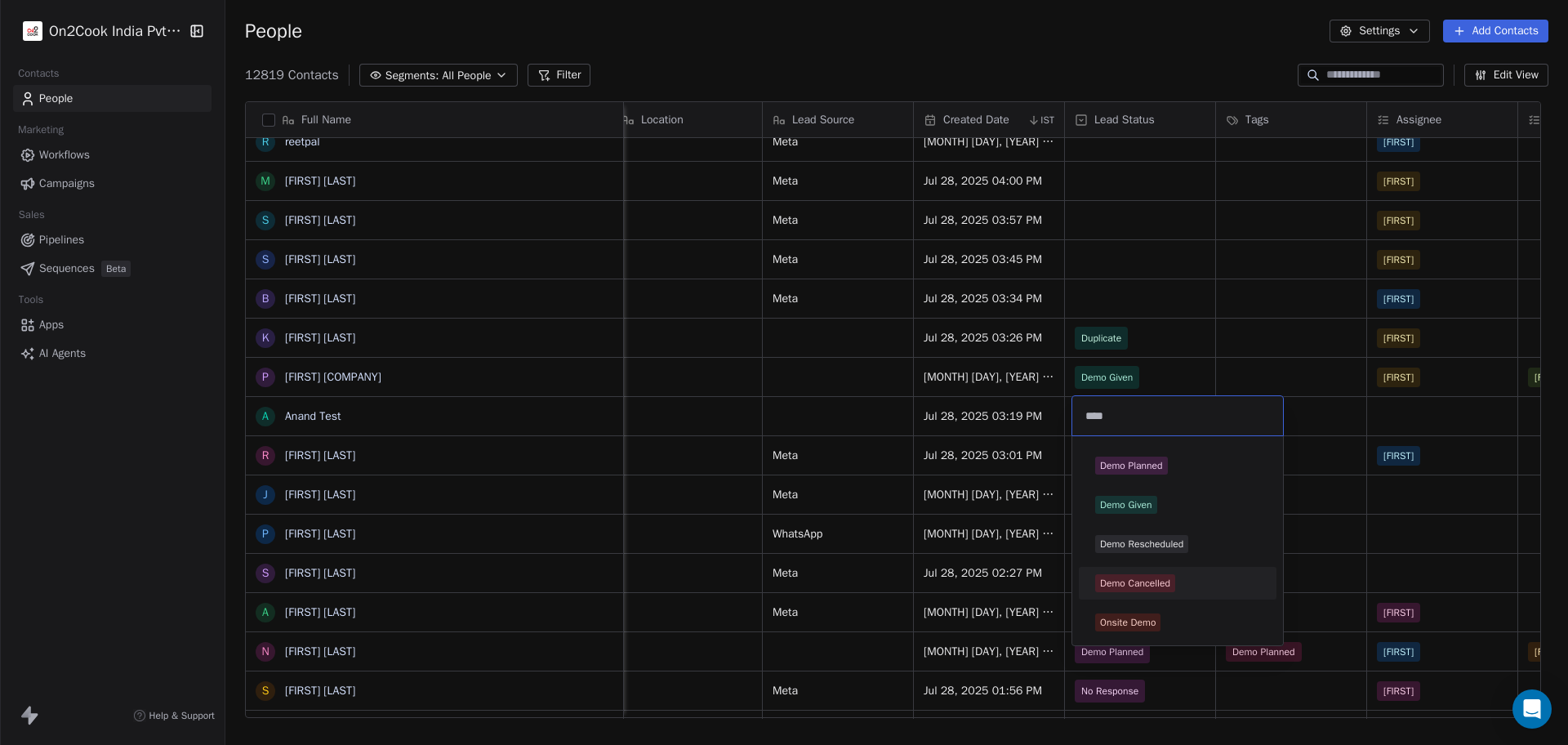 type on "****" 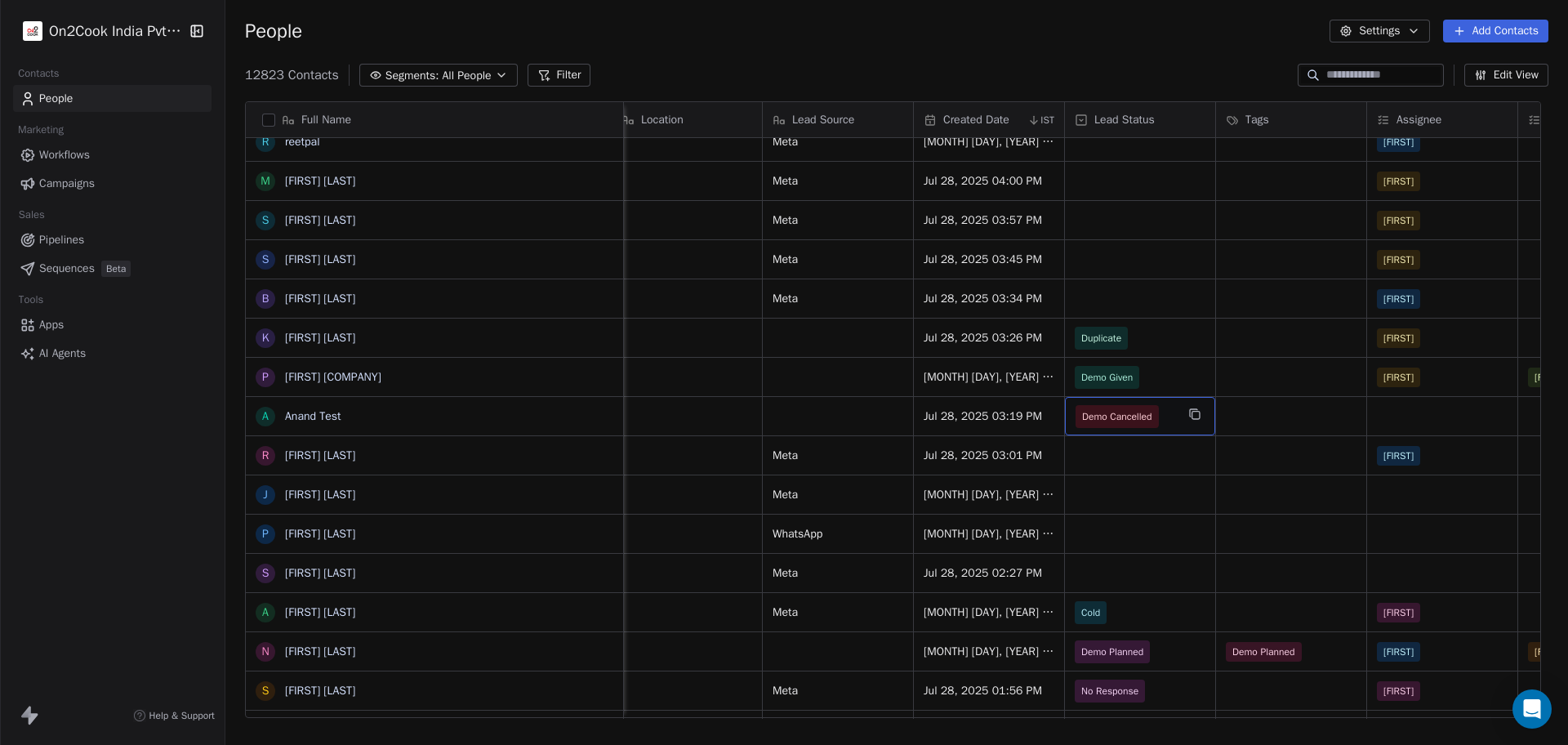 click on "Demo Cancelled" at bounding box center (1117, 417) 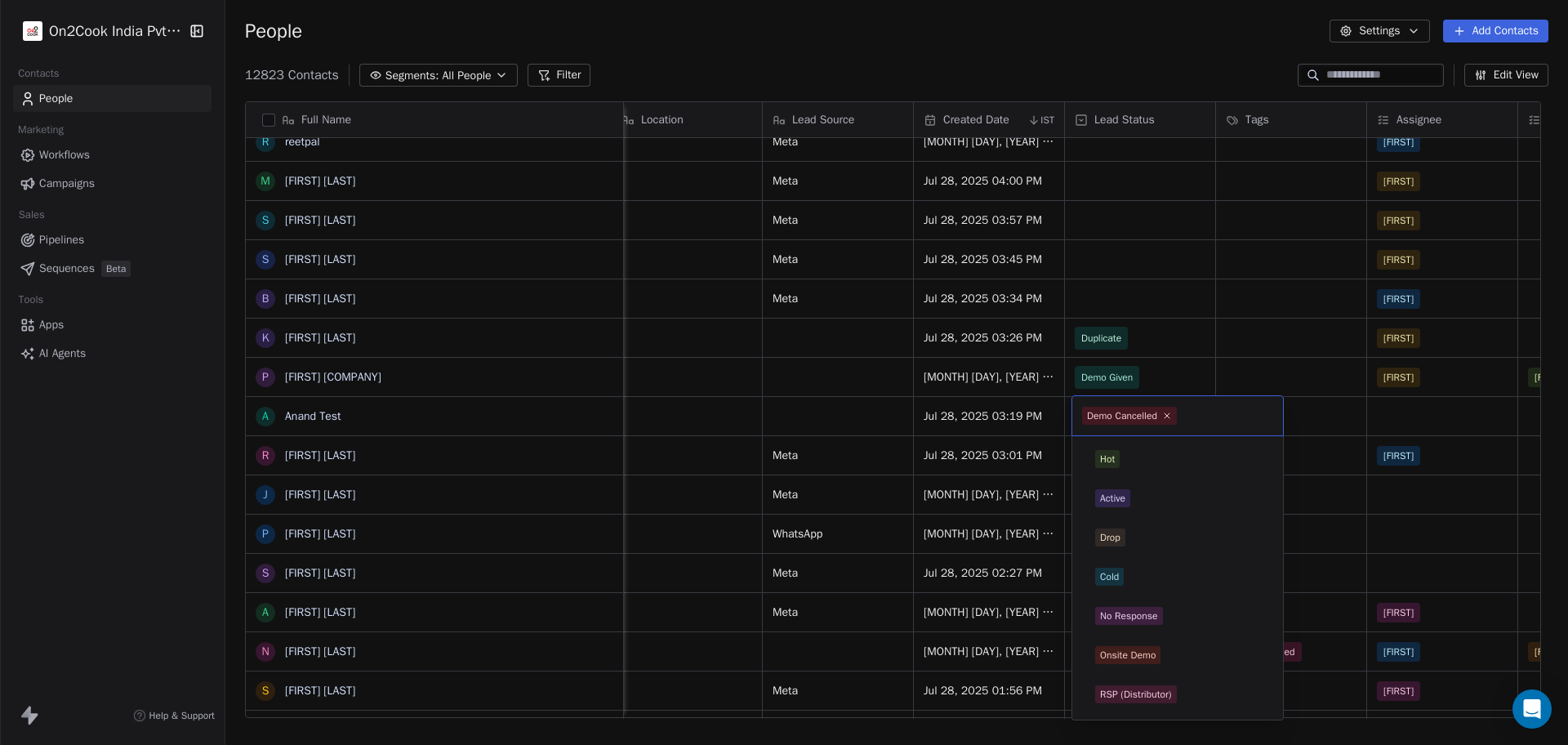 scroll, scrollTop: 311, scrollLeft: 0, axis: vertical 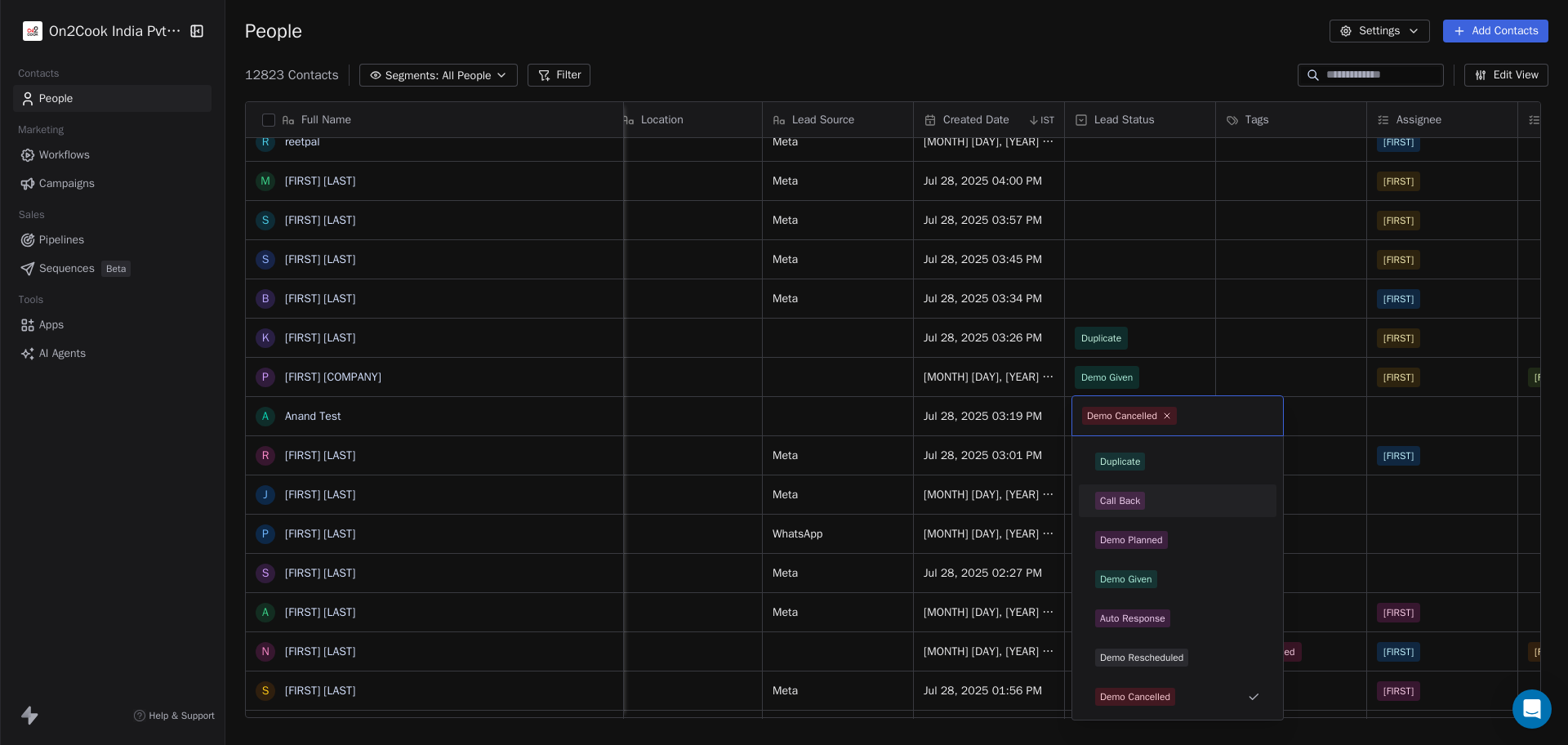 click on "Call Back" at bounding box center (1120, 501) 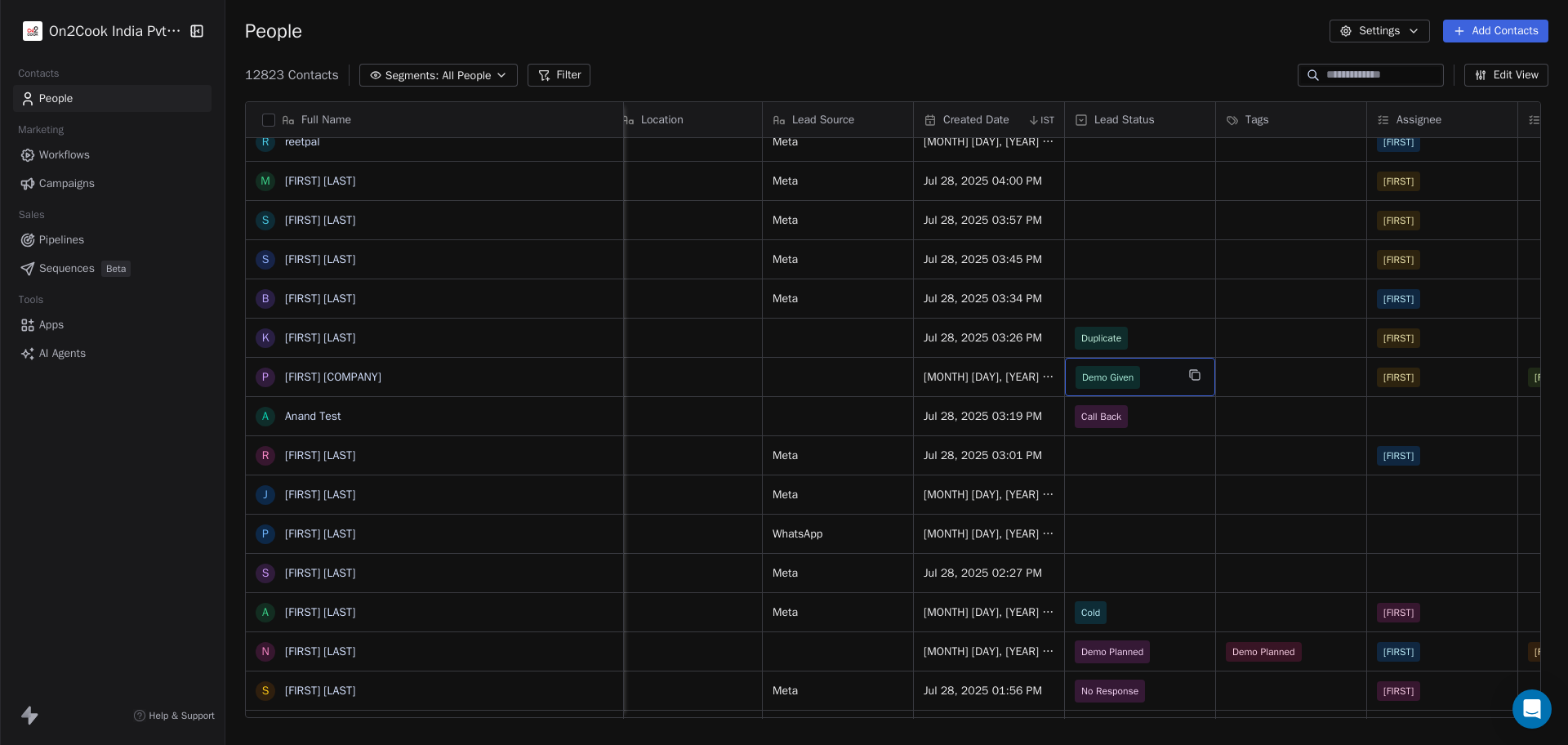 click on "Demo Given" at bounding box center (1107, 377) 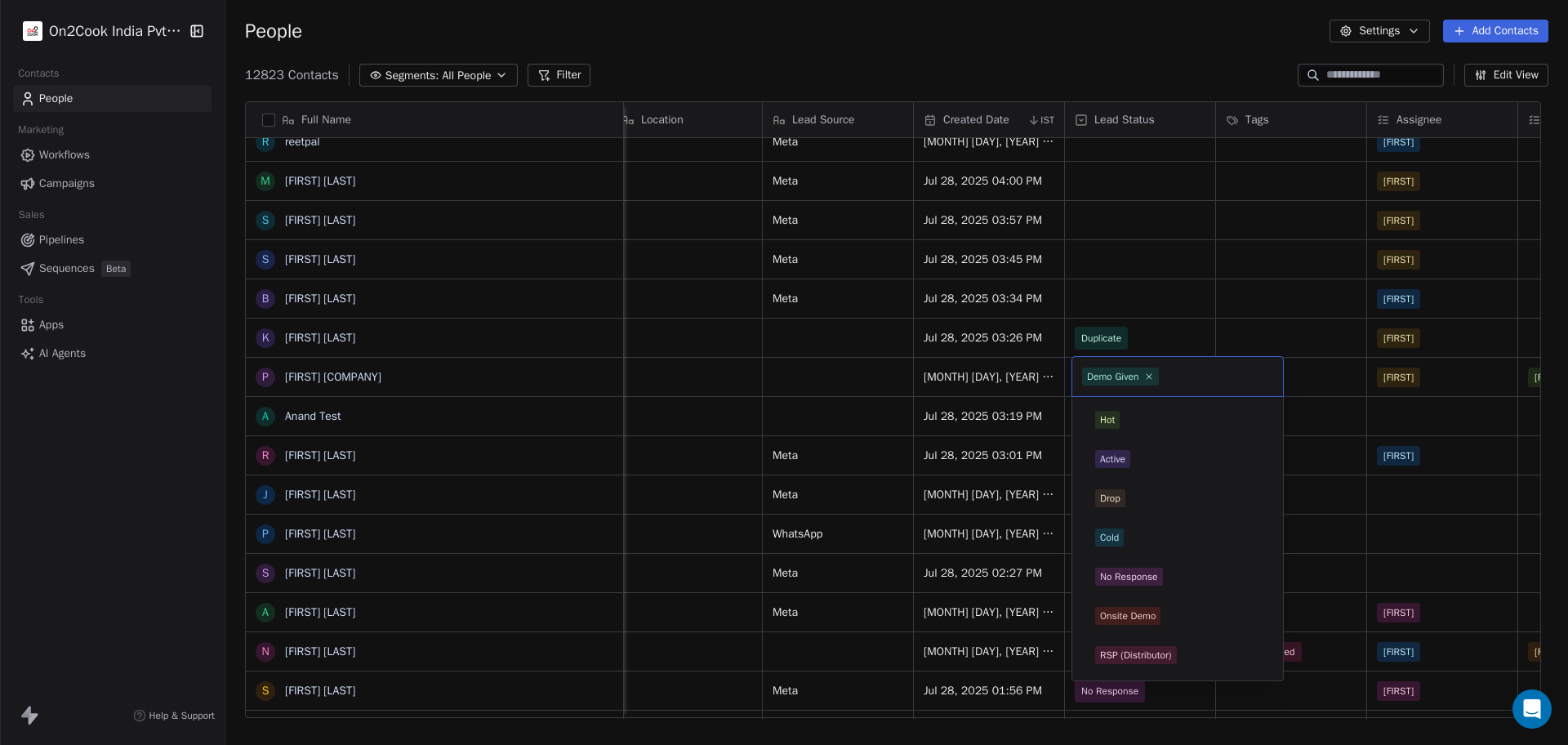scroll, scrollTop: 194, scrollLeft: 0, axis: vertical 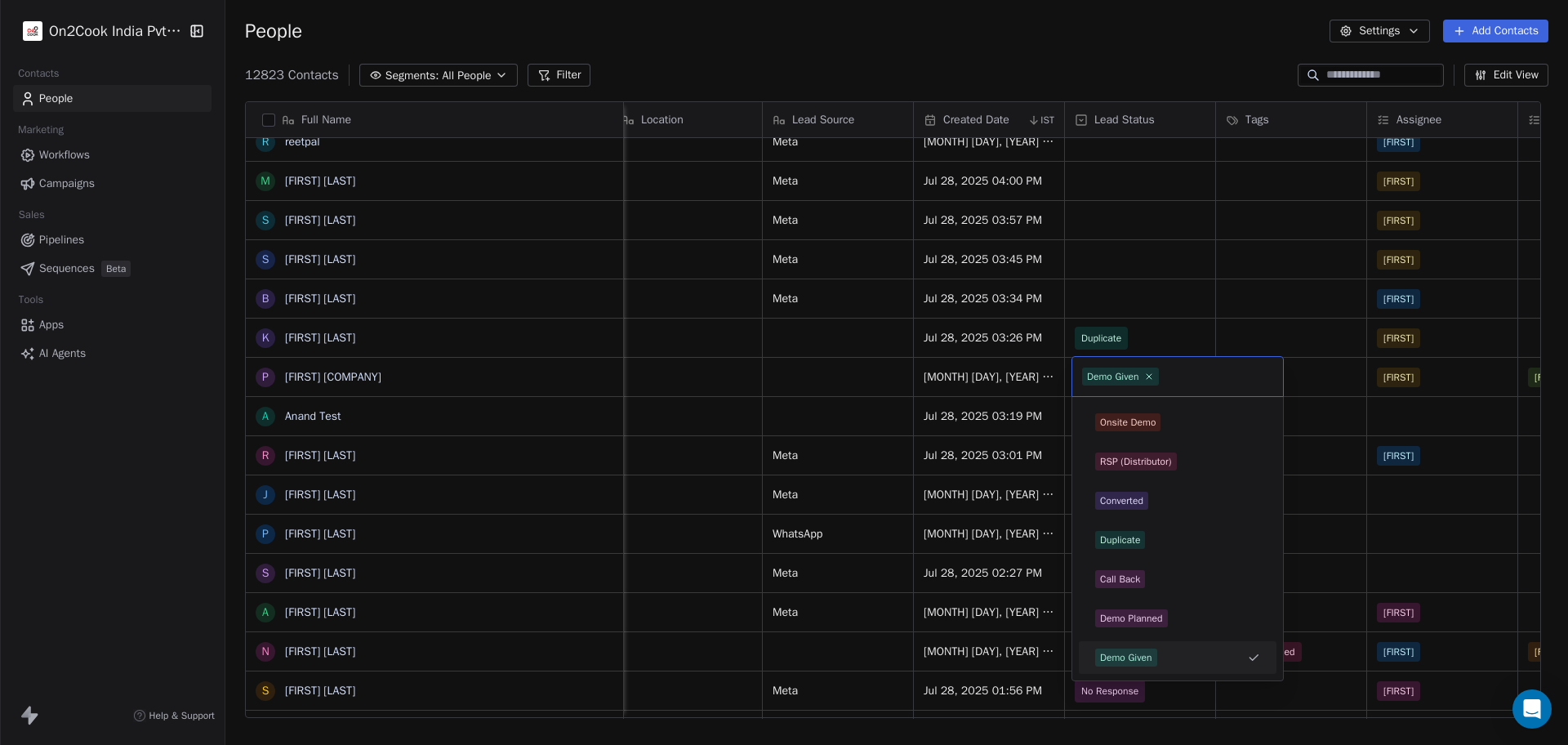 click on "Demo Given" at bounding box center (1120, 377) 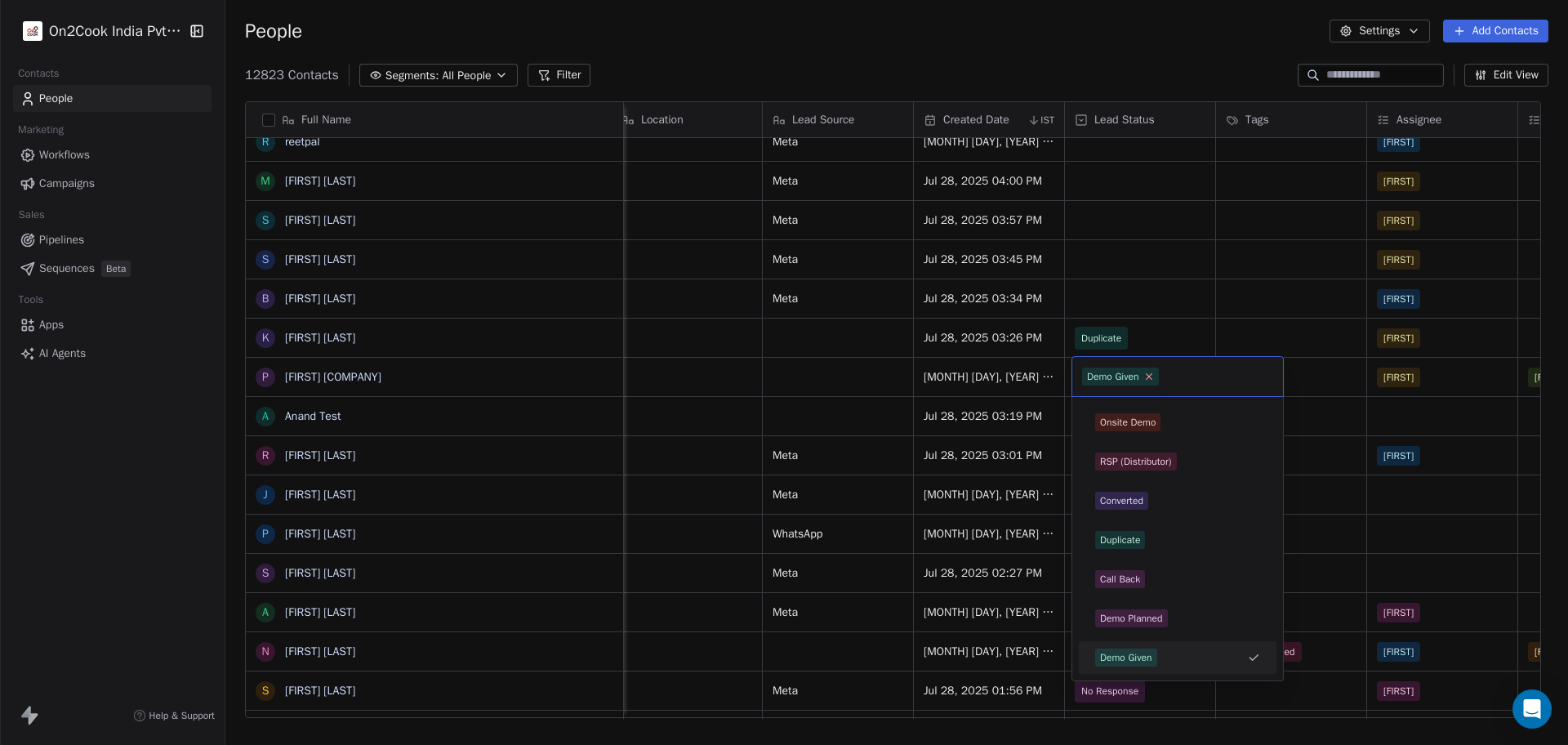 click 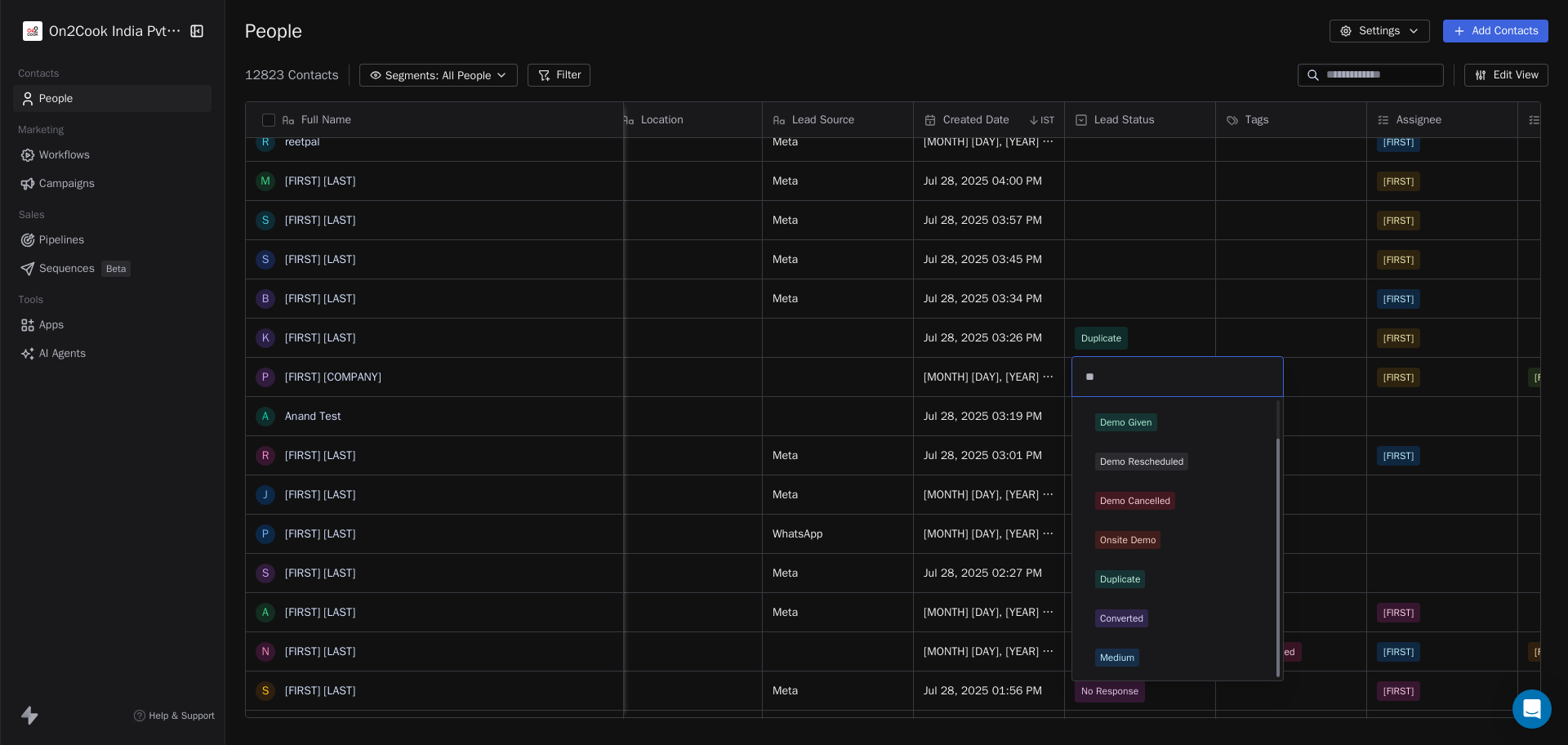 scroll, scrollTop: 43, scrollLeft: 0, axis: vertical 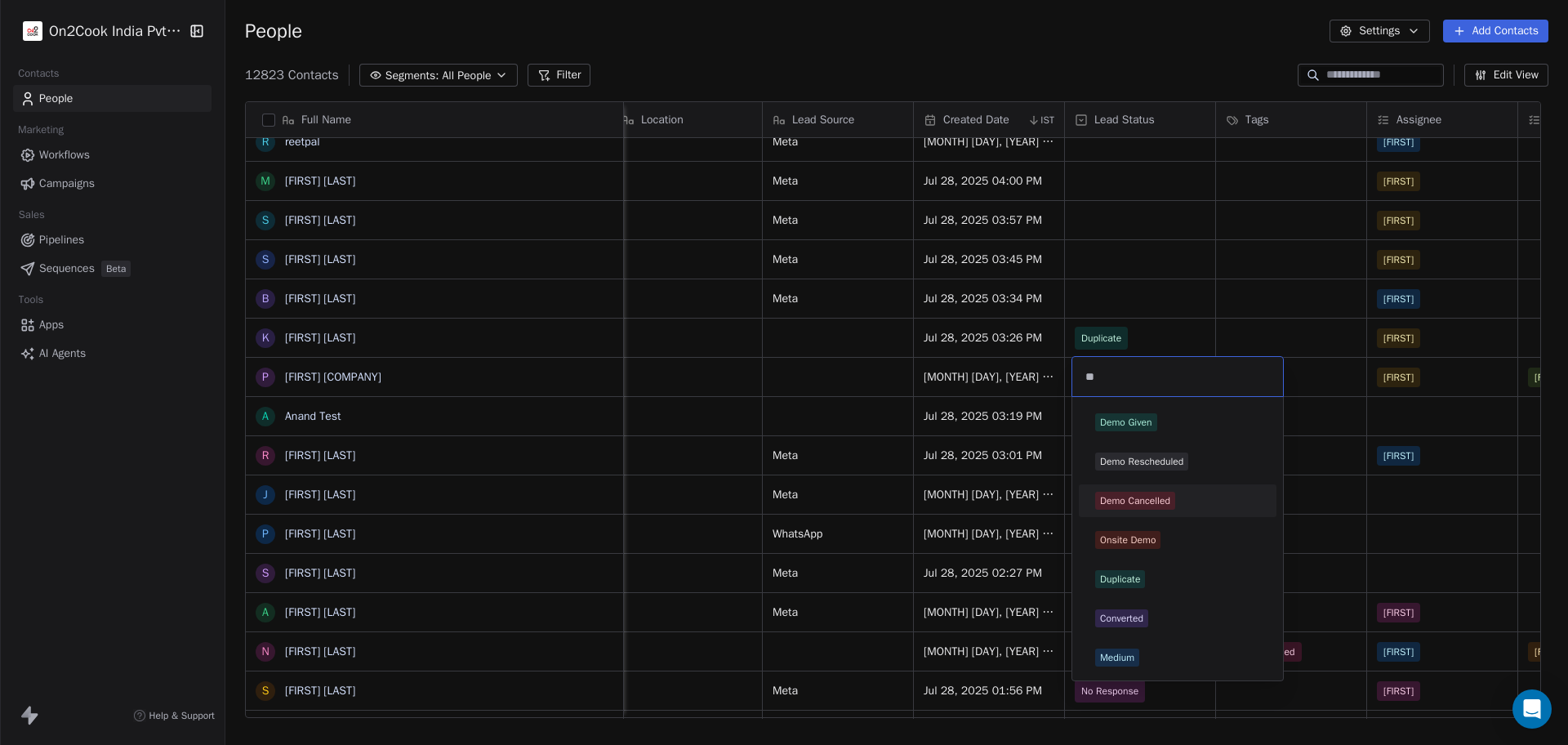 type on "**" 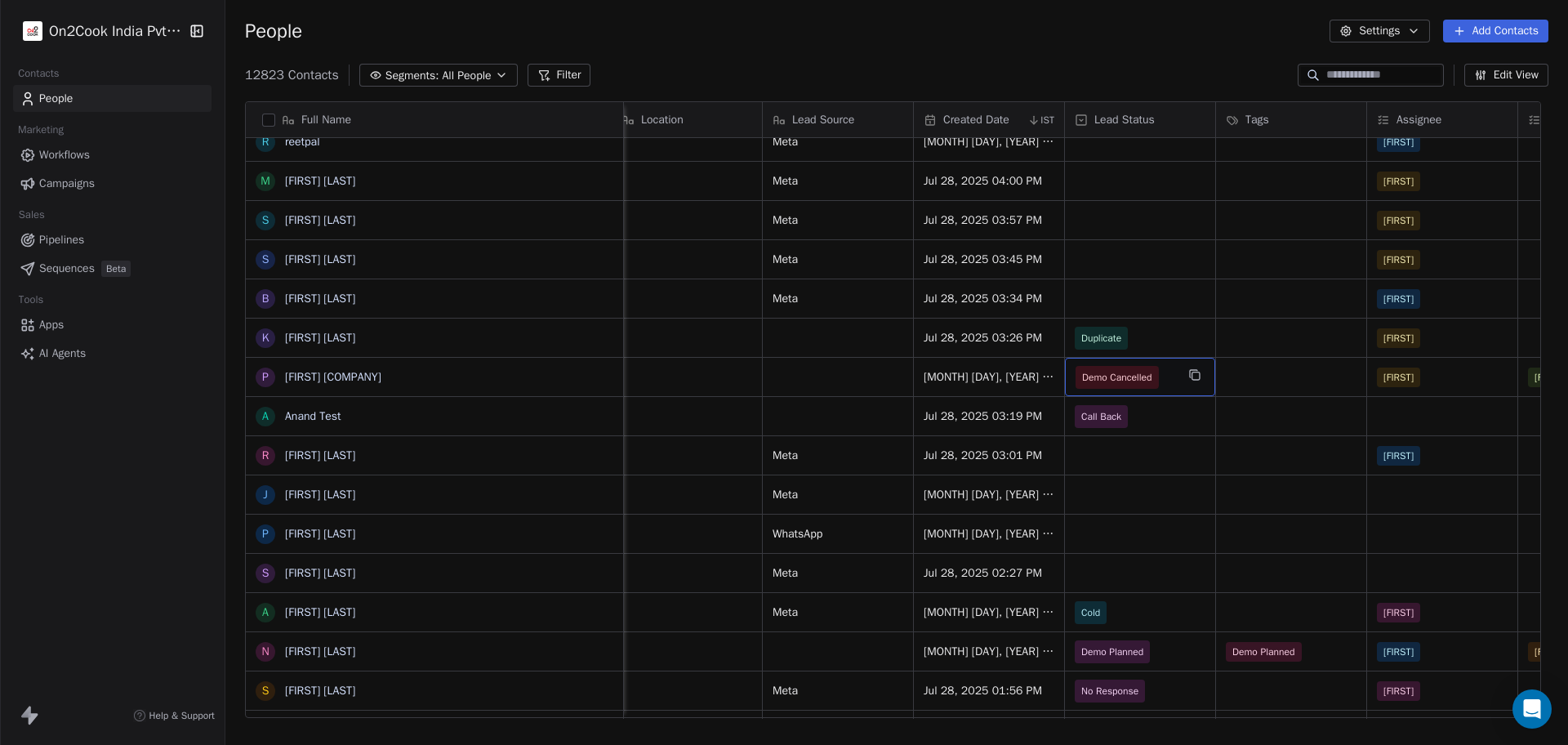 click on "Demo Cancelled" at bounding box center [1117, 377] 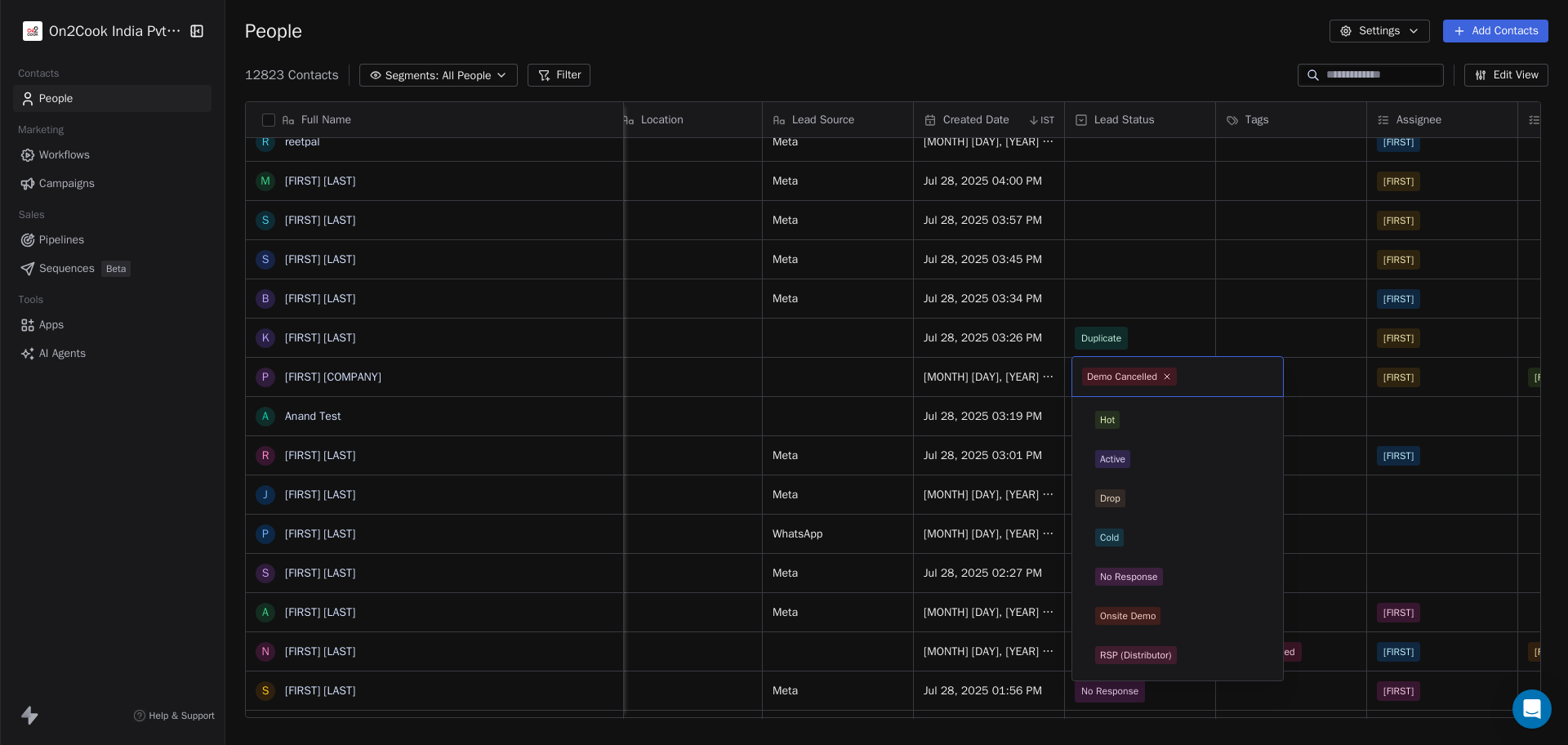 scroll, scrollTop: 311, scrollLeft: 0, axis: vertical 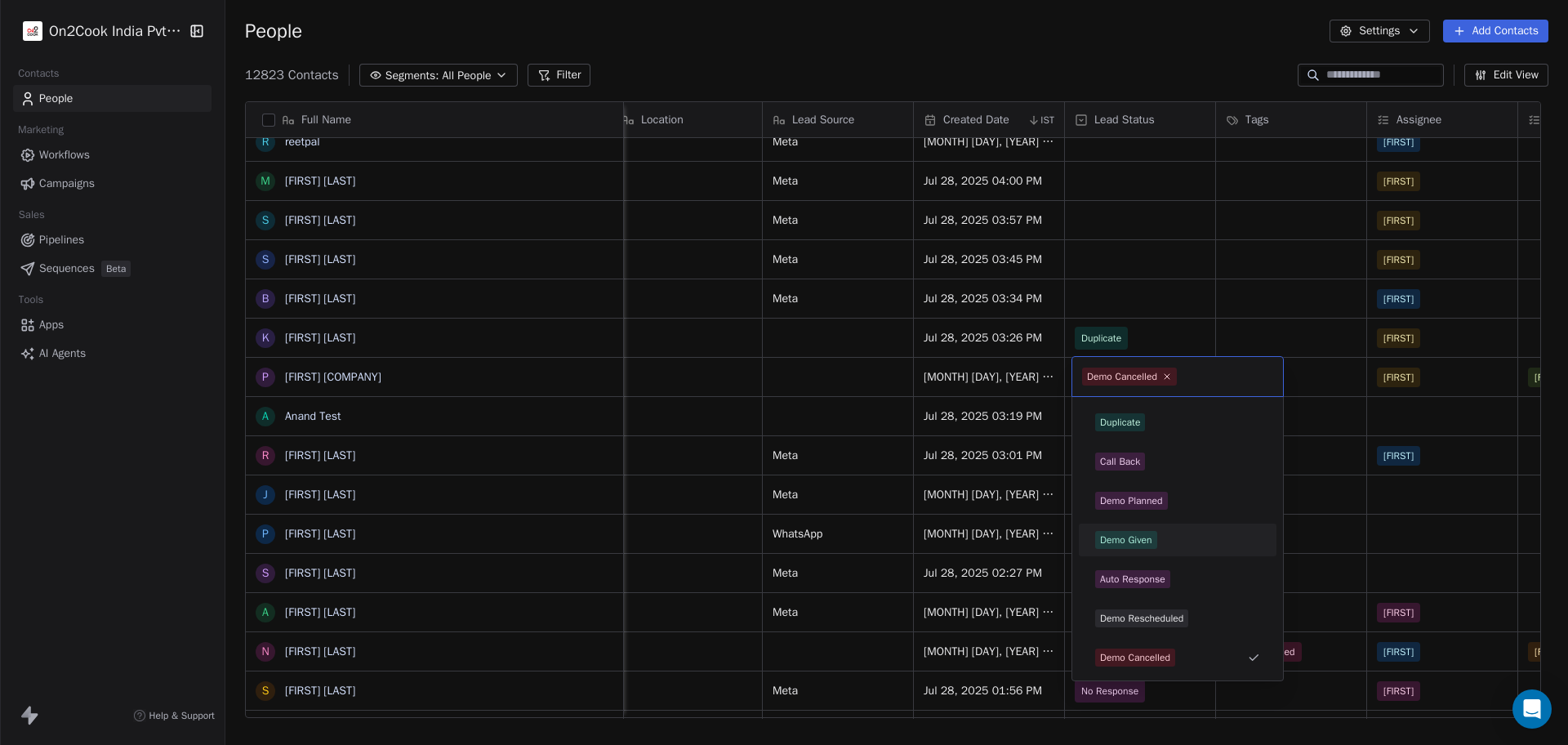 click on "Demo Given" at bounding box center (1178, 540) 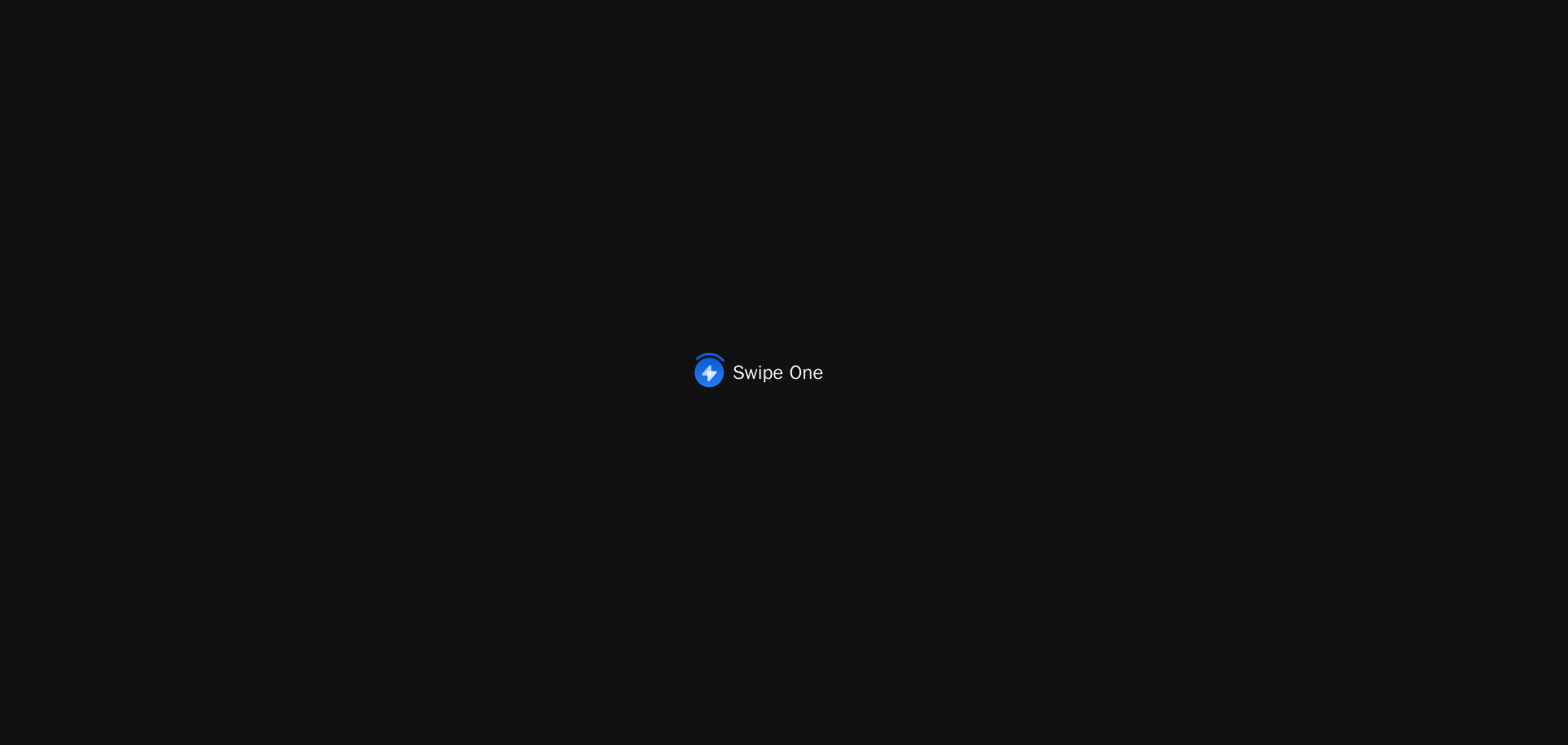scroll, scrollTop: 0, scrollLeft: 0, axis: both 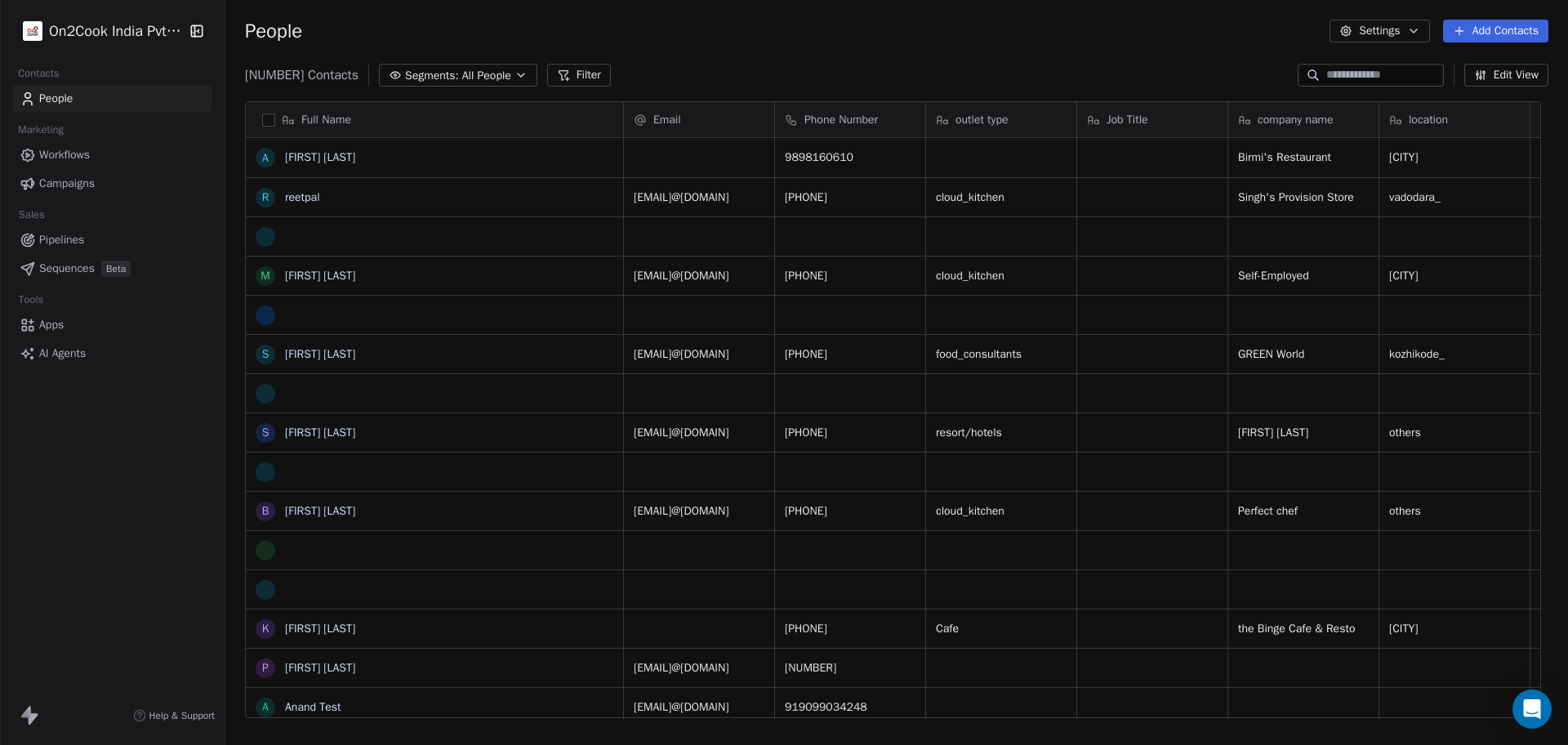 click on "Workflows" at bounding box center (65, 154) 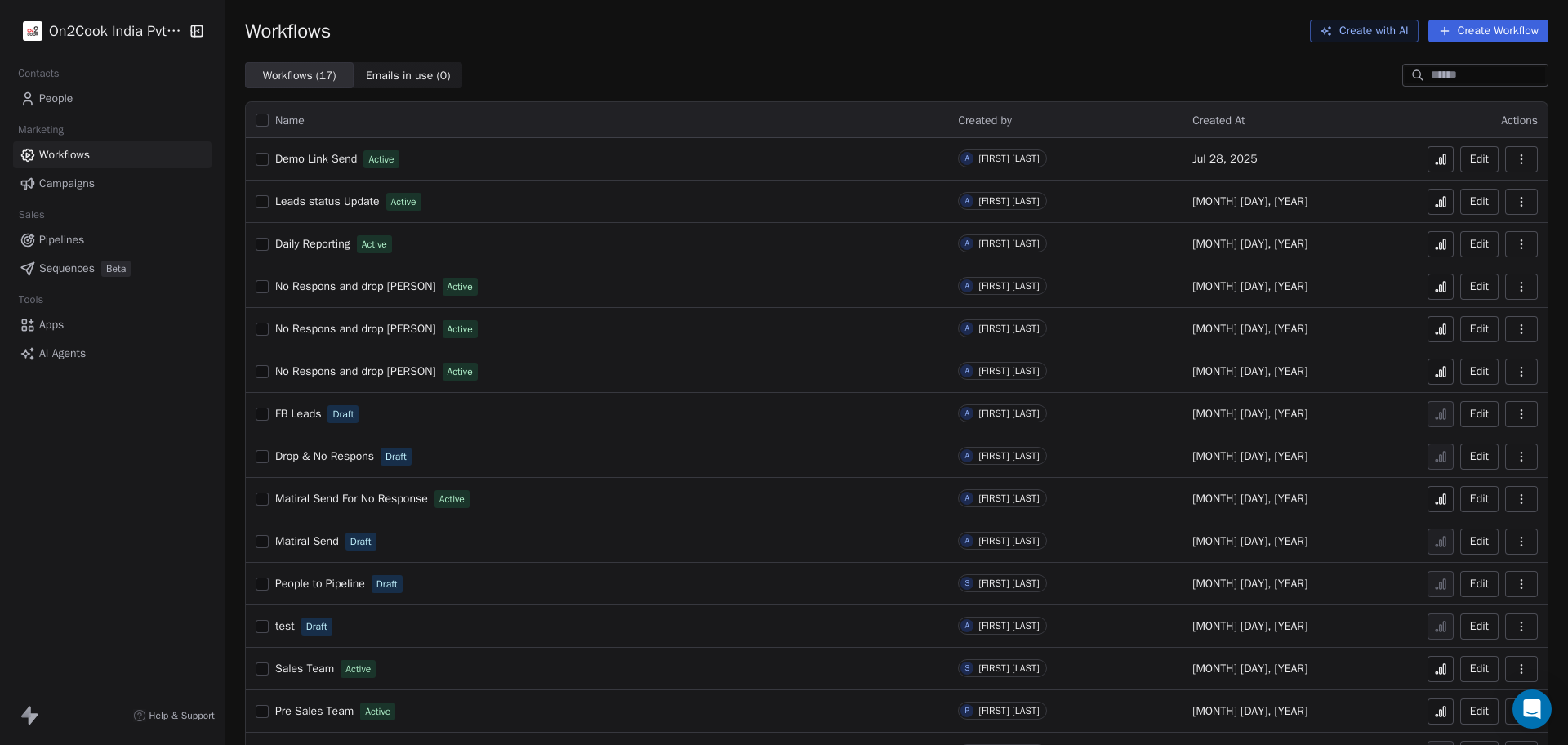 click on "Demo Link Send" at bounding box center [316, 158] 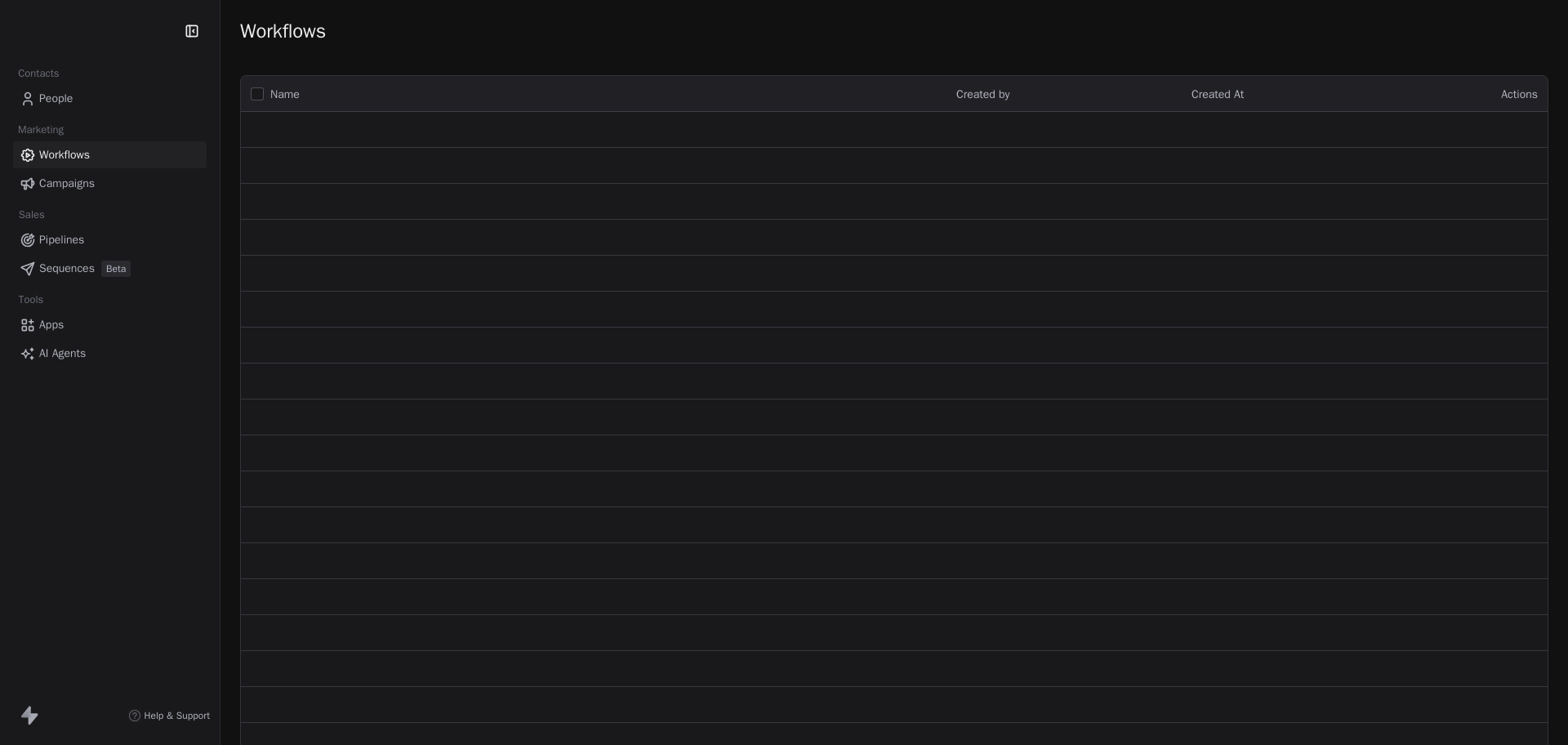scroll, scrollTop: 0, scrollLeft: 0, axis: both 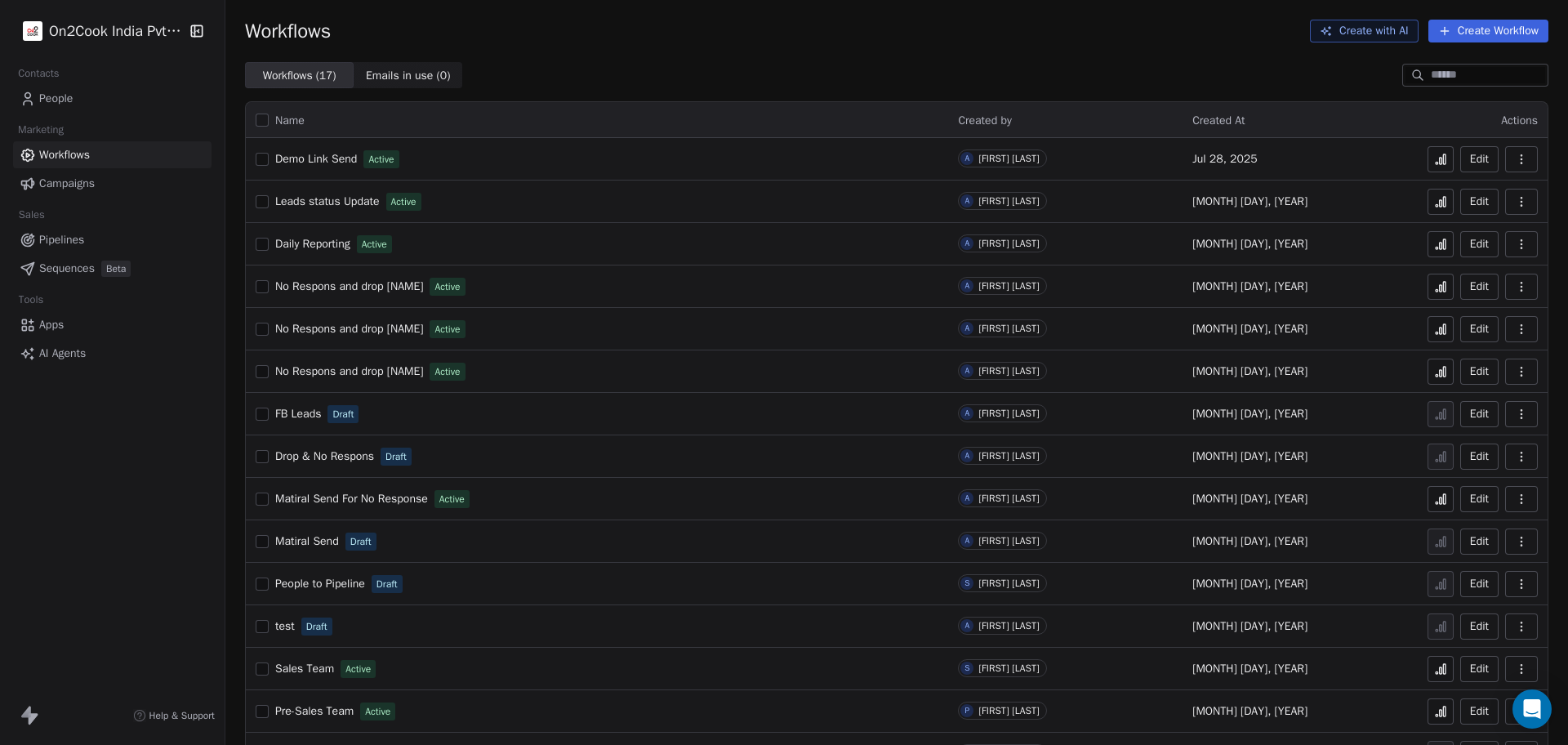 click on "Demo Link Send" at bounding box center (316, 158) 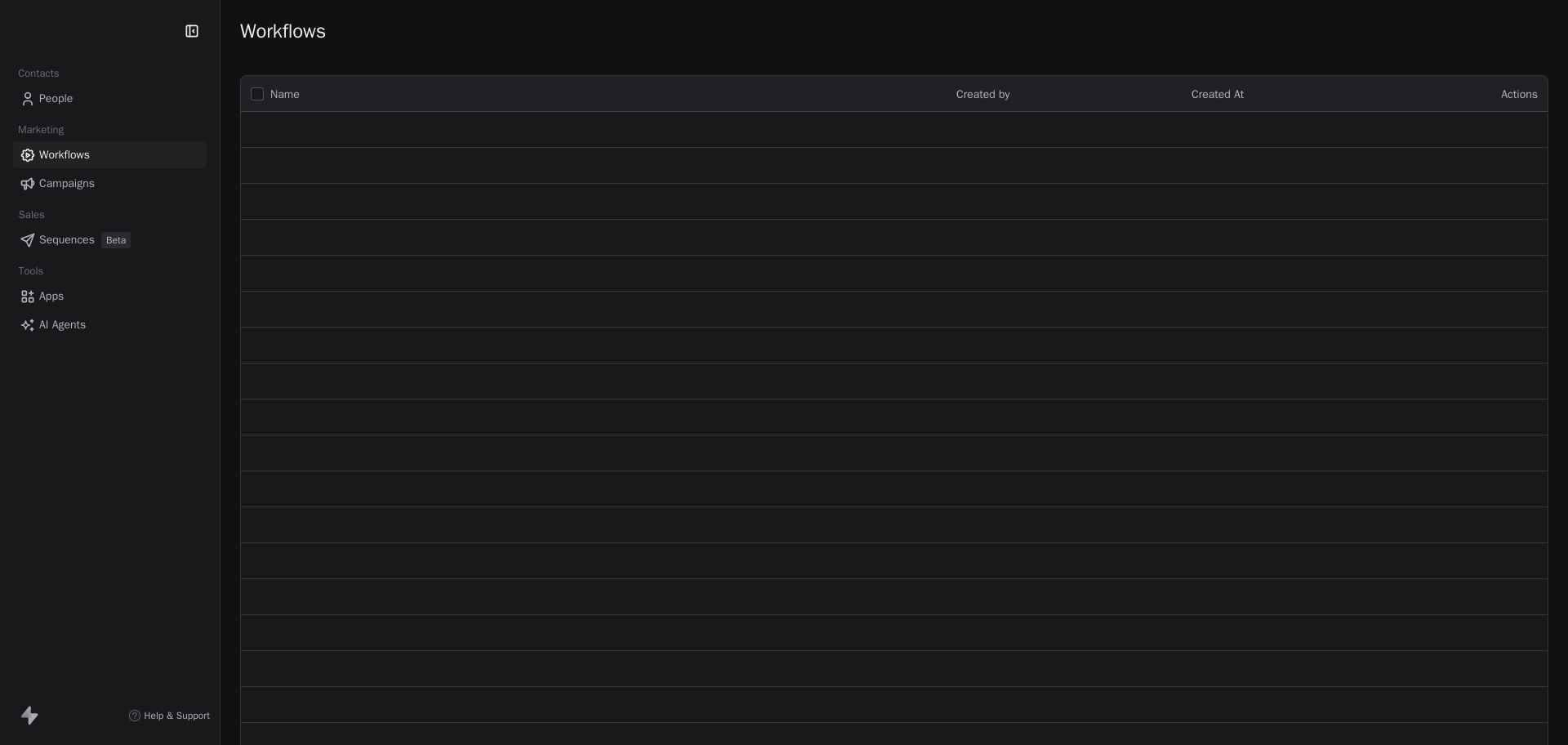 scroll, scrollTop: 0, scrollLeft: 0, axis: both 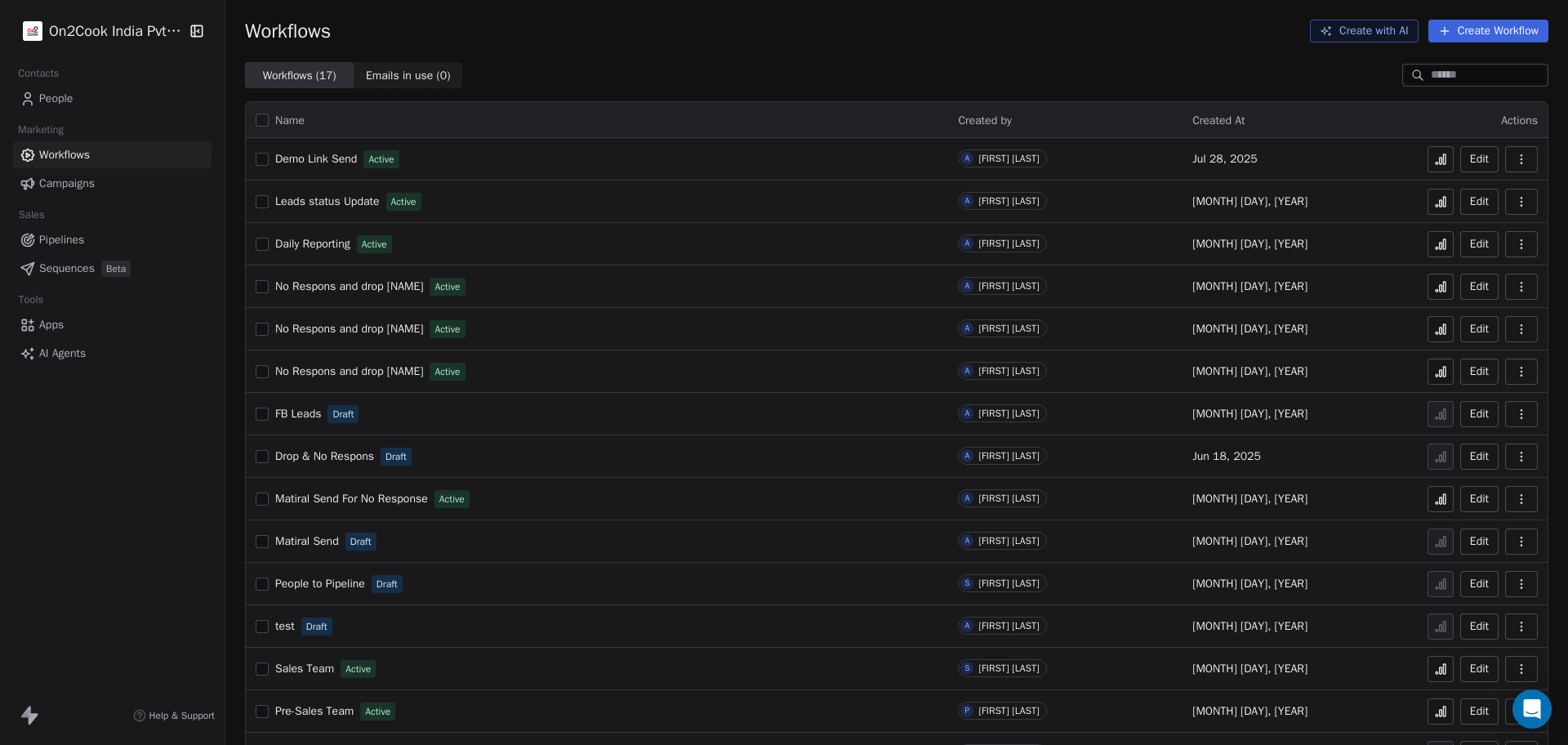 click on "Demo Link Send" at bounding box center (316, 158) 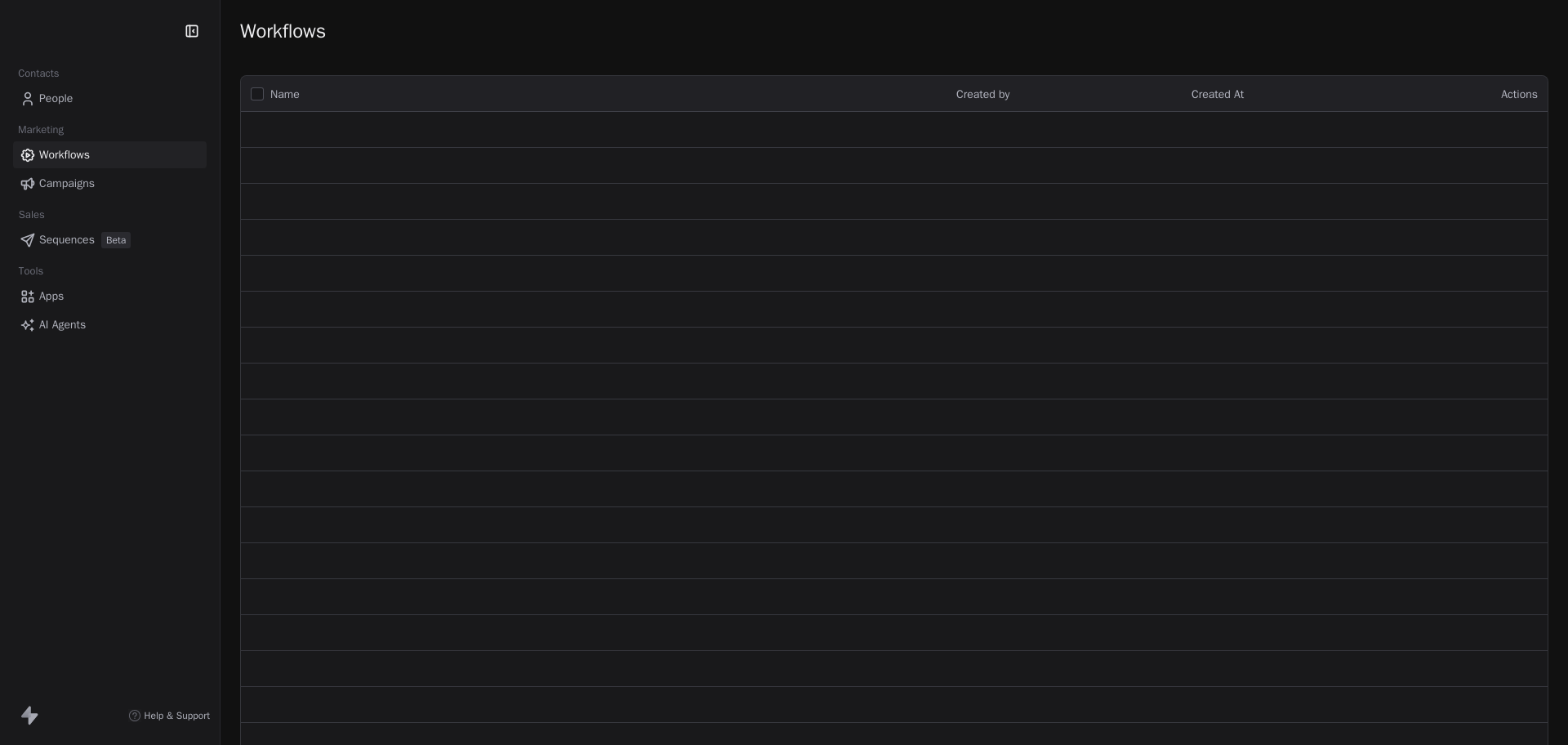 scroll, scrollTop: 0, scrollLeft: 0, axis: both 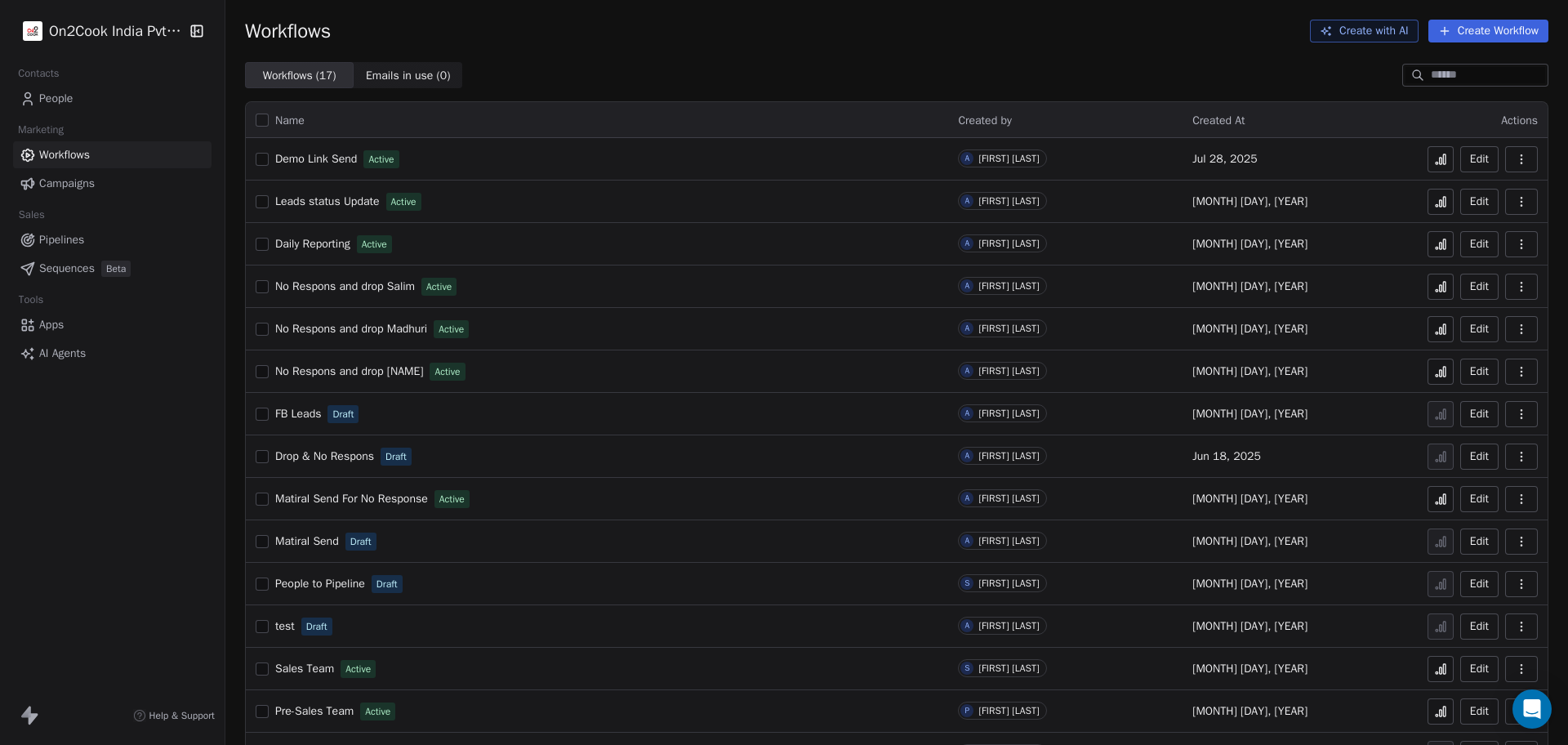 click on "Demo Link Send" at bounding box center (316, 158) 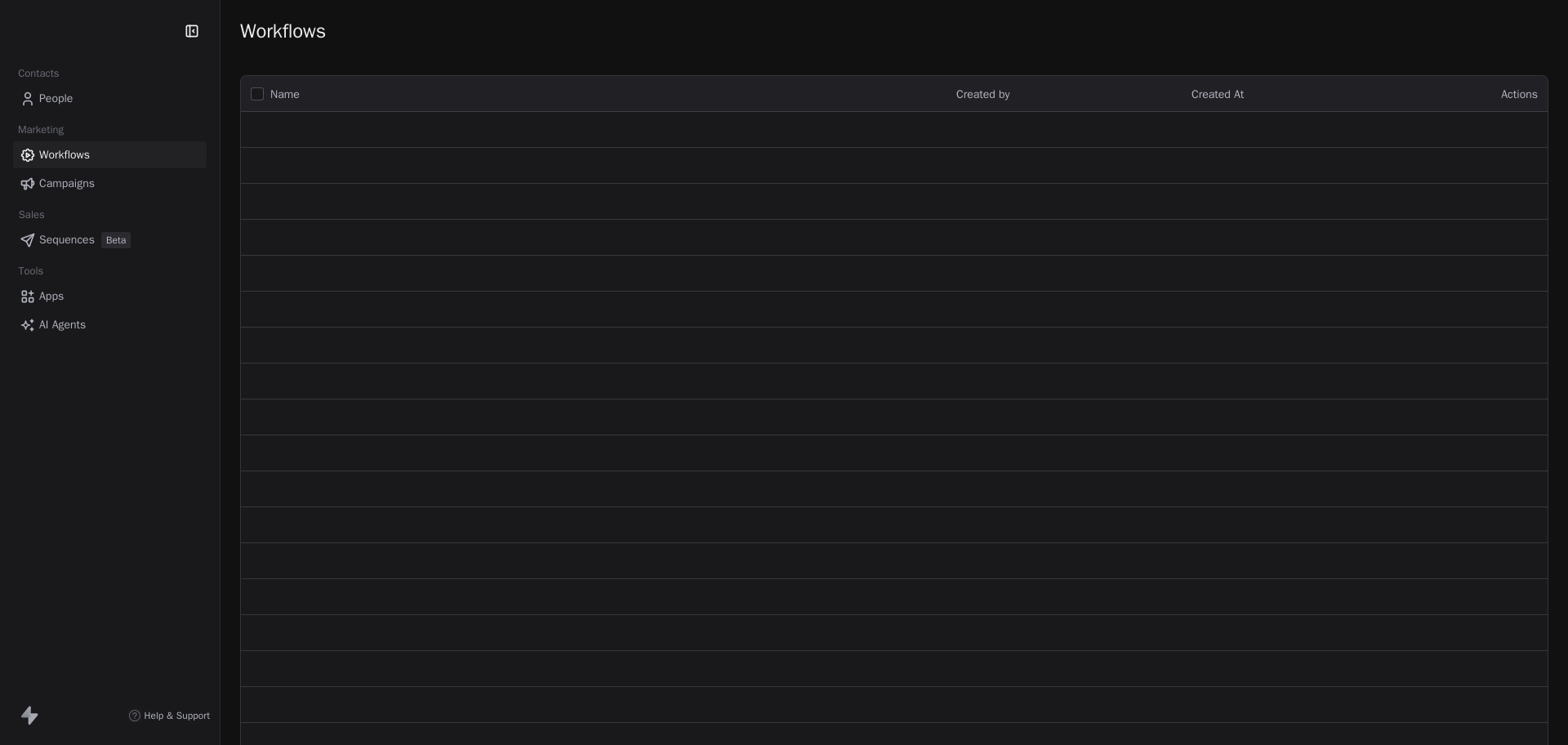 scroll, scrollTop: 0, scrollLeft: 0, axis: both 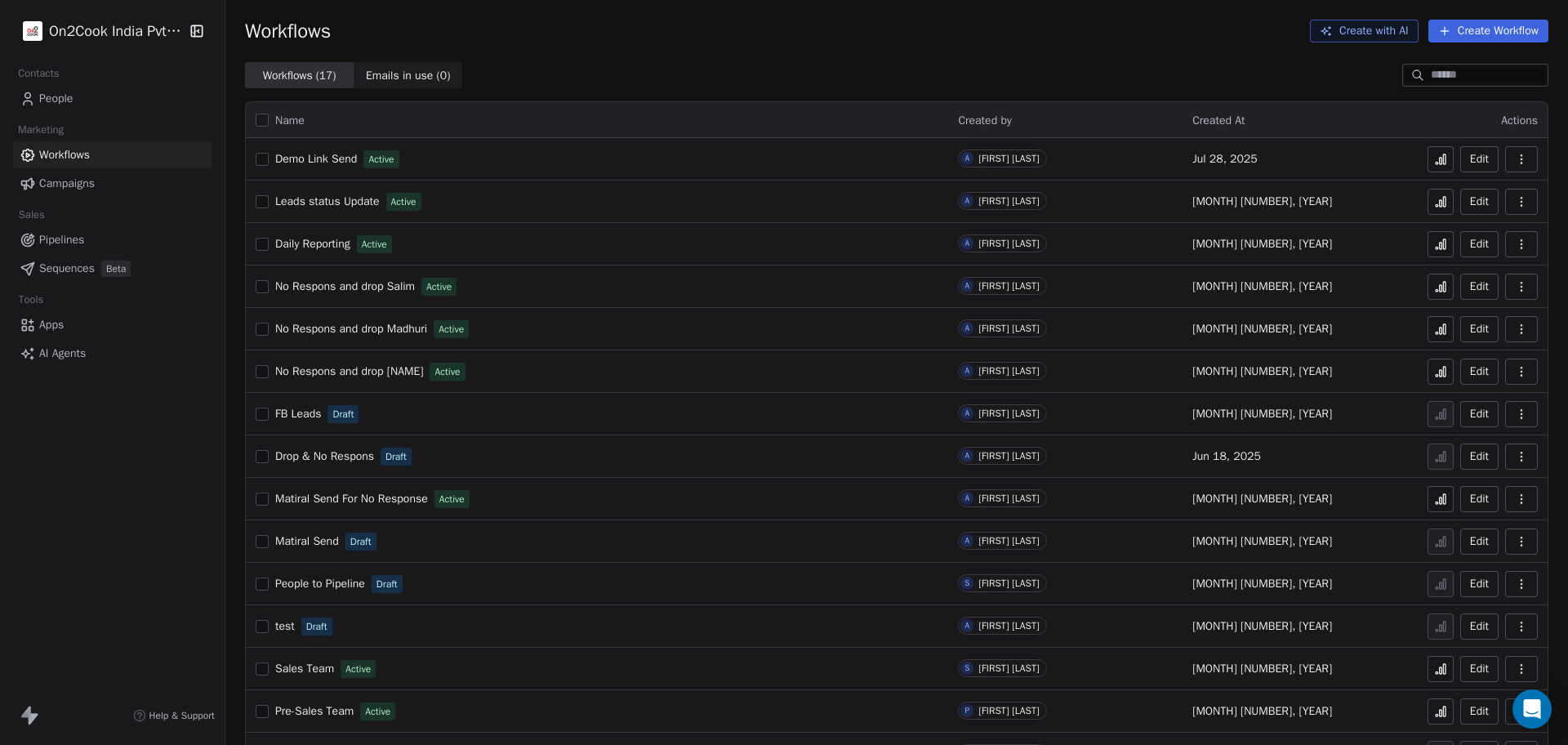 click on "Demo Link Send" at bounding box center [316, 158] 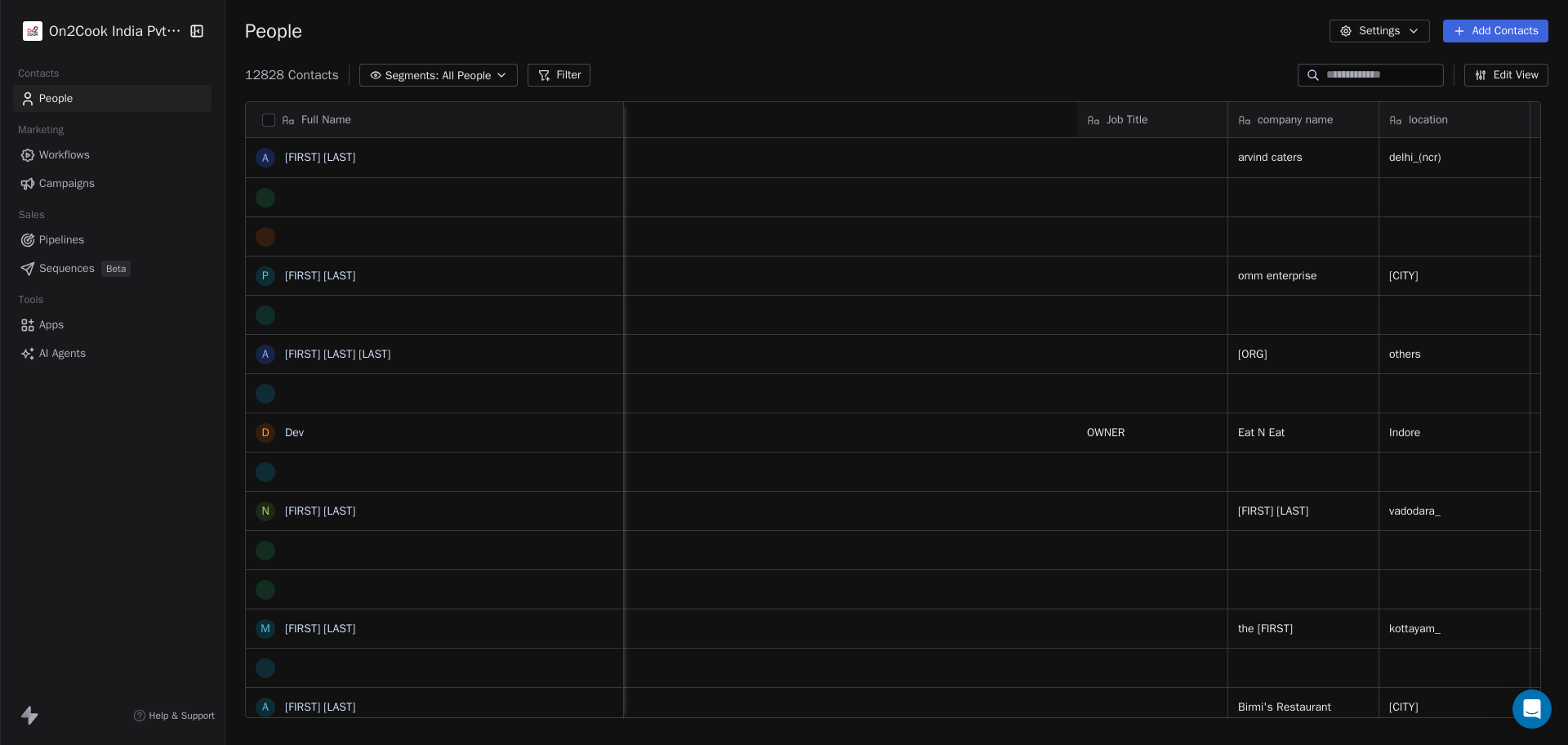 scroll, scrollTop: 0, scrollLeft: 0, axis: both 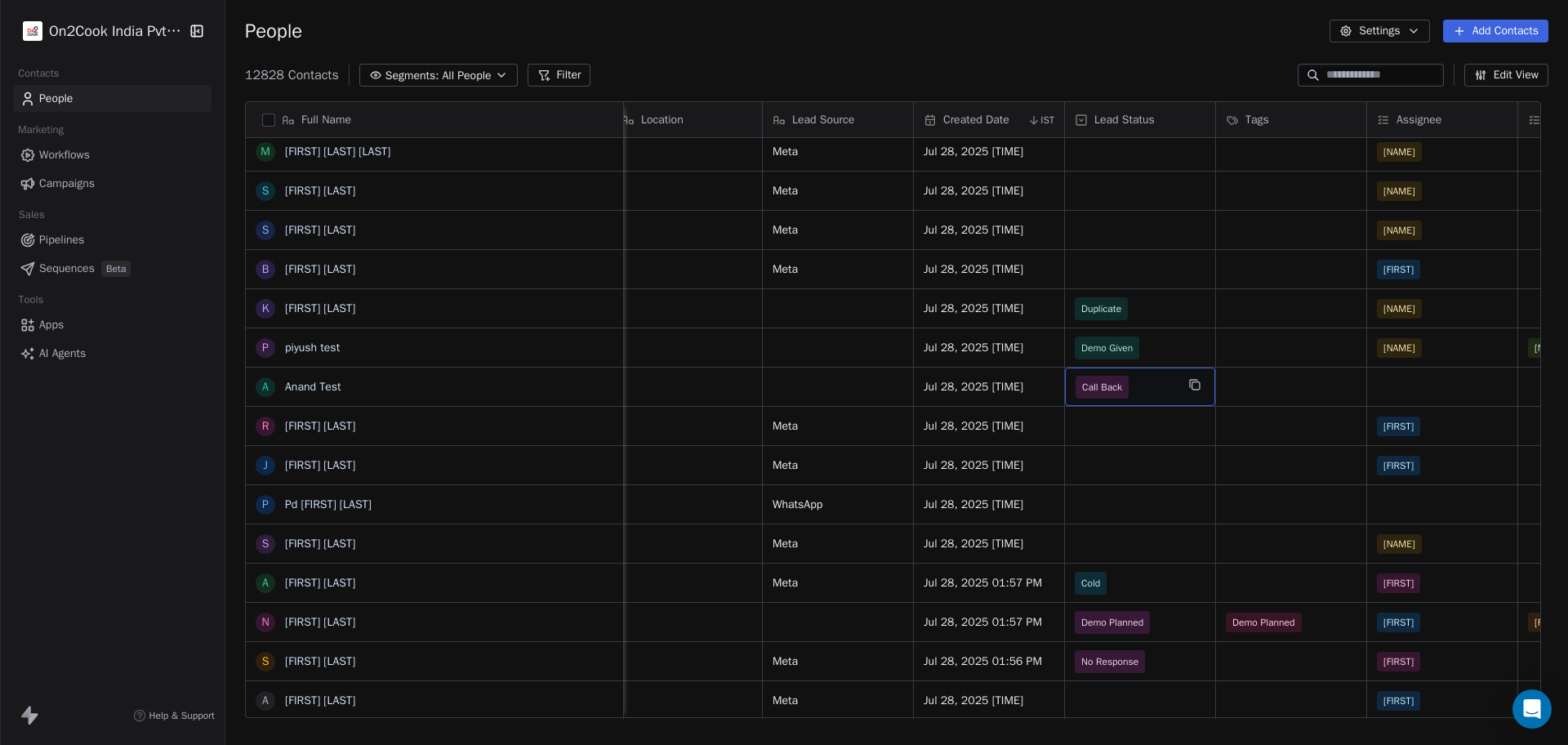 click on "Call Back" at bounding box center [1102, 387] 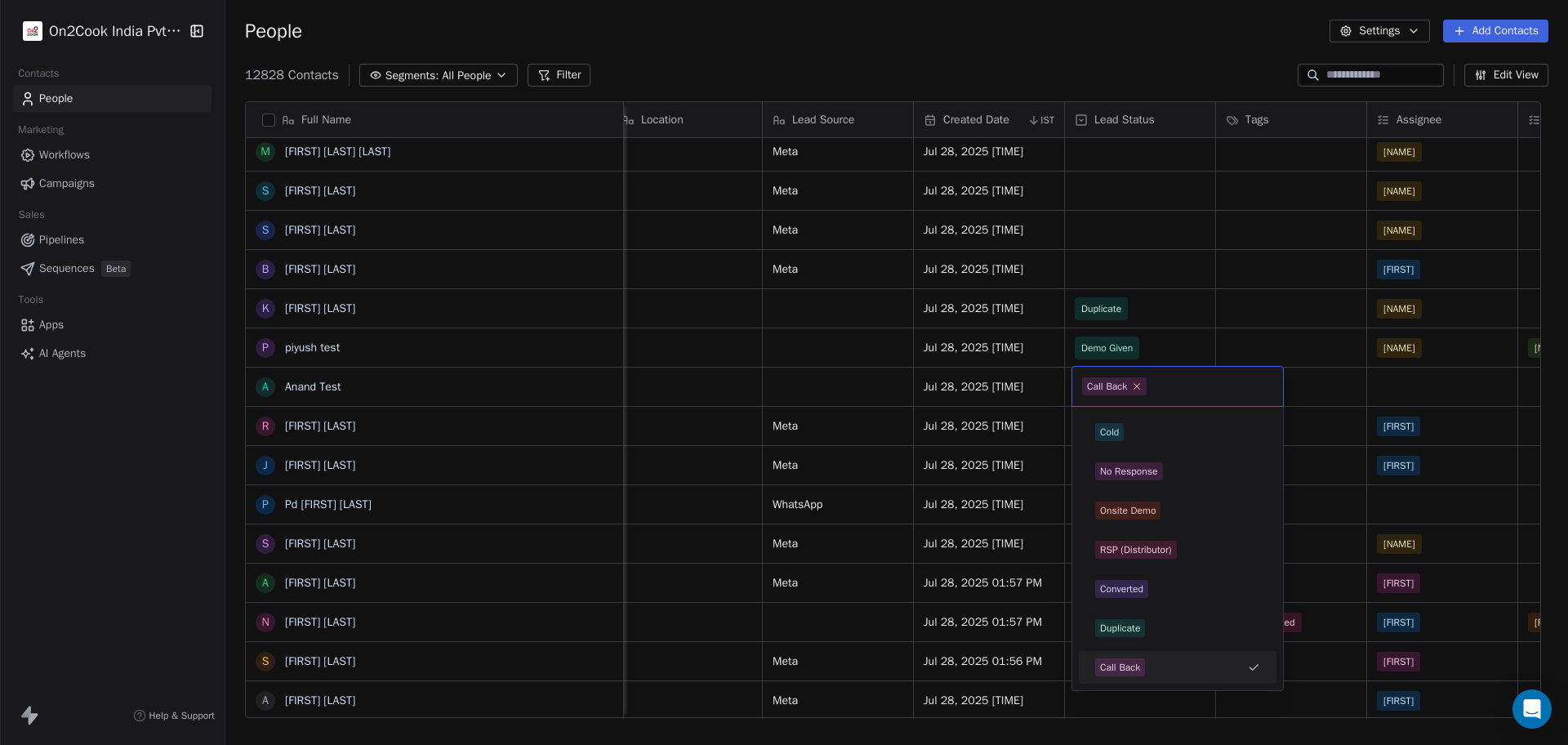 click 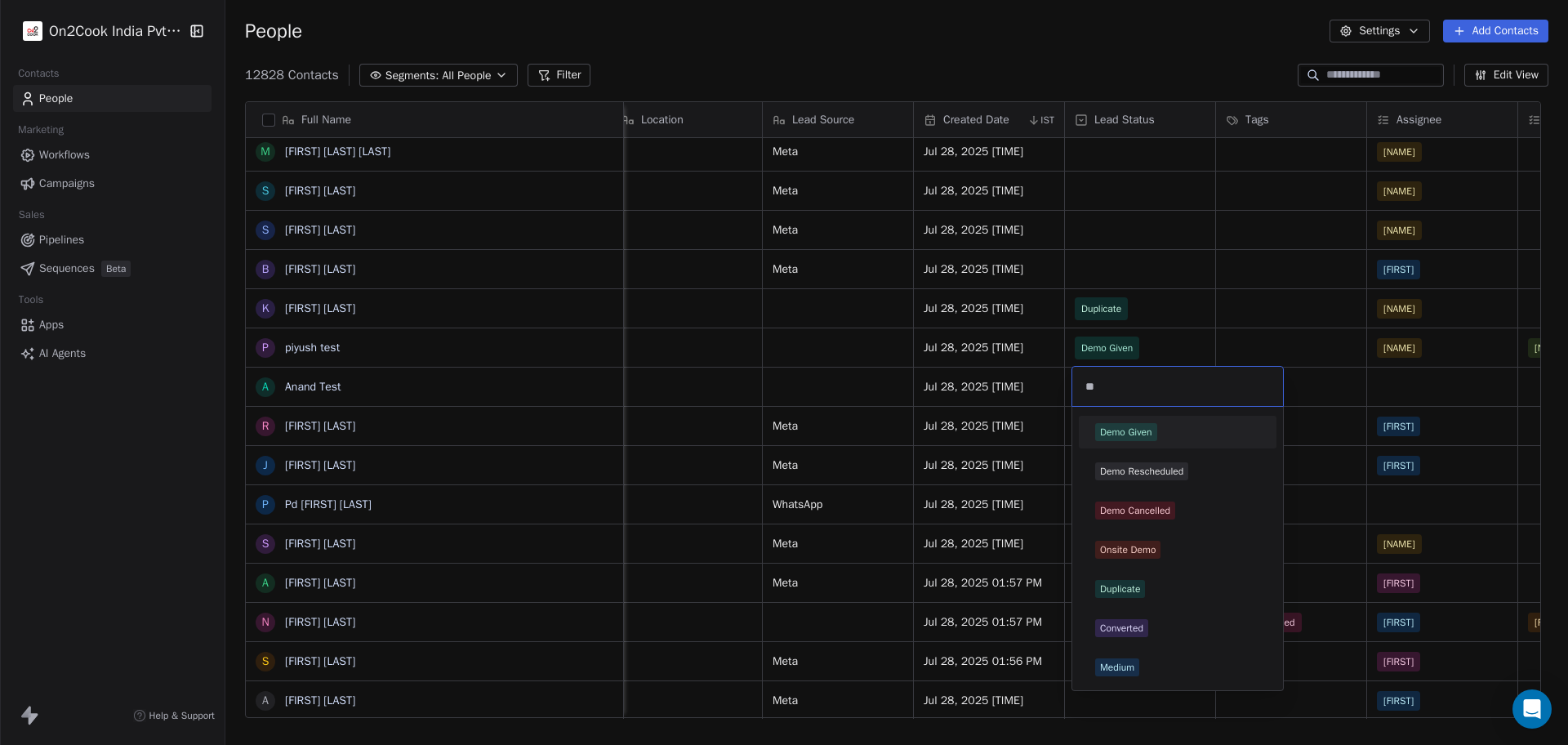 type on "**" 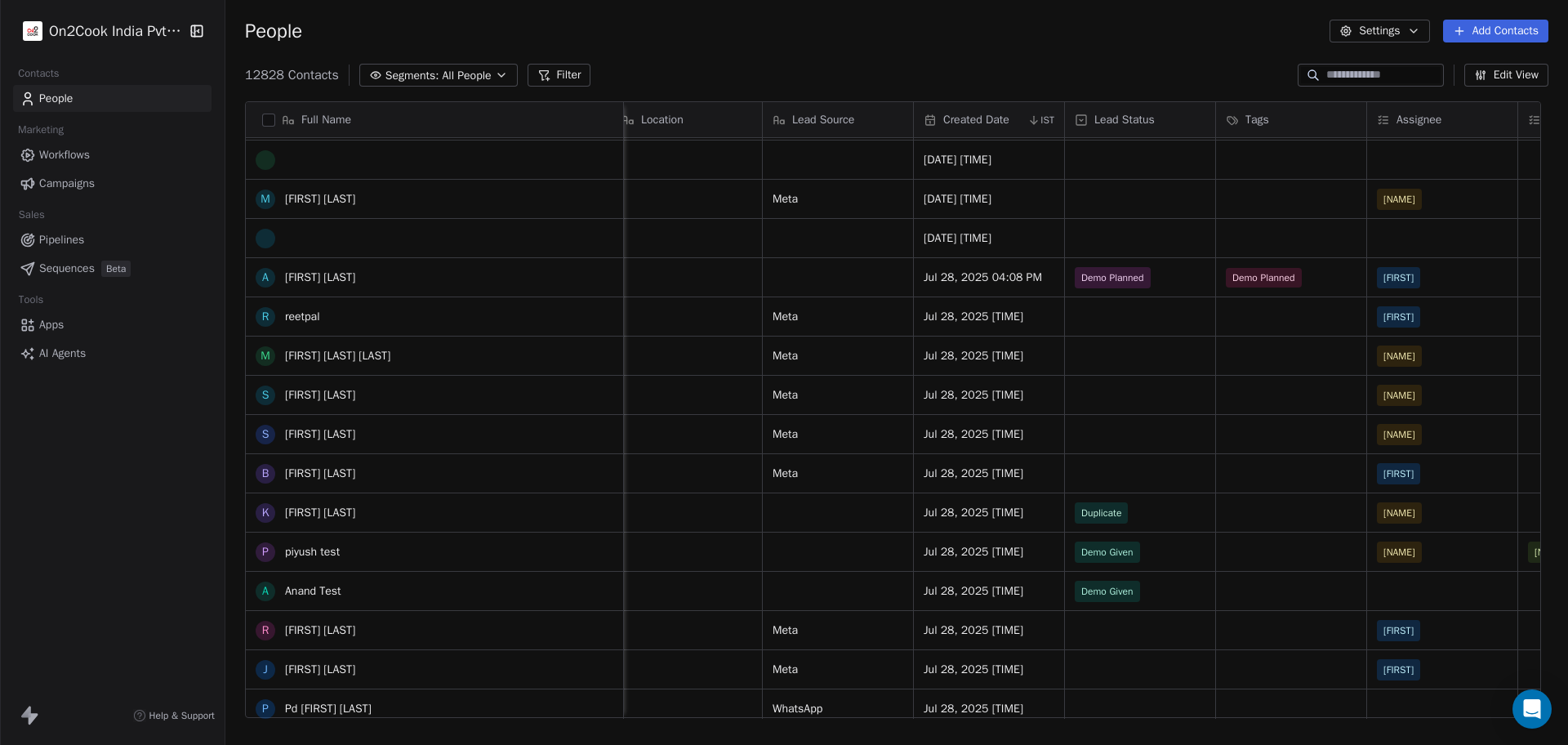 scroll, scrollTop: 634, scrollLeft: 0, axis: vertical 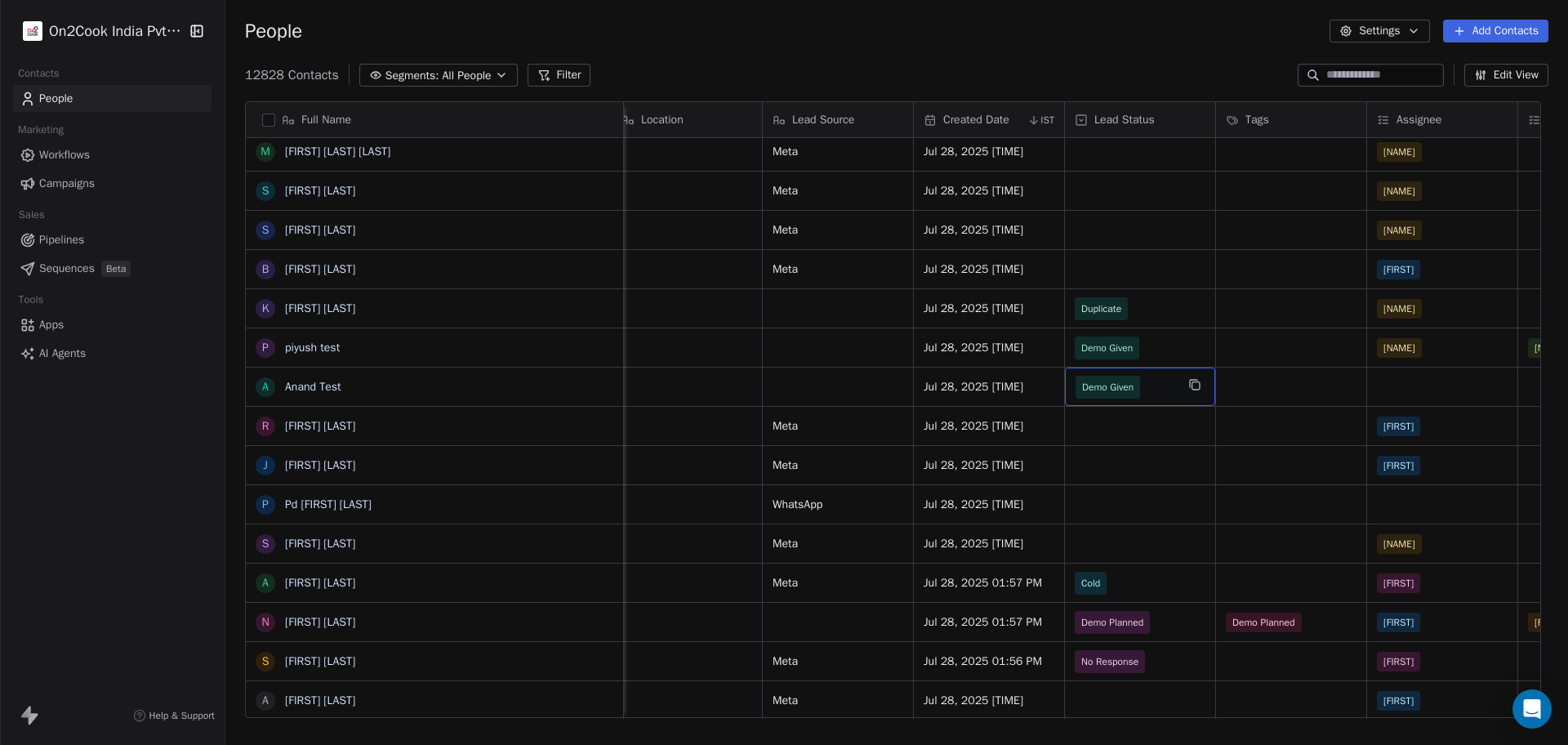 click on "Demo Given" at bounding box center (1107, 387) 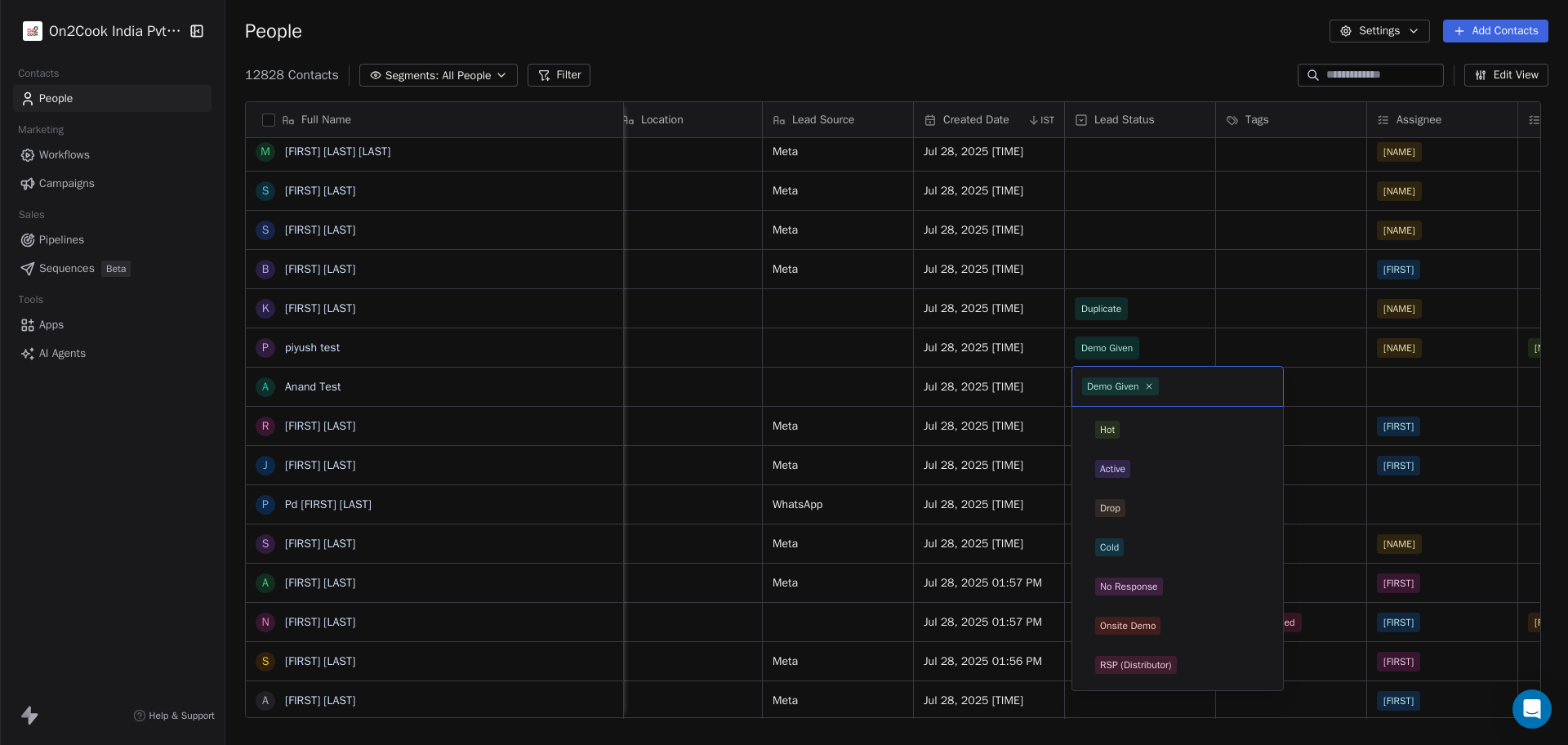 scroll, scrollTop: 194, scrollLeft: 0, axis: vertical 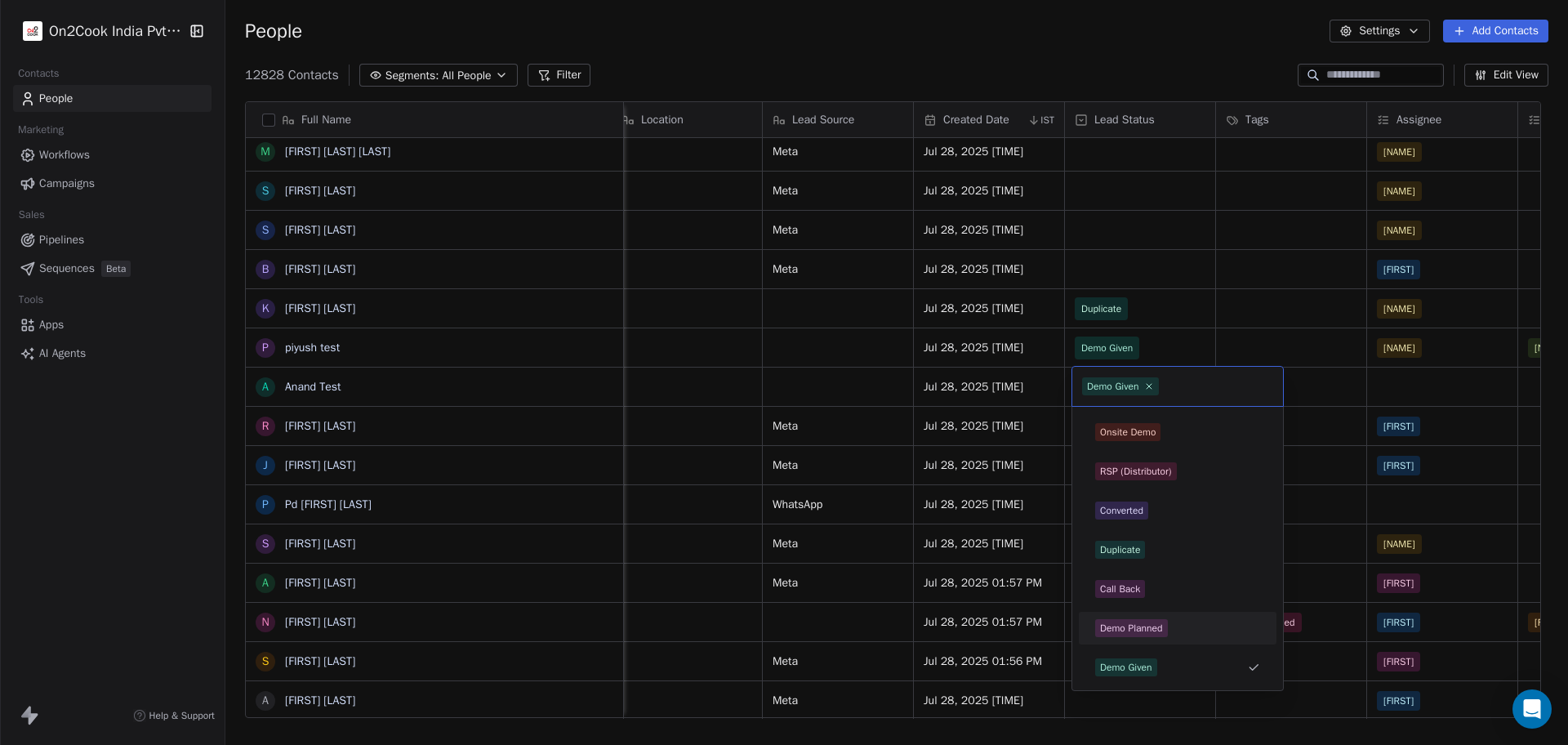 click on "Demo Planned" at bounding box center [1131, 628] 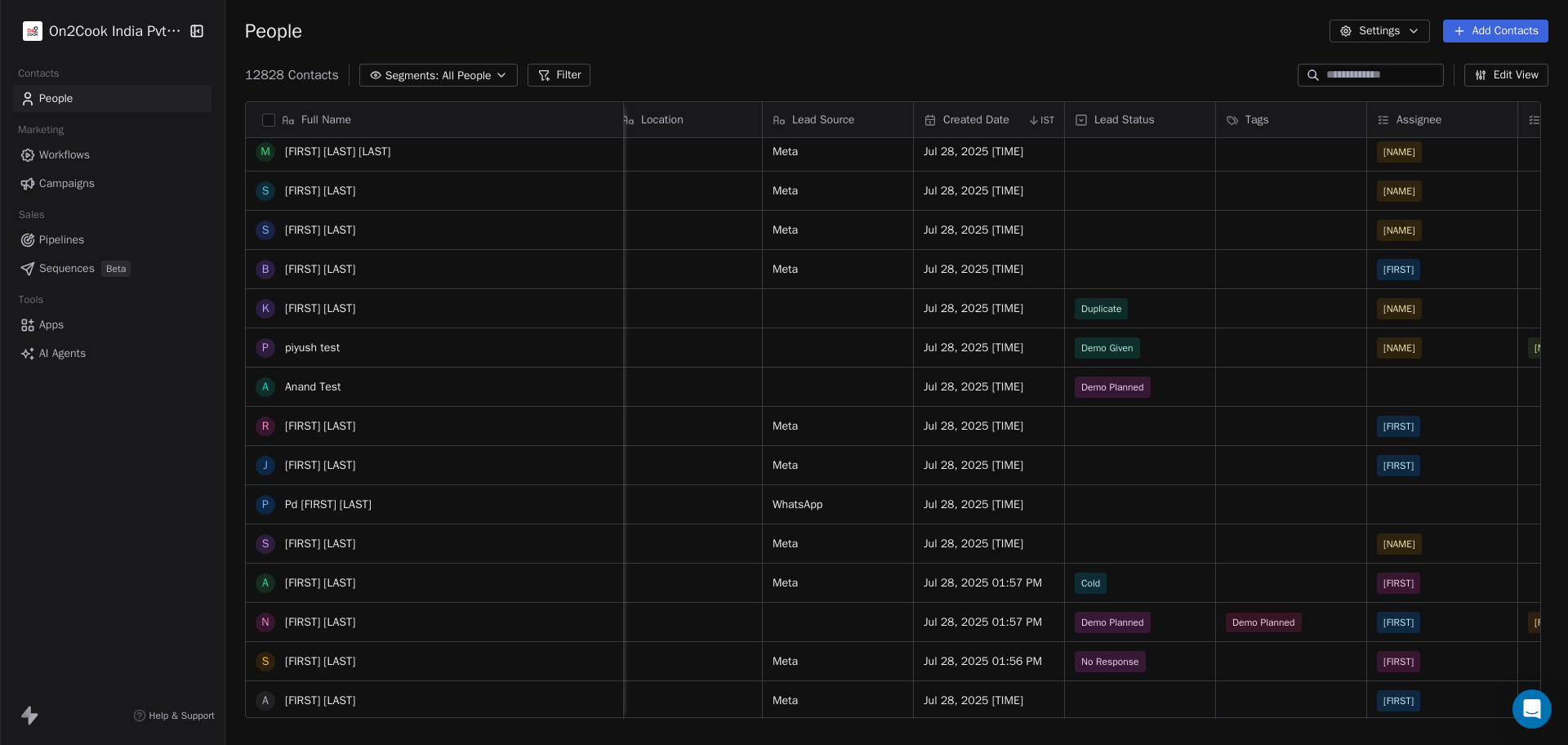 scroll, scrollTop: 736, scrollLeft: 0, axis: vertical 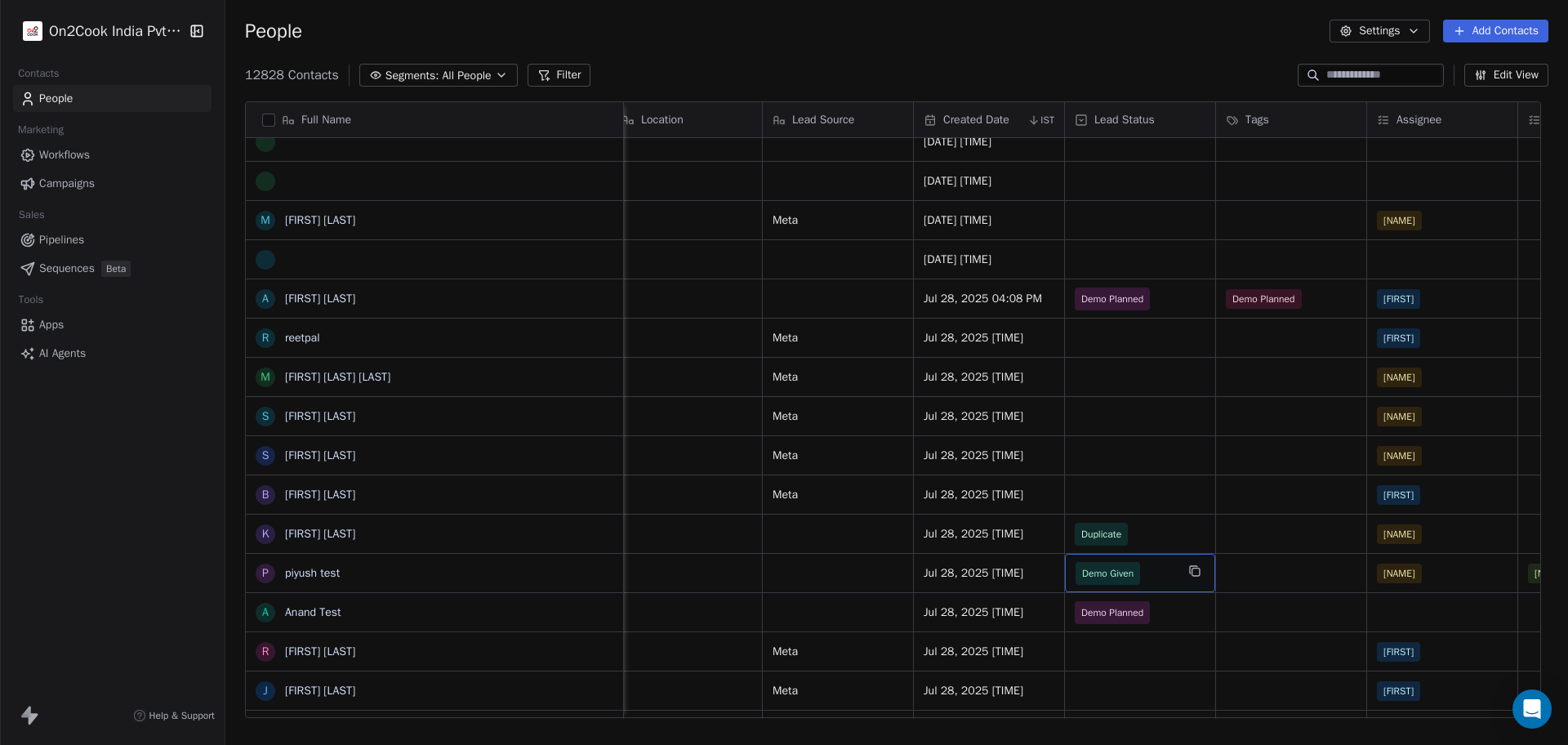 click on "Demo Given" at bounding box center [1107, 573] 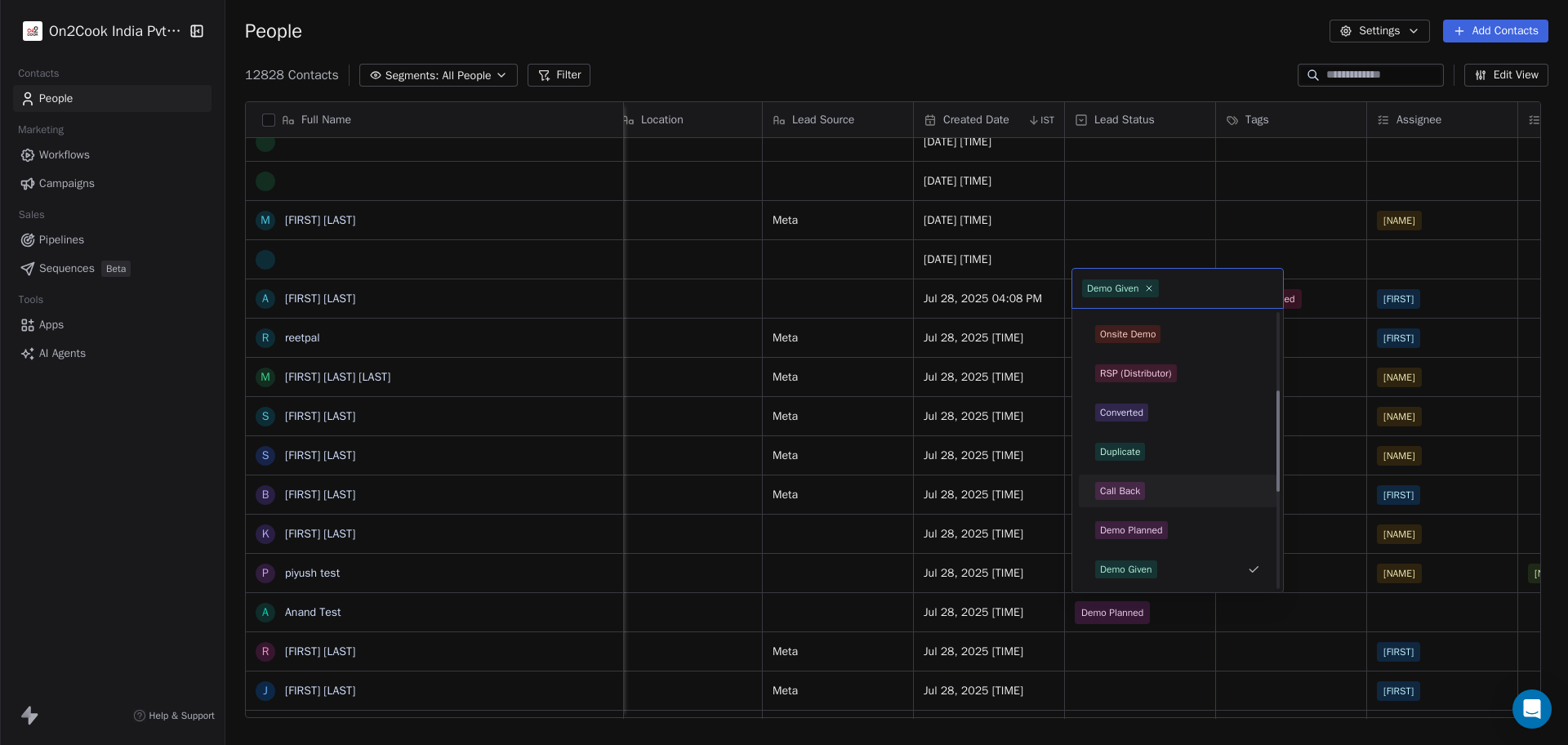 scroll, scrollTop: 296, scrollLeft: 0, axis: vertical 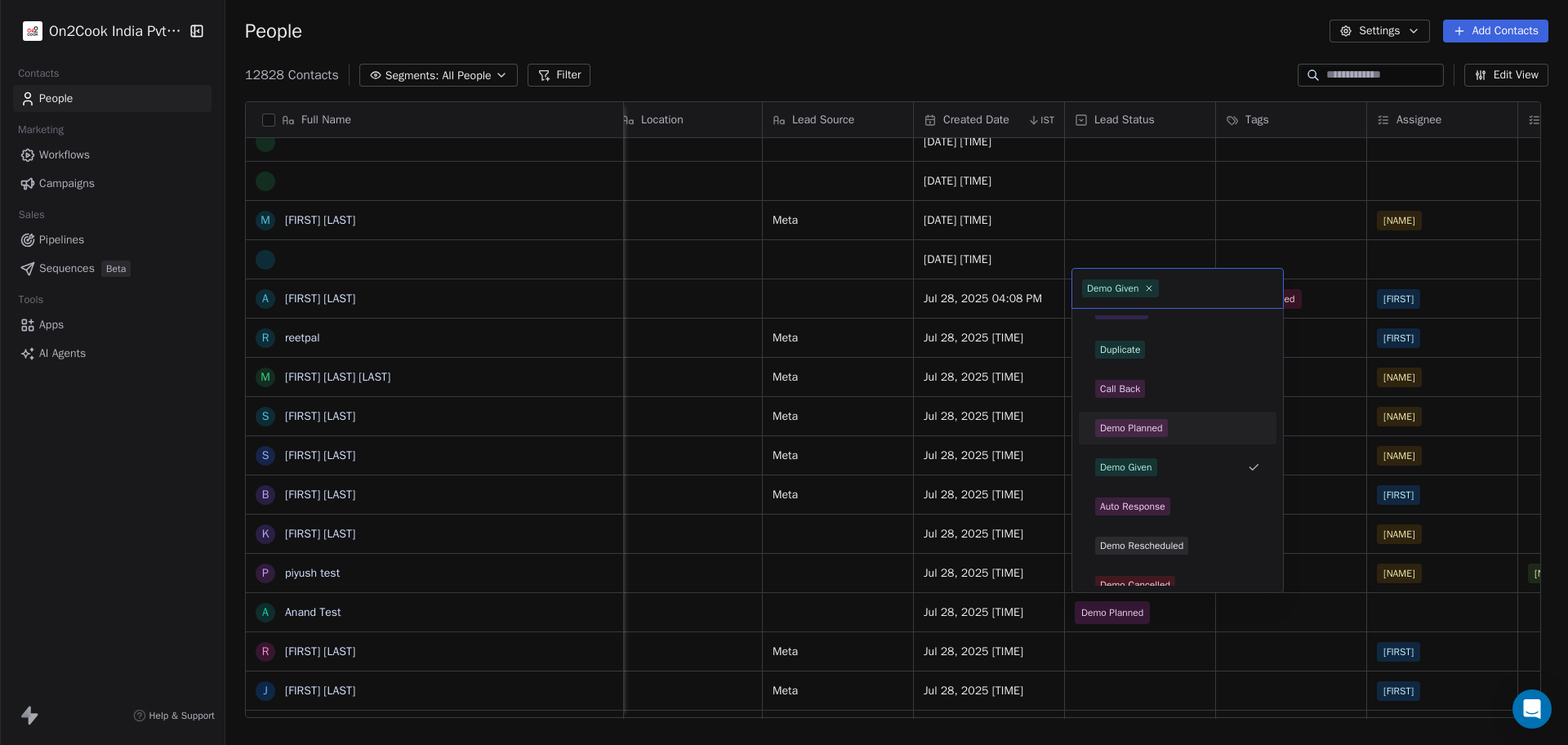 click on "Demo Planned" at bounding box center [1178, 428] 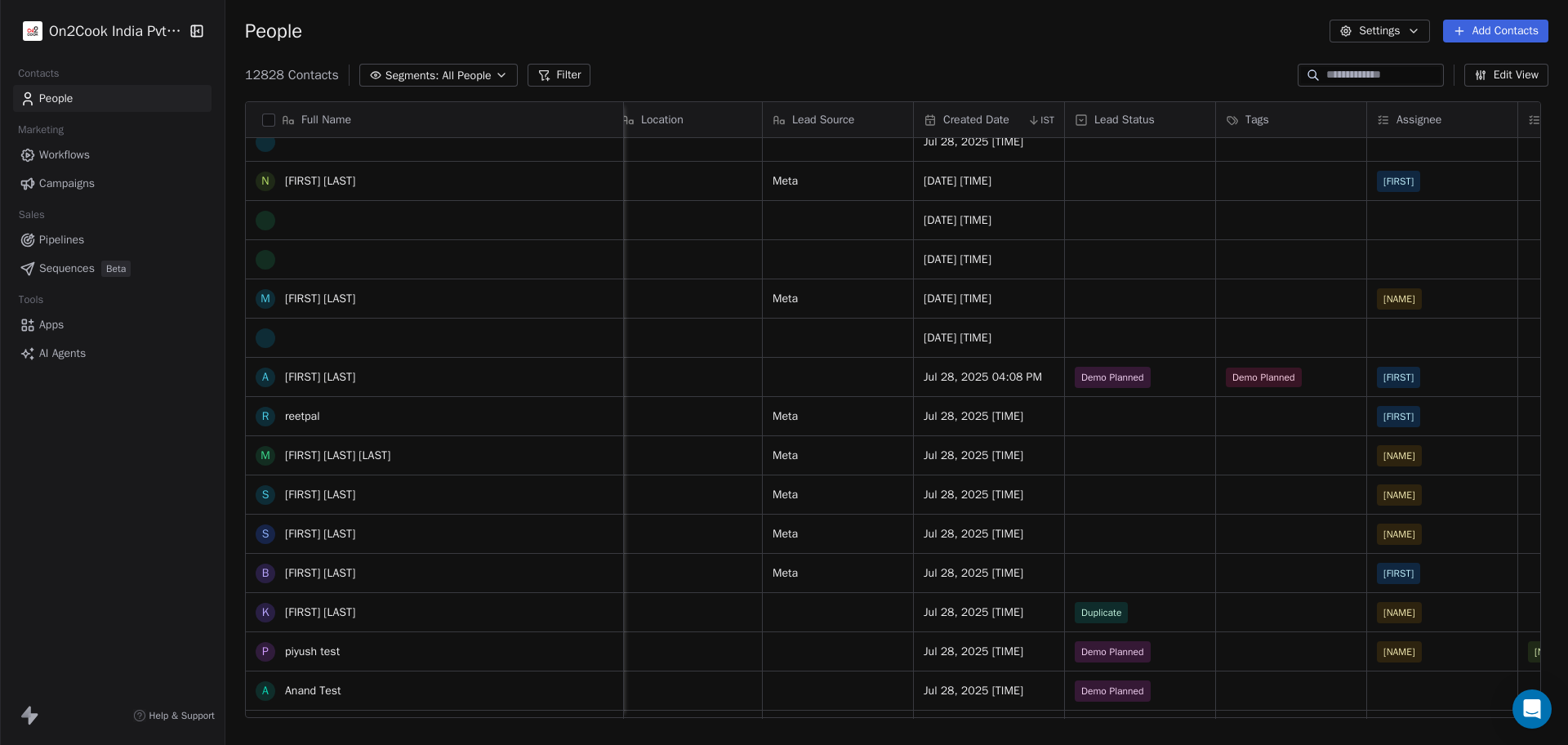 scroll, scrollTop: 699, scrollLeft: 0, axis: vertical 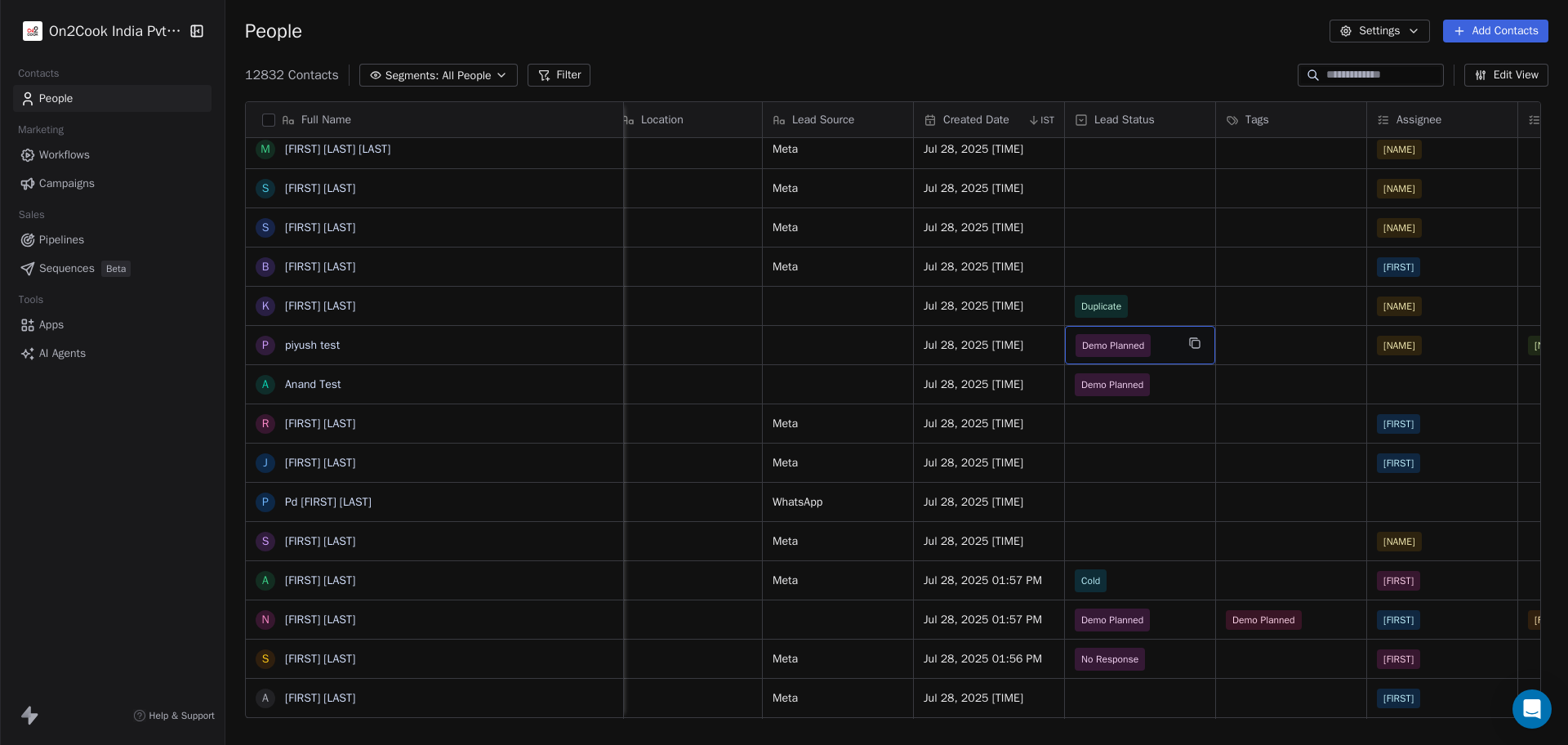 click on "Demo Planned" at bounding box center [1113, 346] 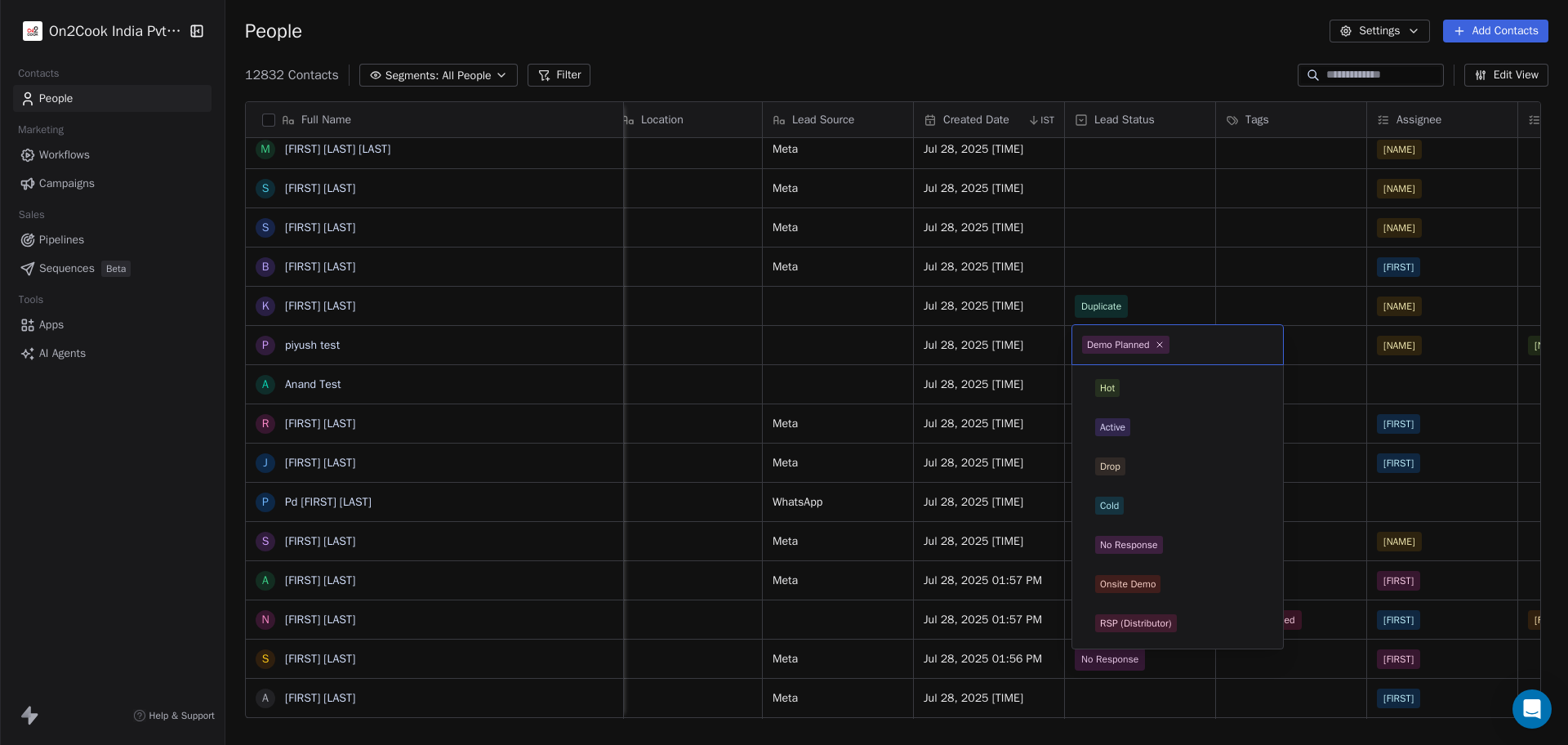 scroll, scrollTop: 154, scrollLeft: 0, axis: vertical 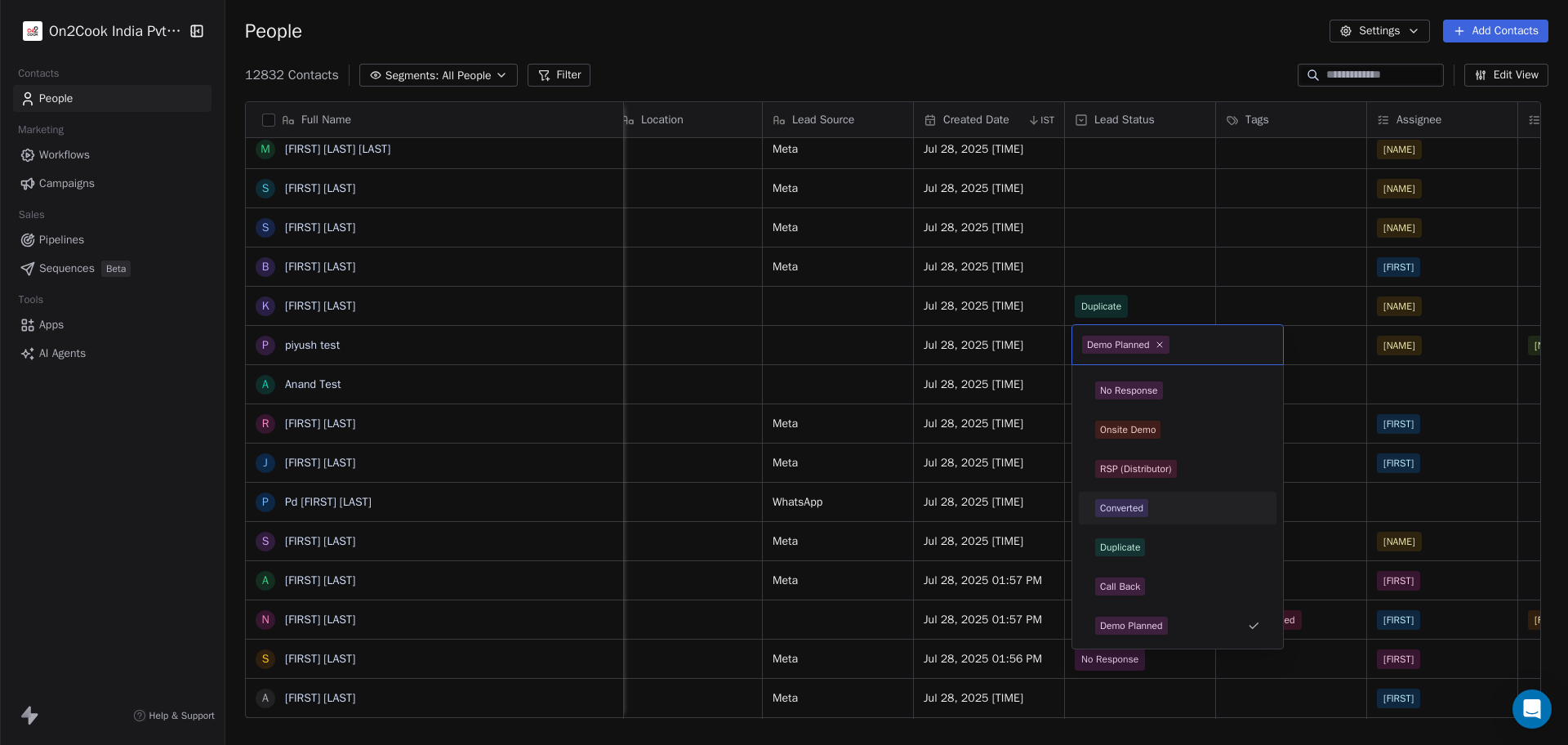 click on "Converted" at bounding box center [1178, 508] 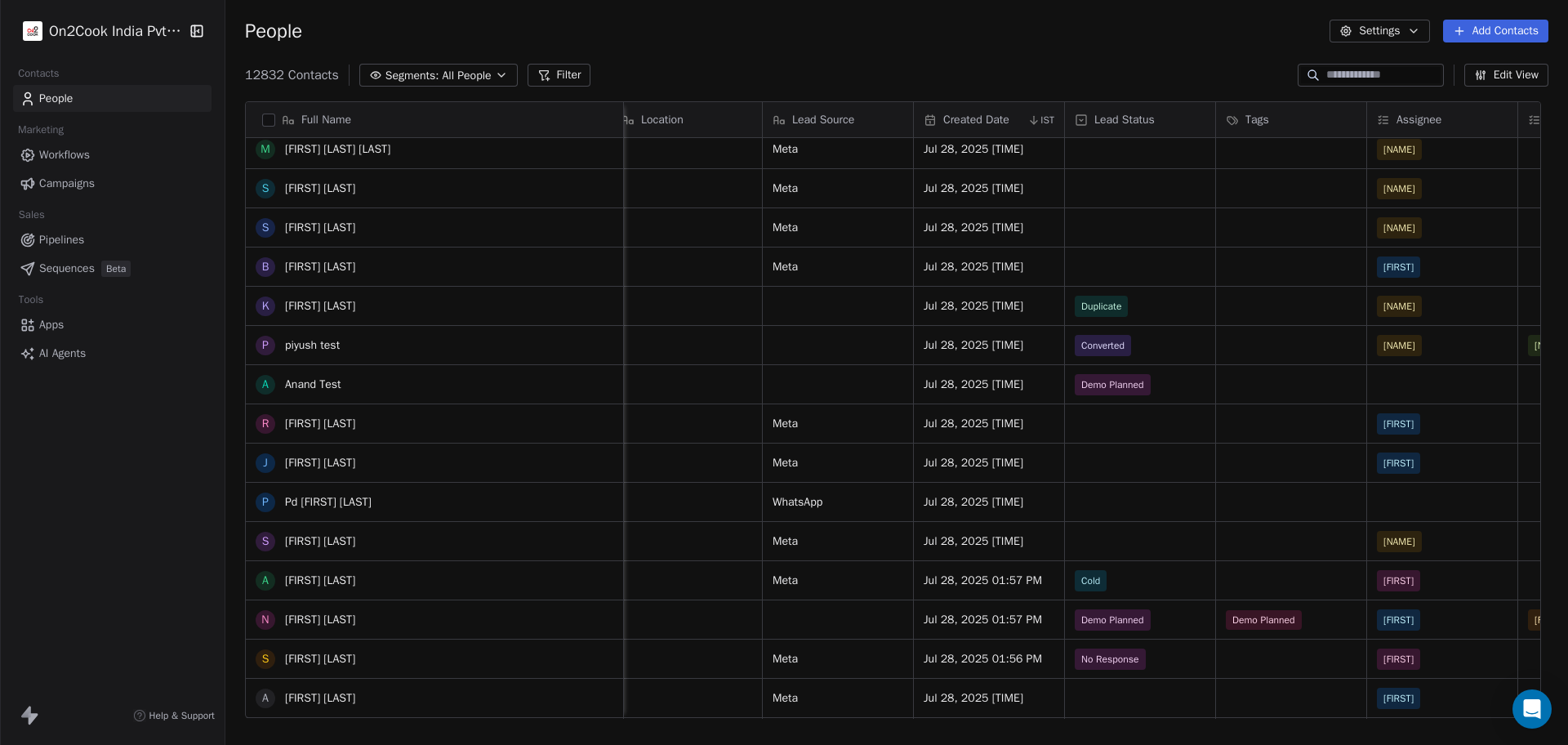 scroll, scrollTop: 670, scrollLeft: 0, axis: vertical 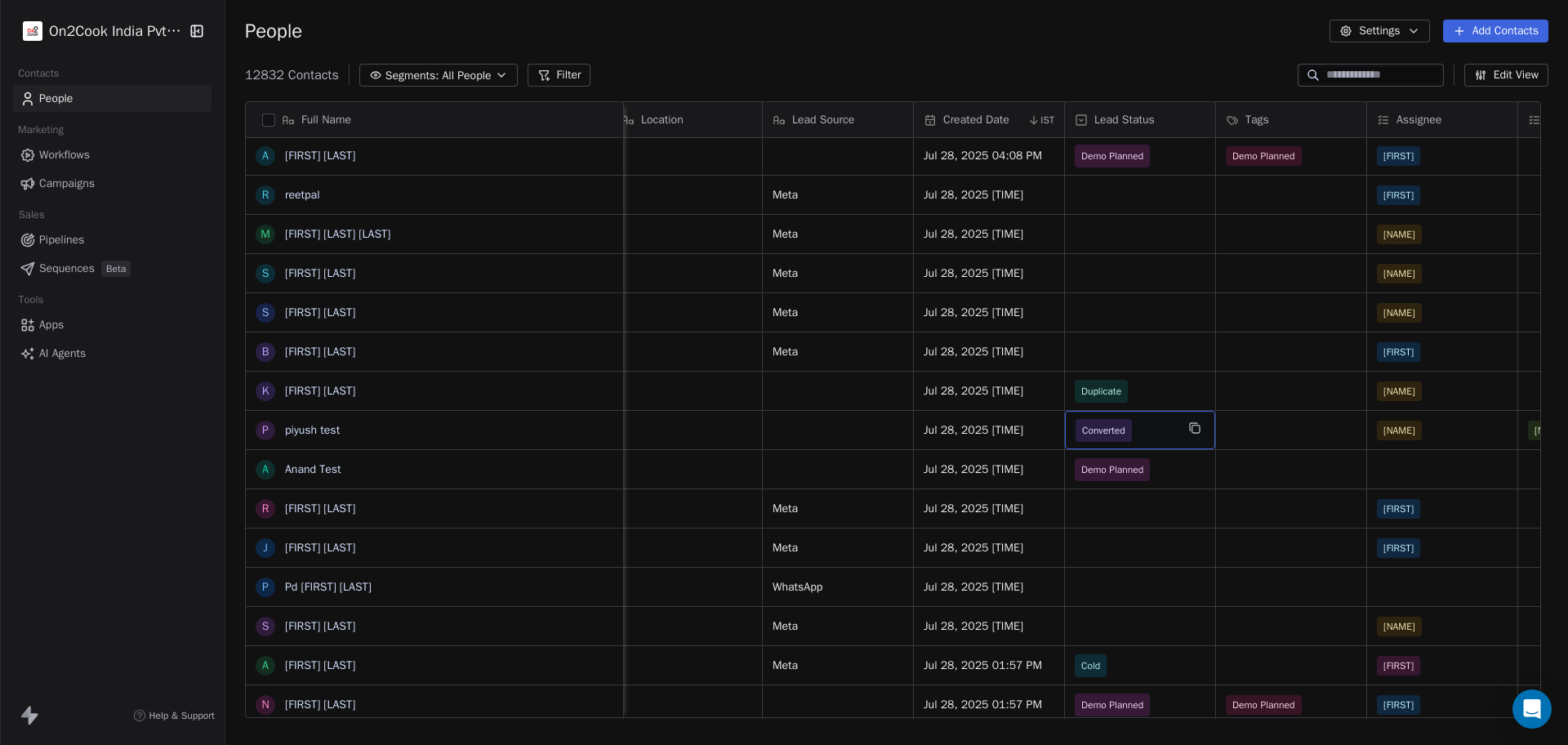 click on "Converted" at bounding box center [1125, 430] 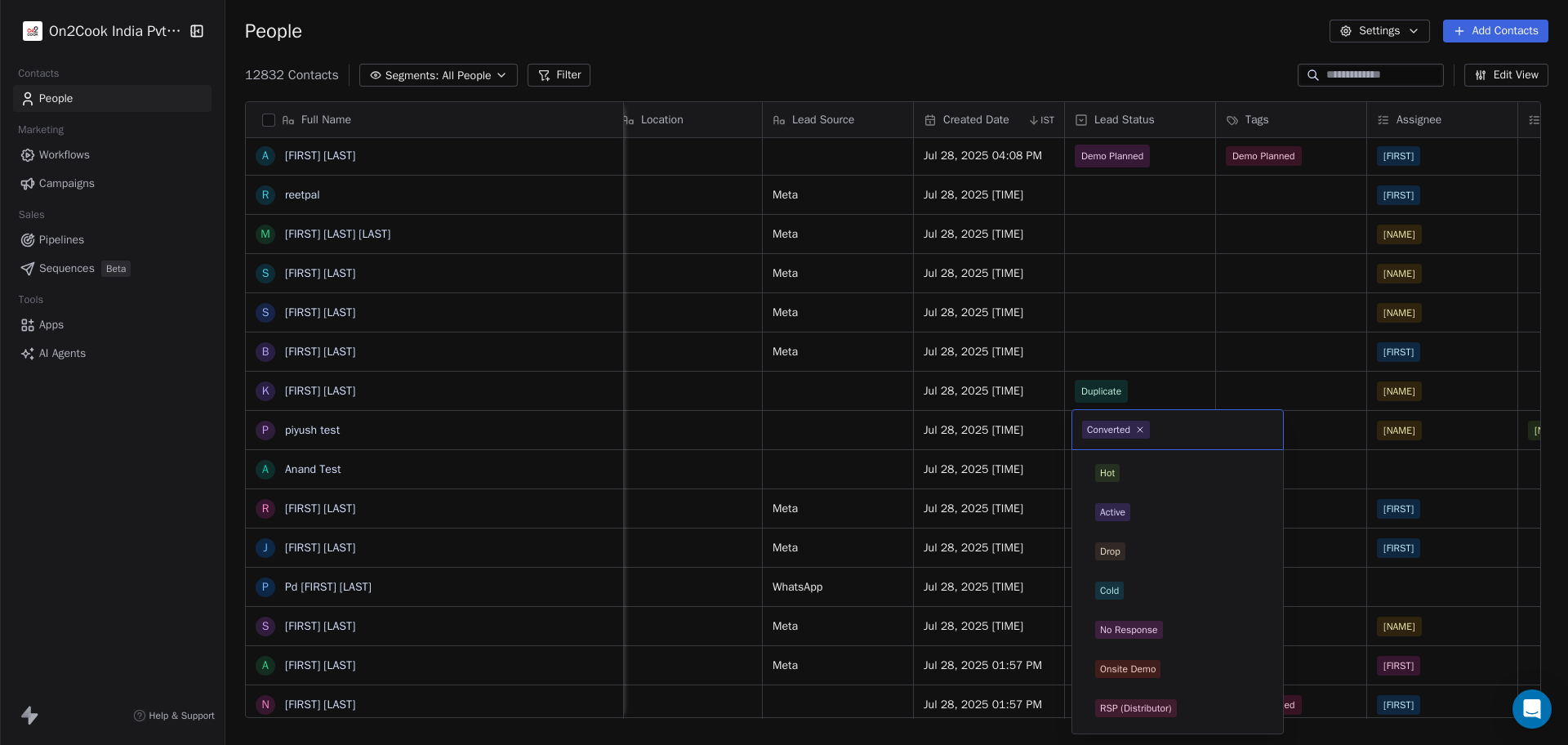 scroll, scrollTop: 37, scrollLeft: 0, axis: vertical 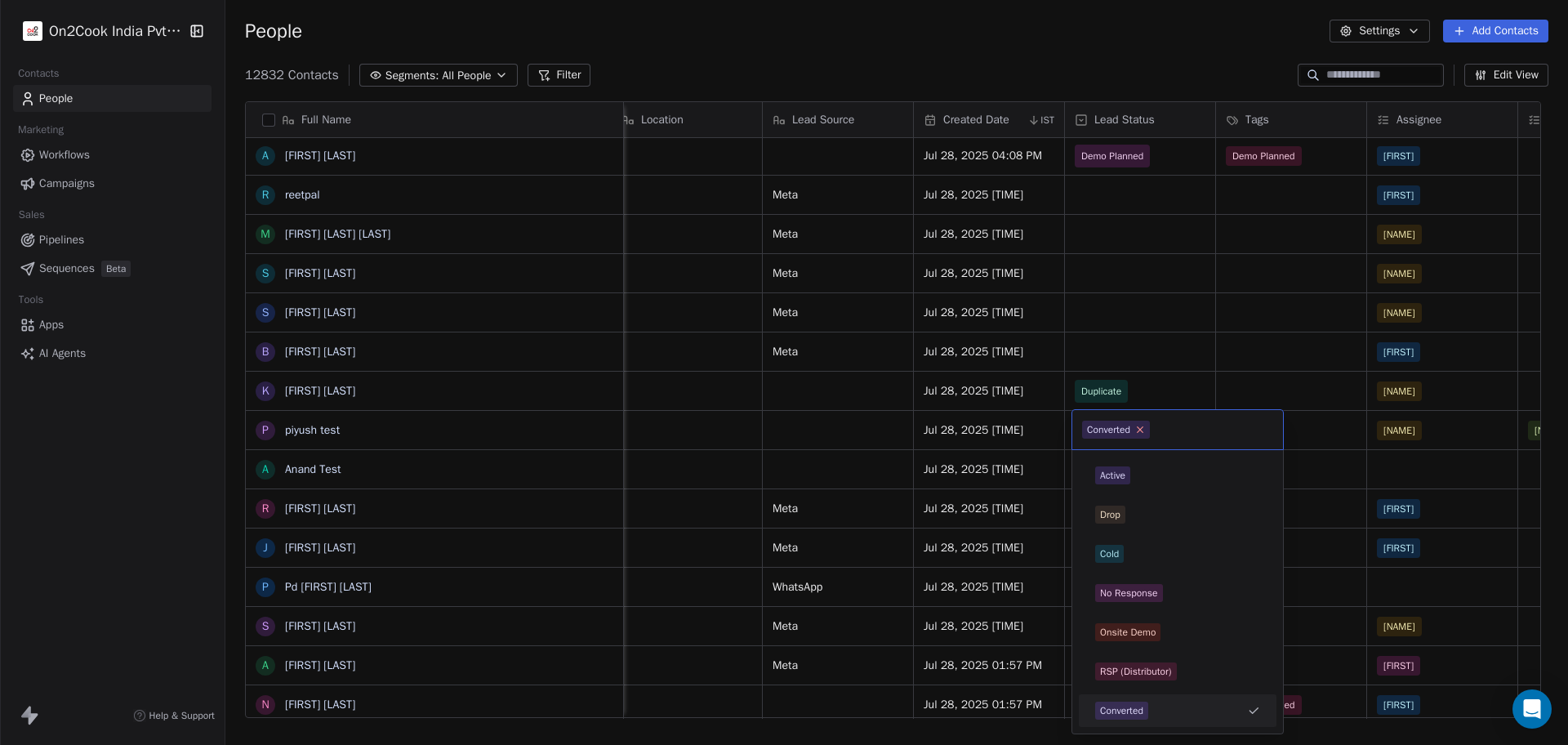 click 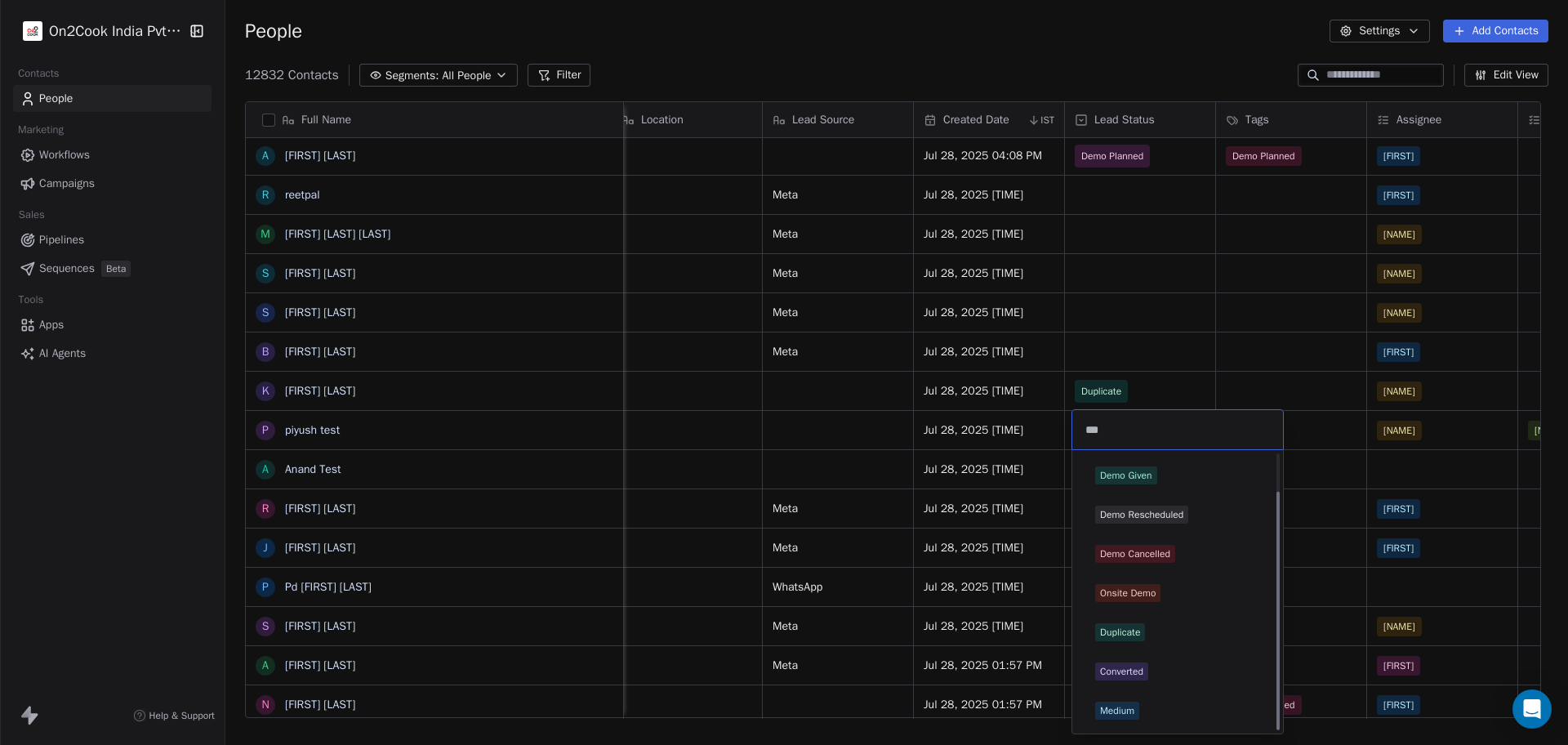 scroll, scrollTop: 0, scrollLeft: 0, axis: both 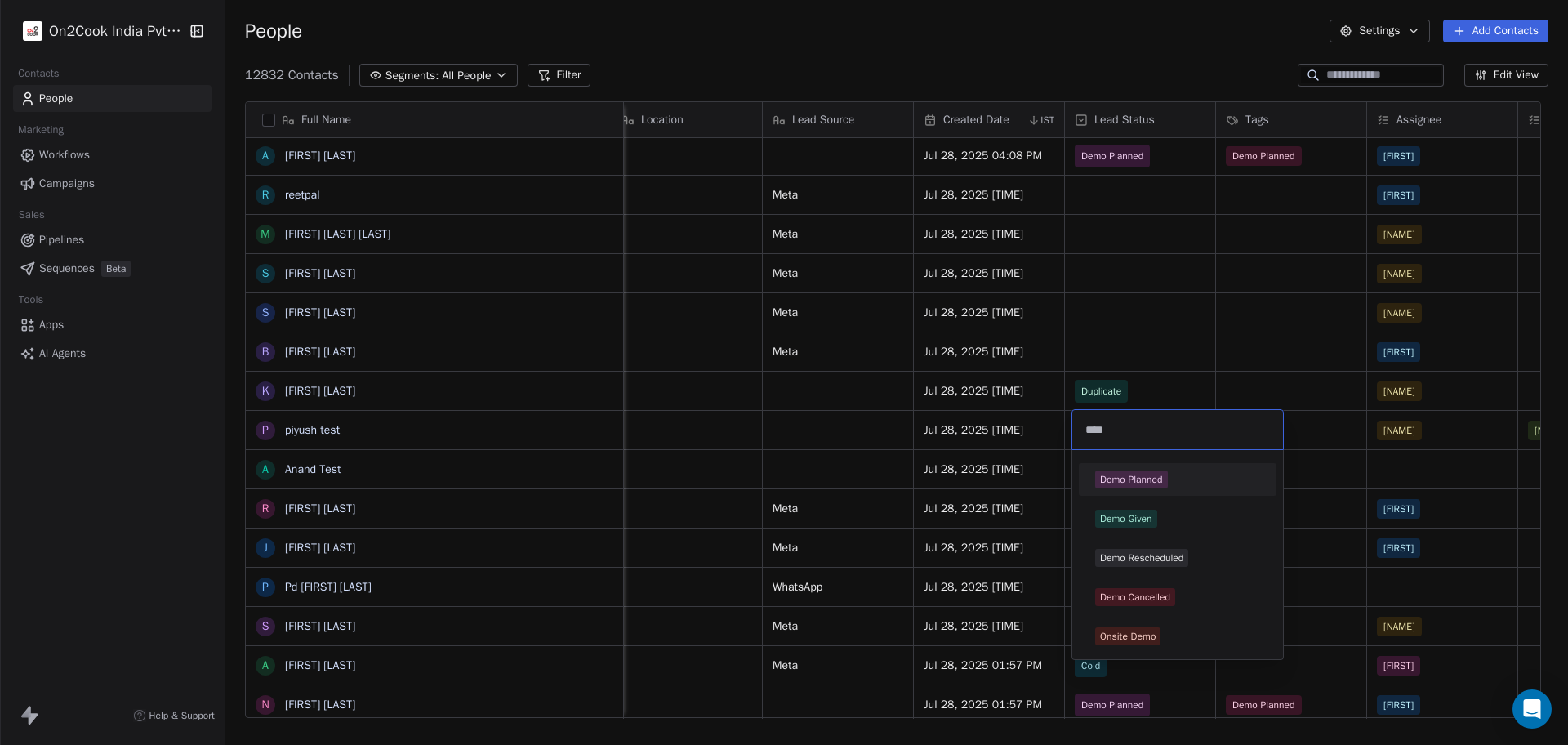 type on "****" 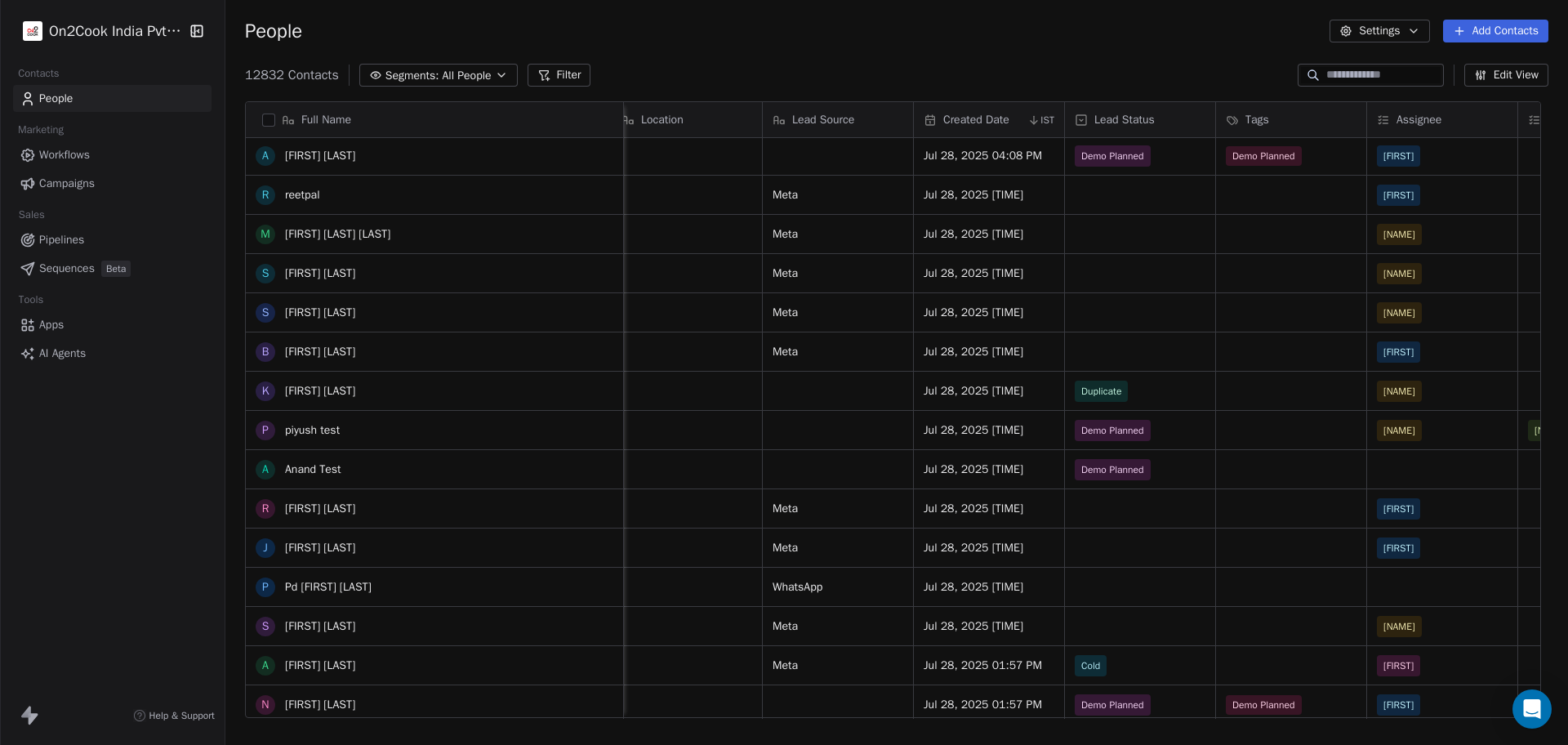 scroll, scrollTop: 96, scrollLeft: 0, axis: vertical 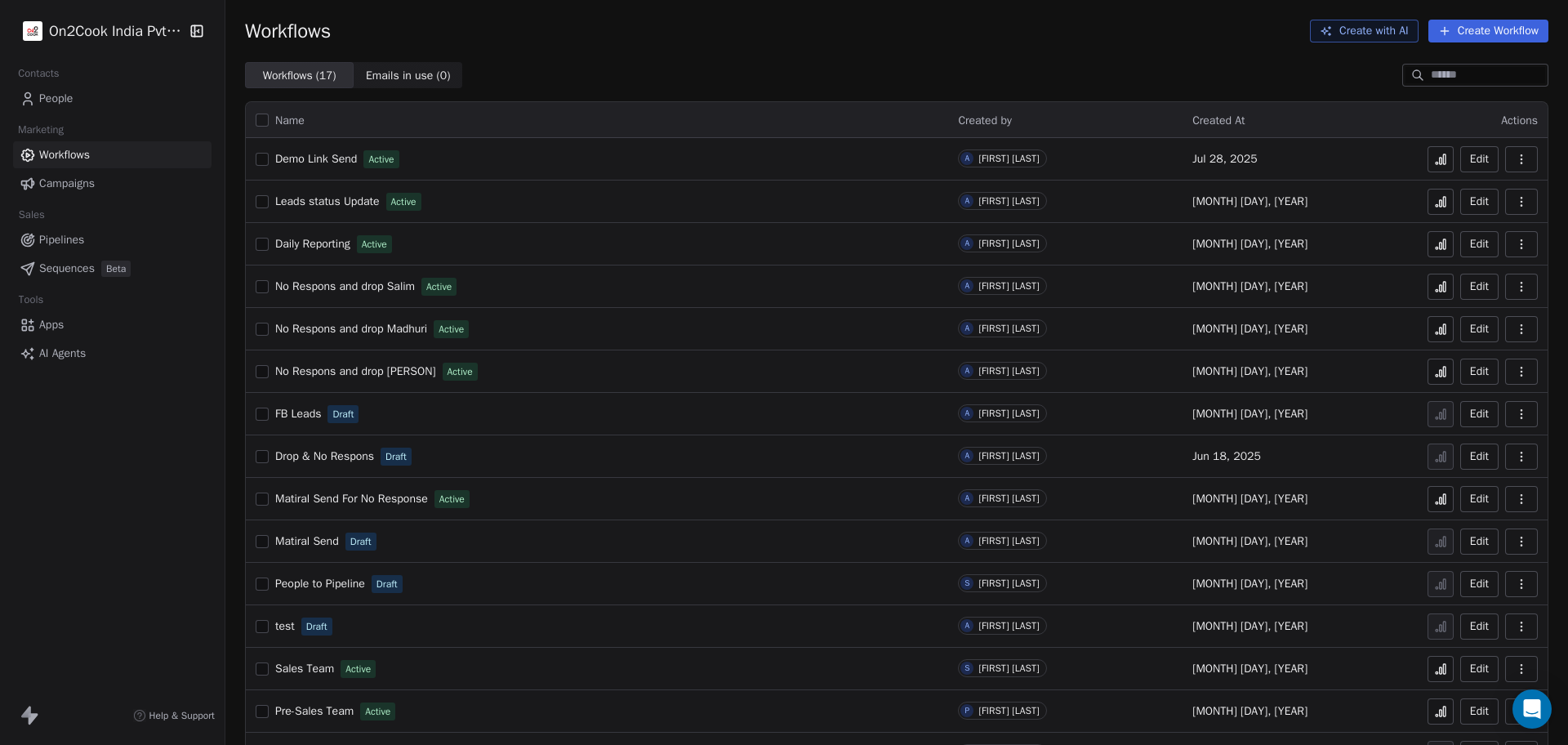 click on "Demo Link Send" at bounding box center [316, 158] 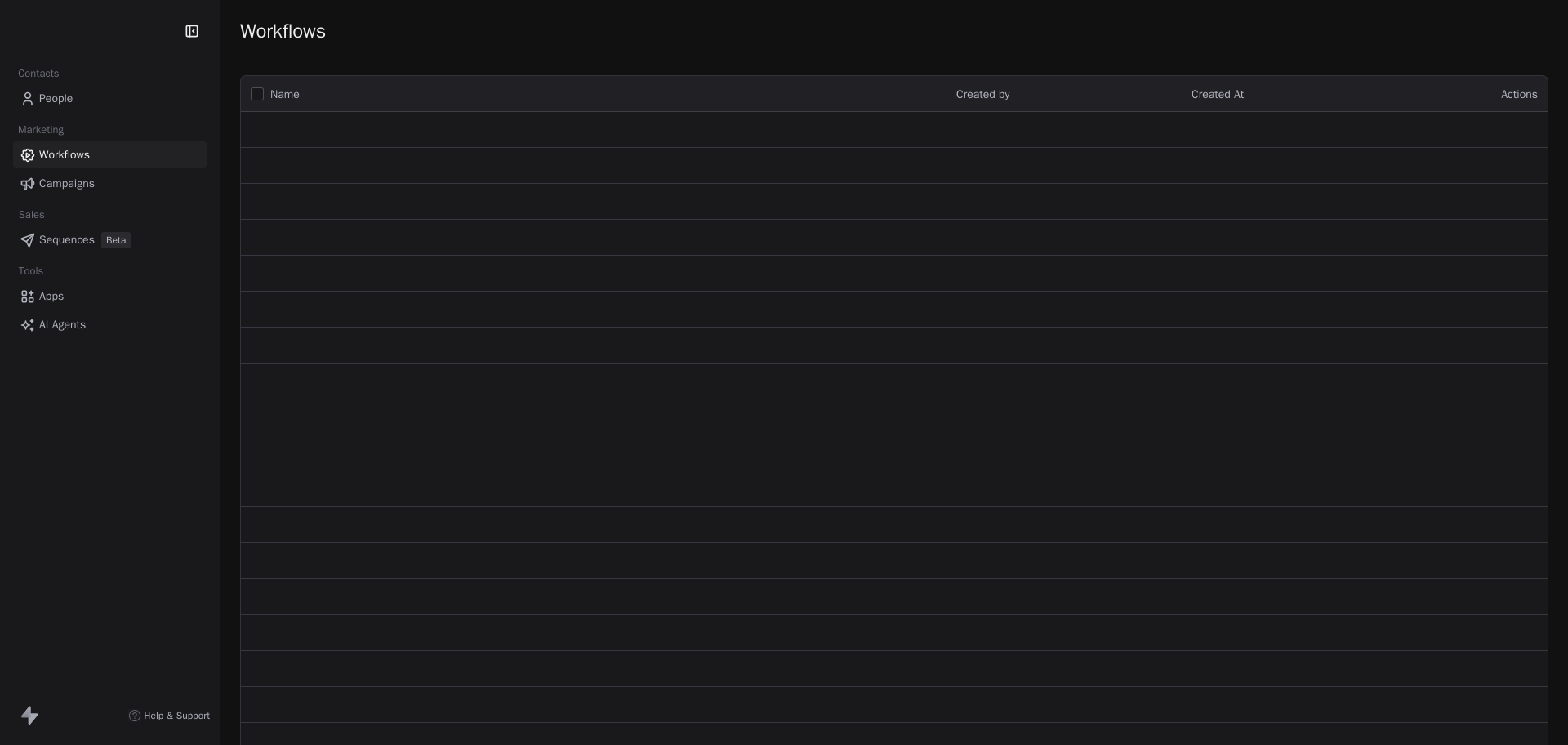 scroll, scrollTop: 0, scrollLeft: 0, axis: both 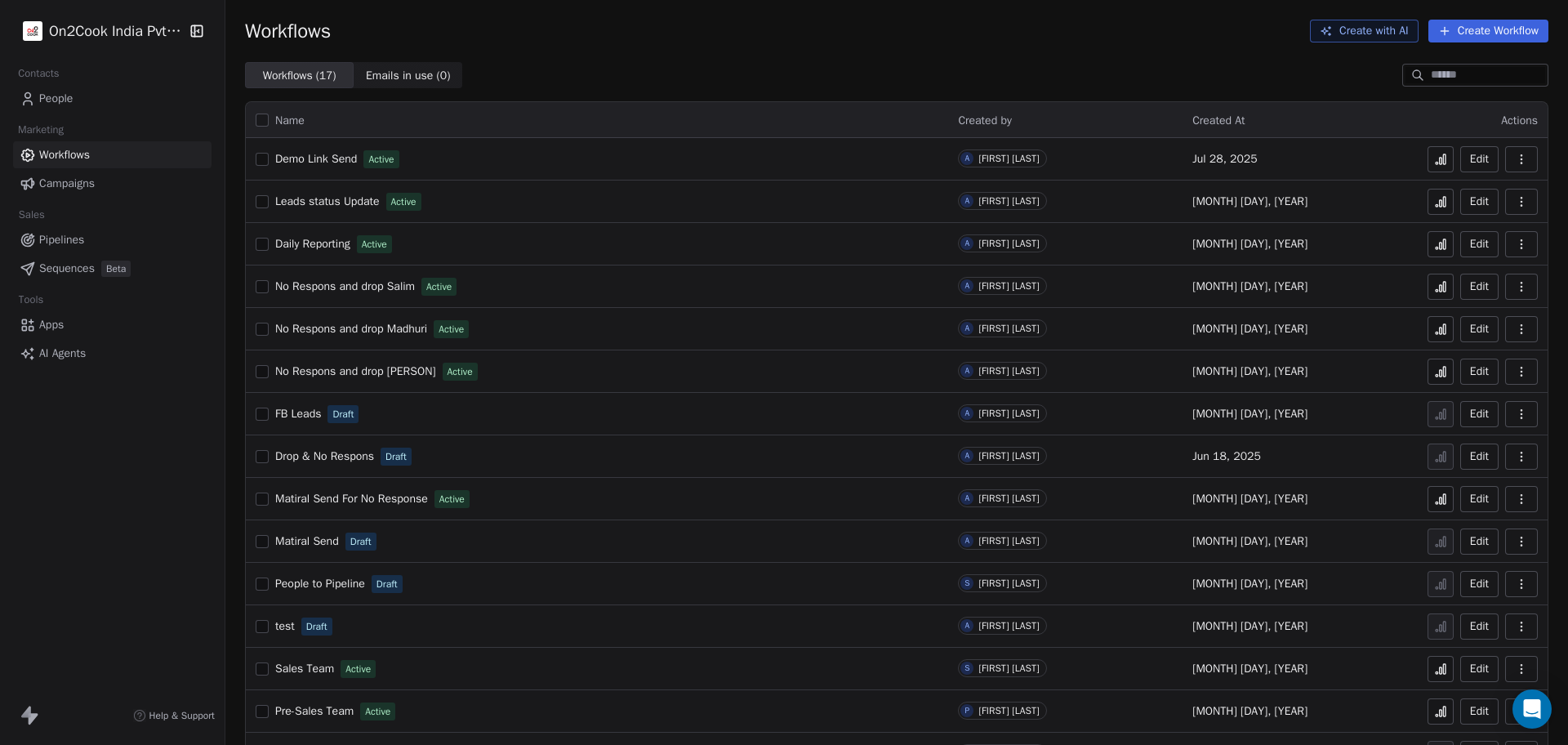 click on "Demo Link Send" at bounding box center (316, 158) 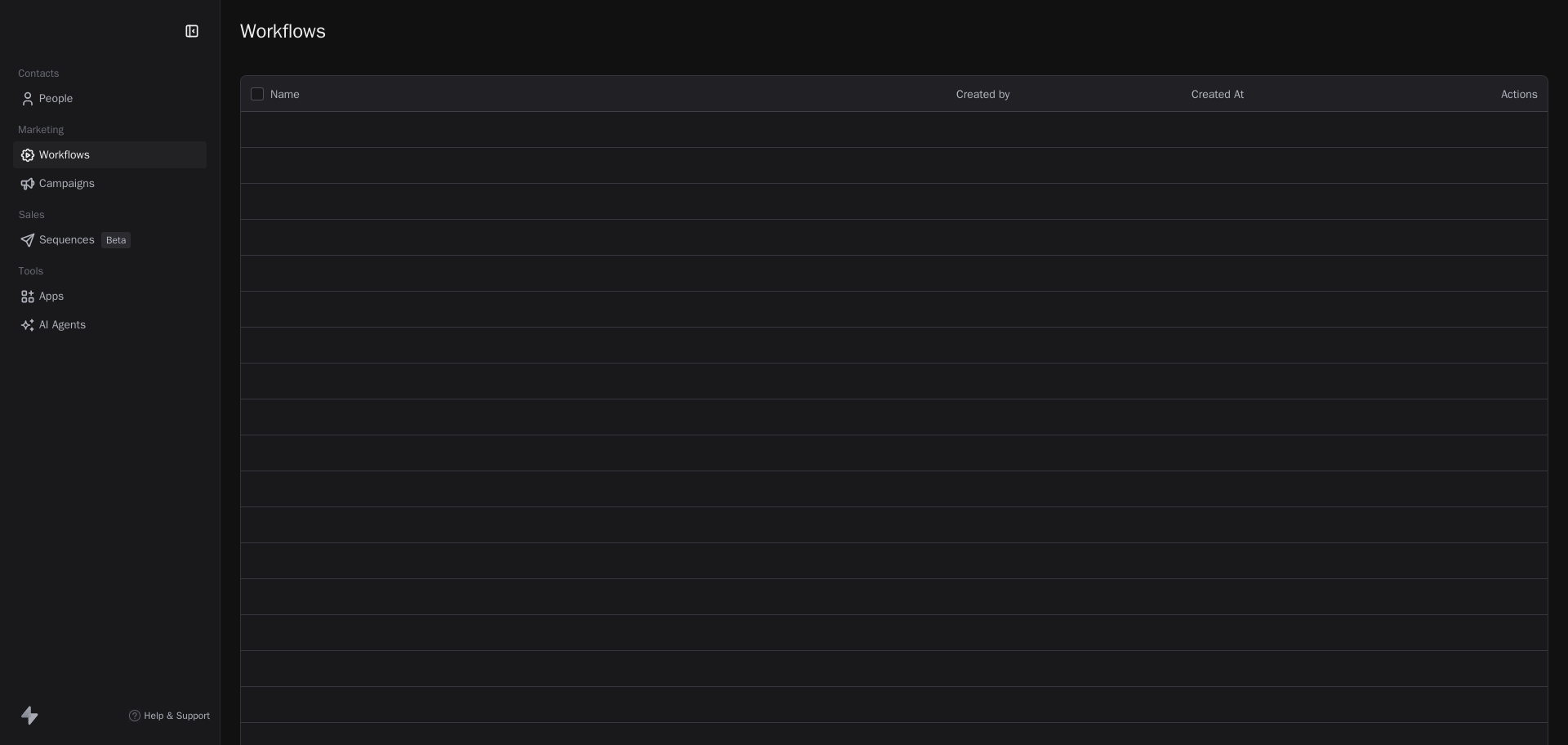 scroll, scrollTop: 0, scrollLeft: 0, axis: both 